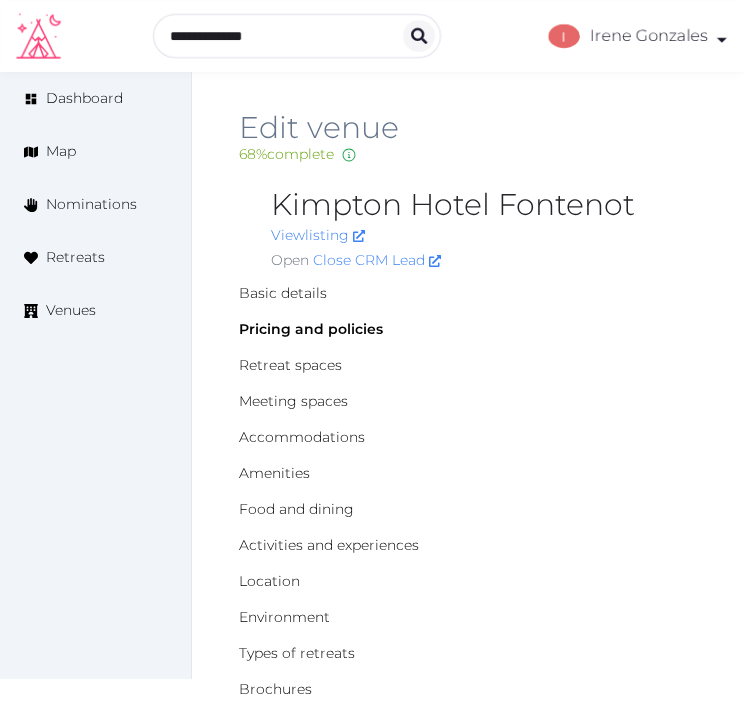 scroll, scrollTop: 0, scrollLeft: 0, axis: both 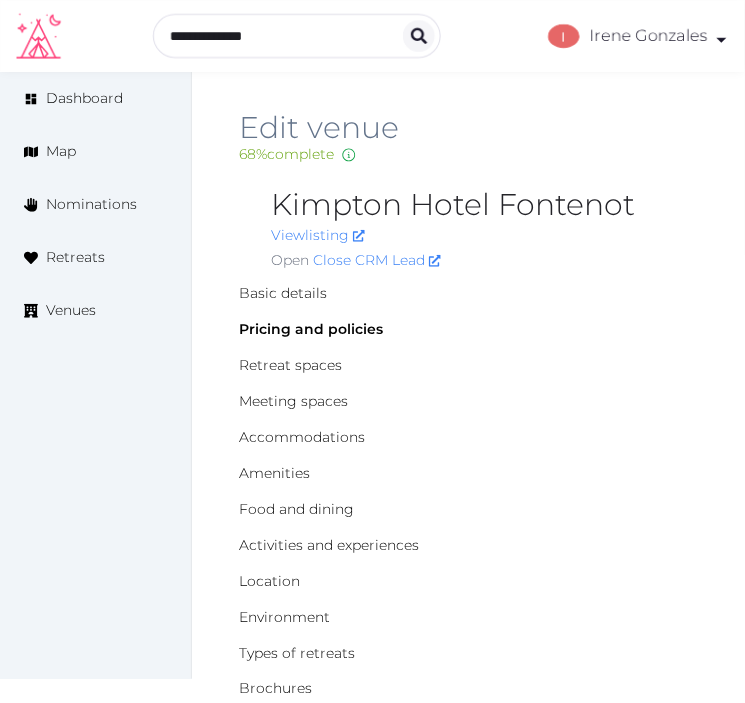 click on "Edit venue" at bounding box center [468, 128] 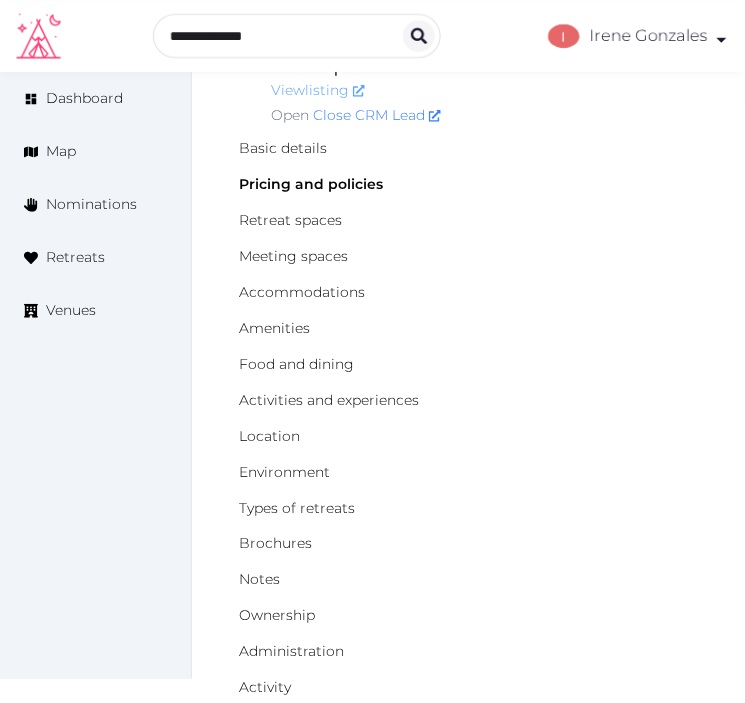 scroll, scrollTop: 111, scrollLeft: 0, axis: vertical 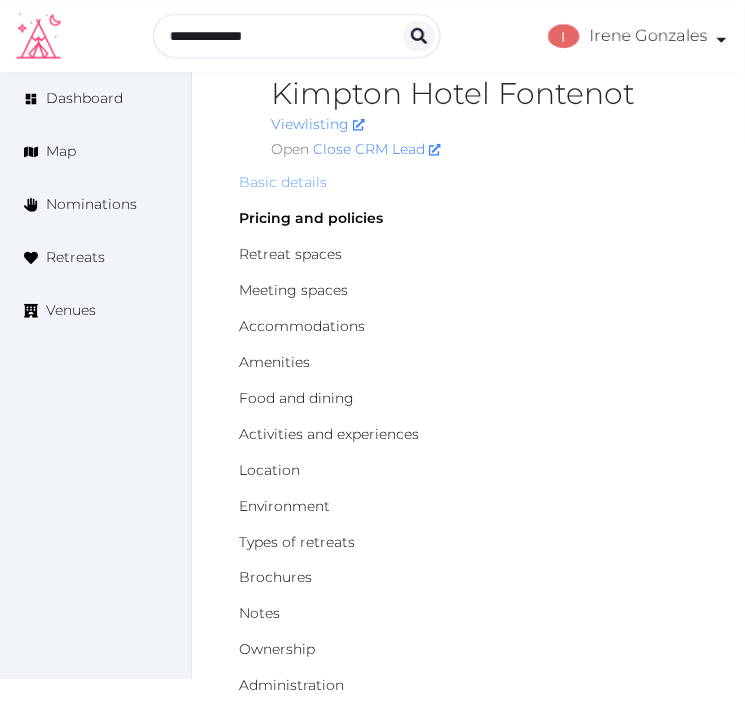 click on "Basic details" at bounding box center (283, 182) 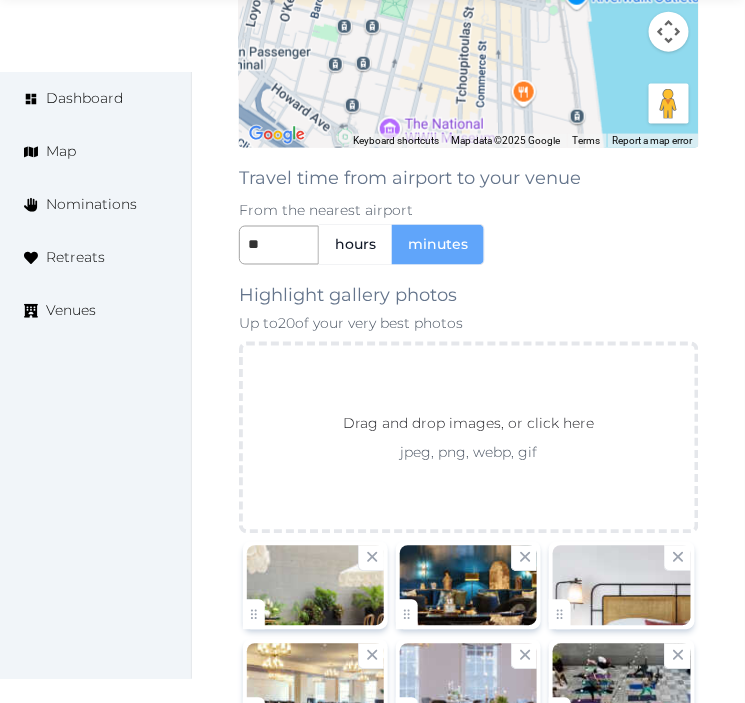 scroll, scrollTop: 3446, scrollLeft: 0, axis: vertical 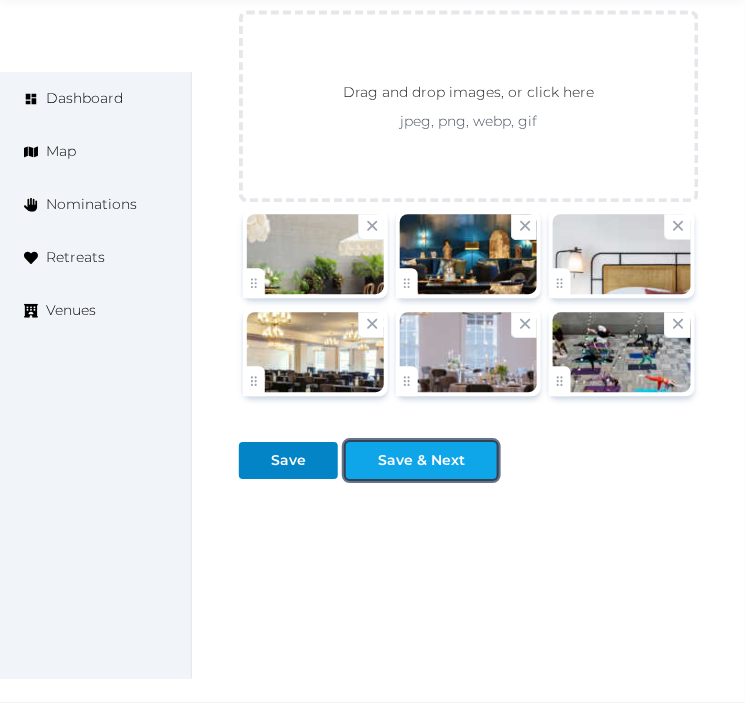 click on "Save & Next" at bounding box center [421, 460] 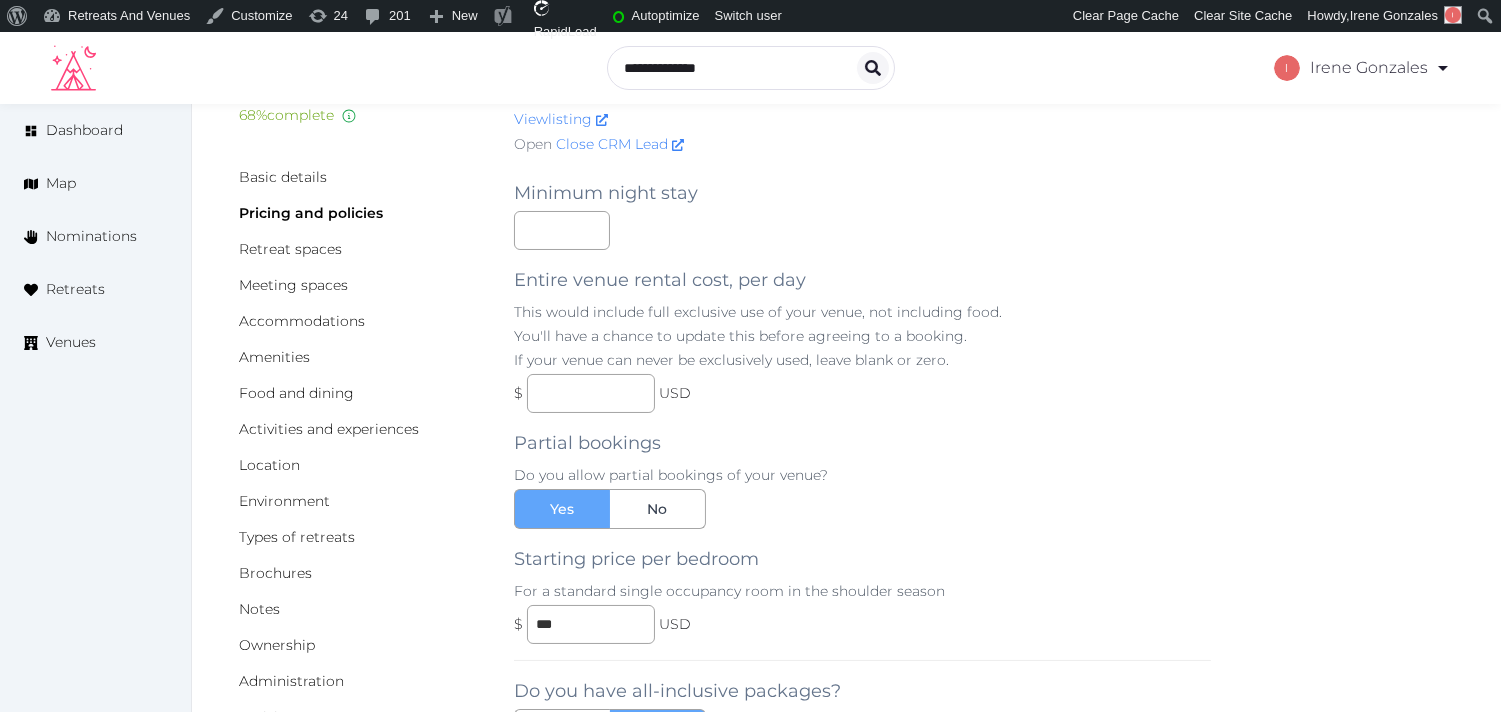 scroll, scrollTop: 0, scrollLeft: 0, axis: both 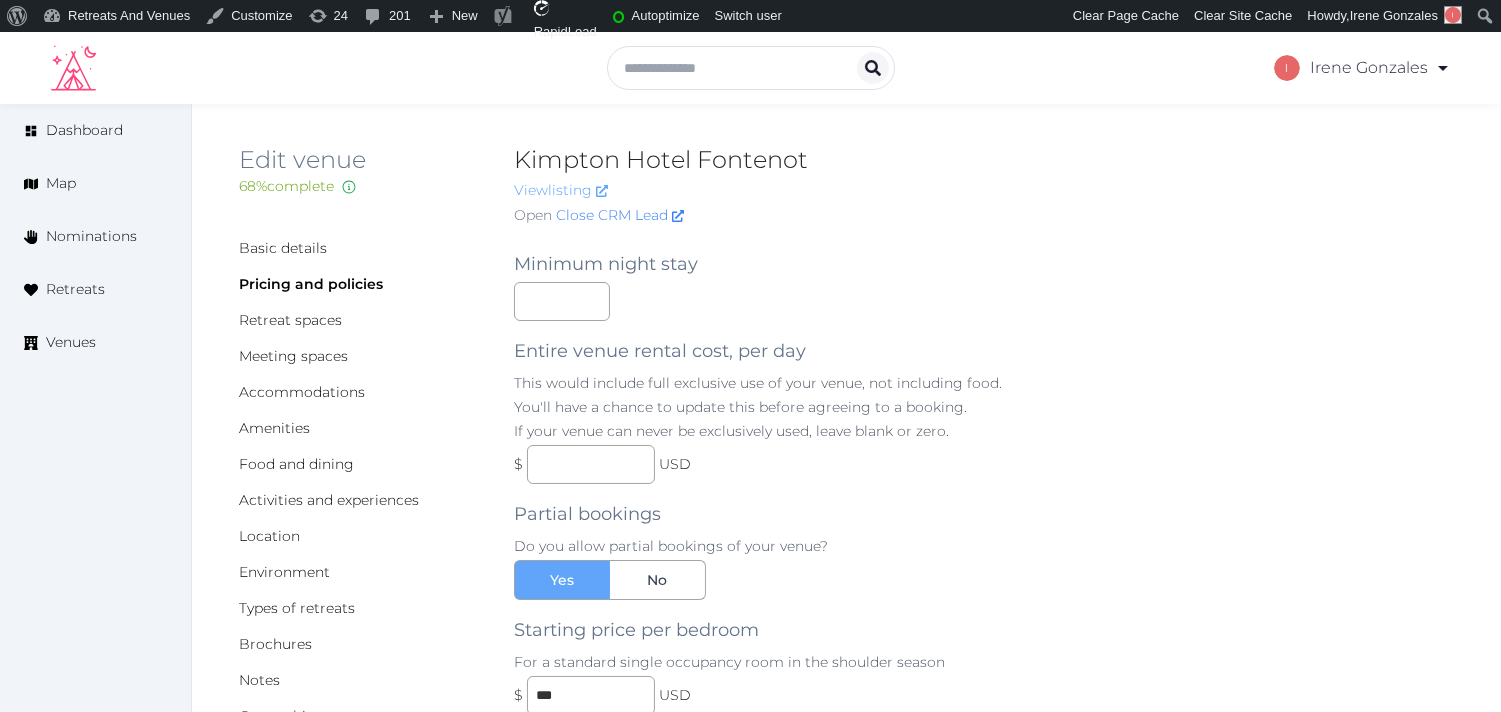 click on "View  listing" at bounding box center [561, 190] 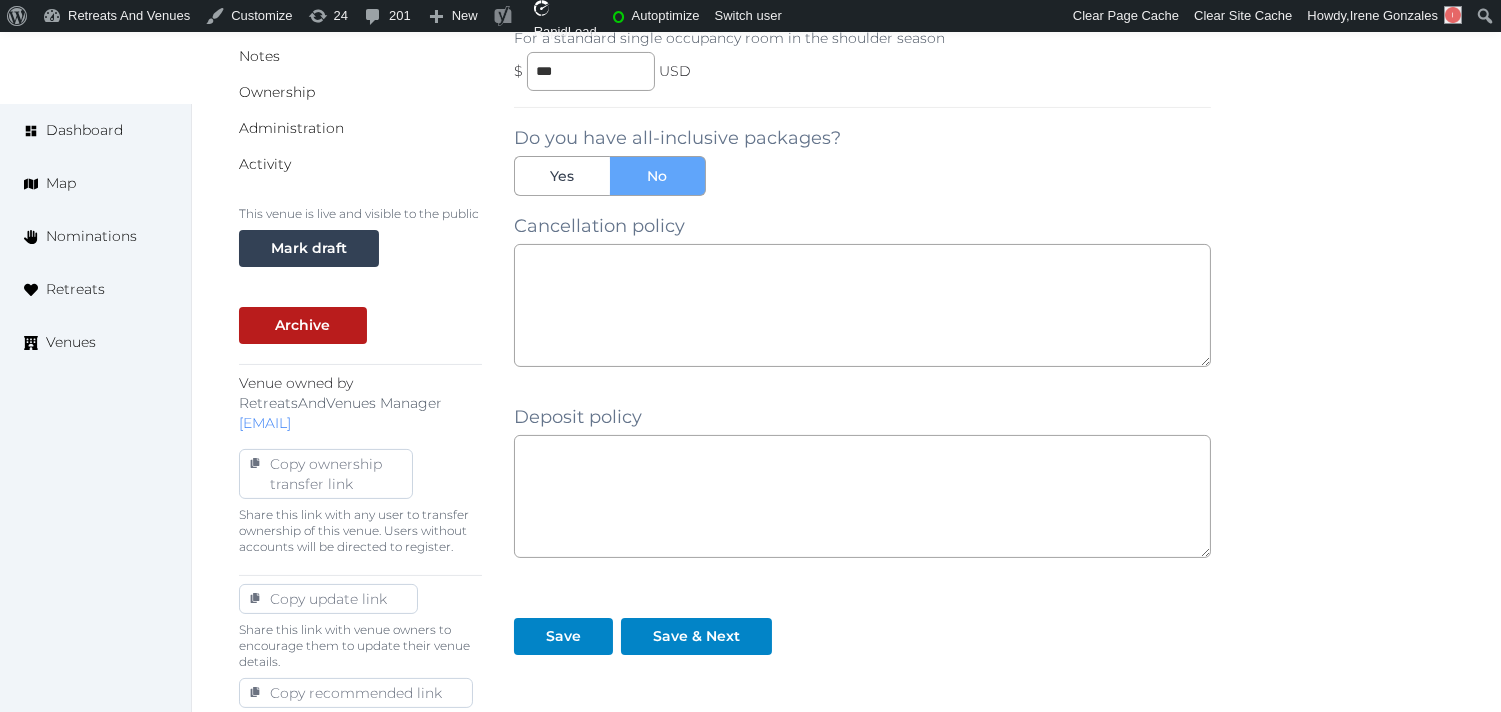 scroll, scrollTop: 777, scrollLeft: 0, axis: vertical 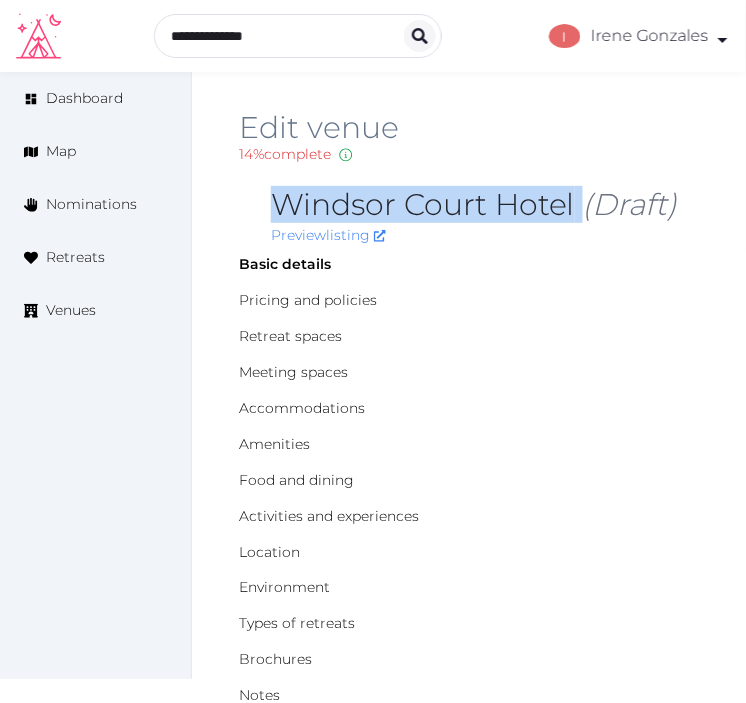 drag, startPoint x: 582, startPoint y: 191, endPoint x: 256, endPoint y: 210, distance: 326.55322 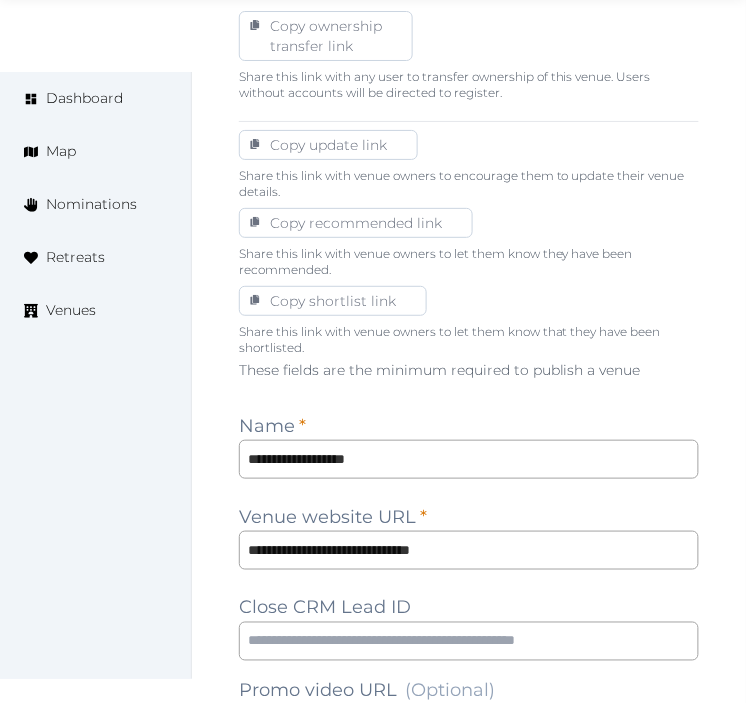 scroll, scrollTop: 1111, scrollLeft: 0, axis: vertical 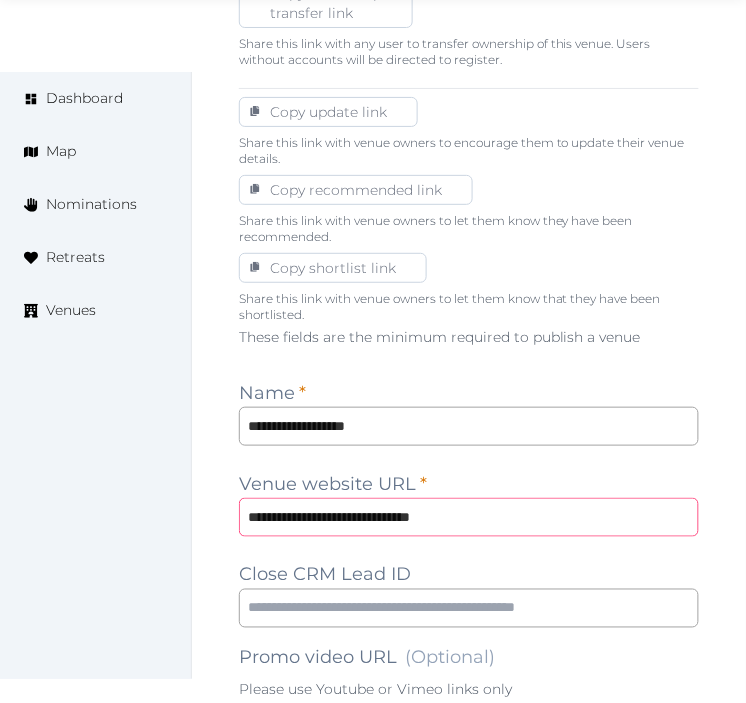 click on "**********" at bounding box center (469, 517) 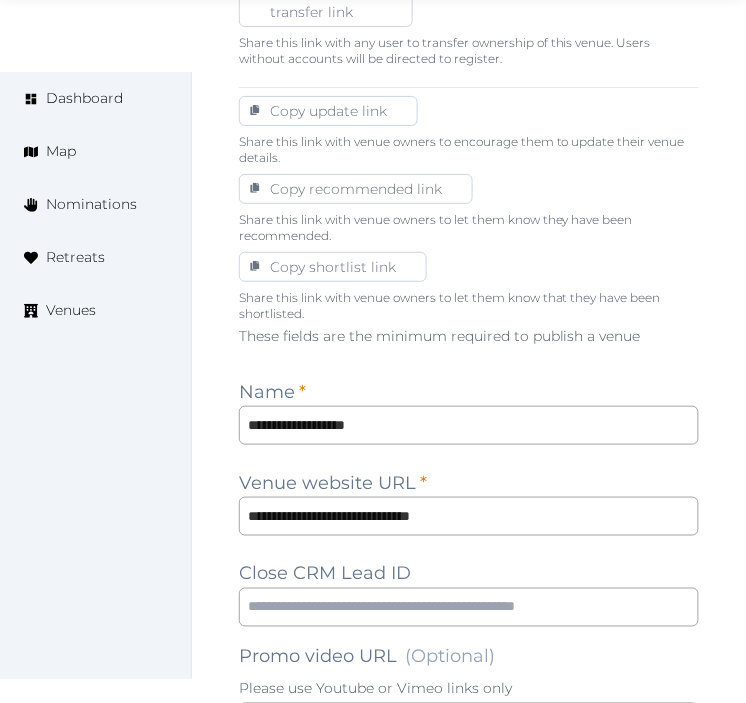 scroll, scrollTop: 1222, scrollLeft: 0, axis: vertical 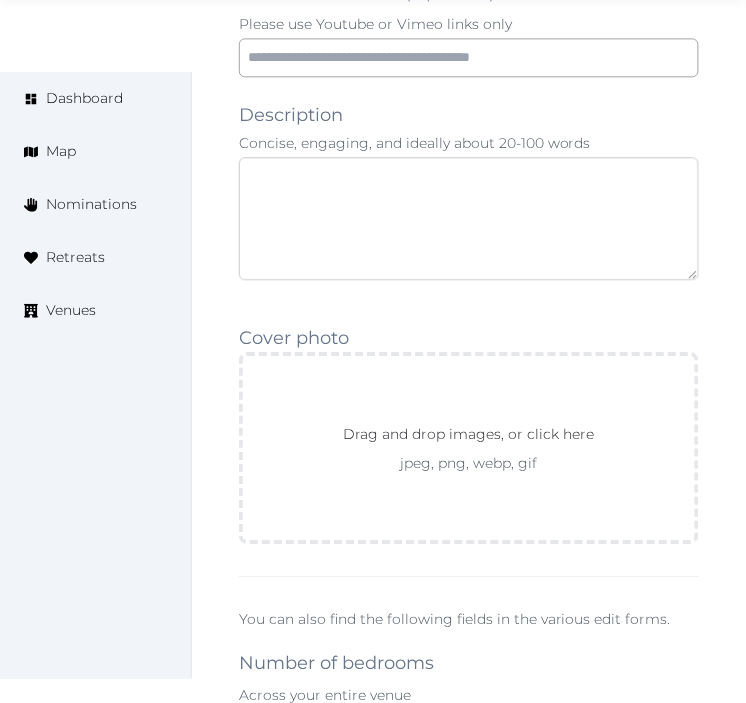 click at bounding box center [469, 218] 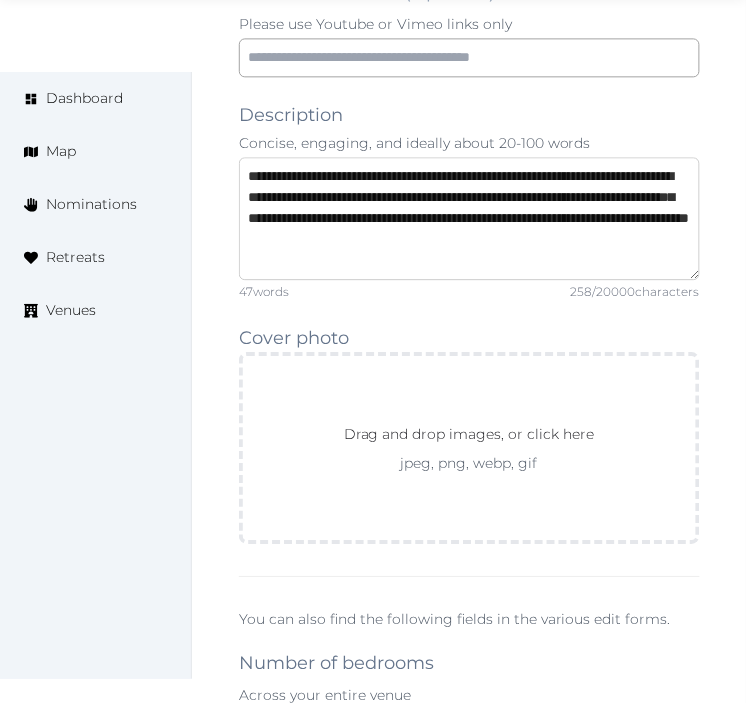 scroll, scrollTop: 10, scrollLeft: 0, axis: vertical 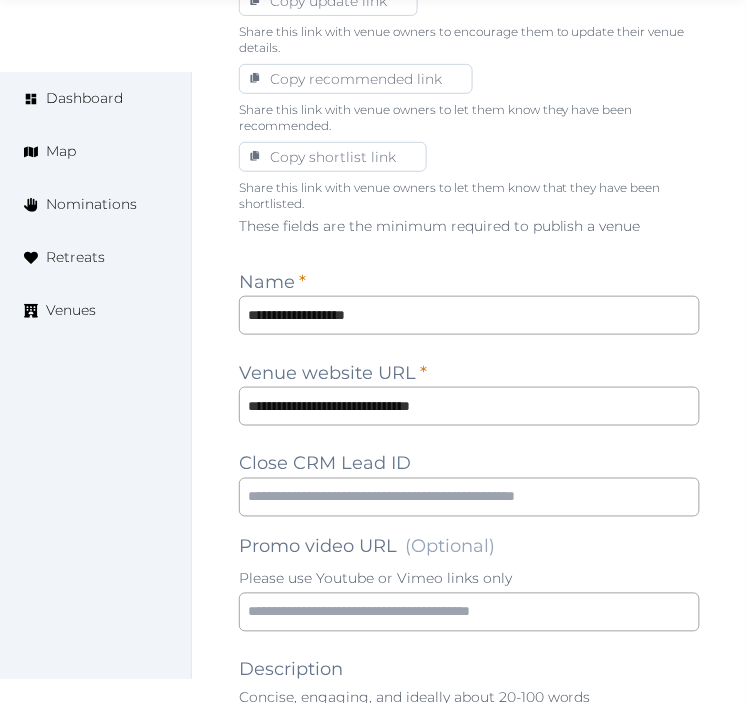 click on "**********" at bounding box center [469, 1305] 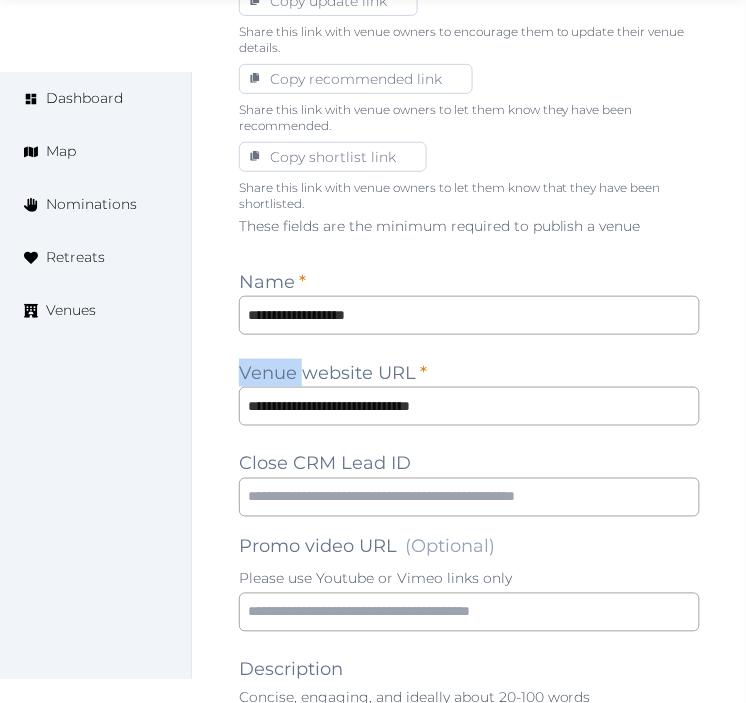 click on "**********" at bounding box center [469, 1305] 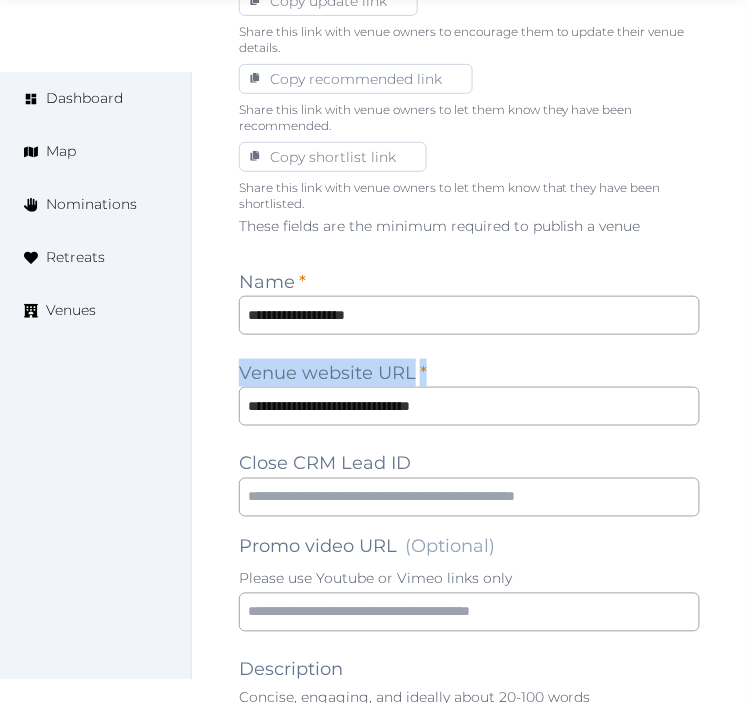 click on "**********" at bounding box center (469, 1305) 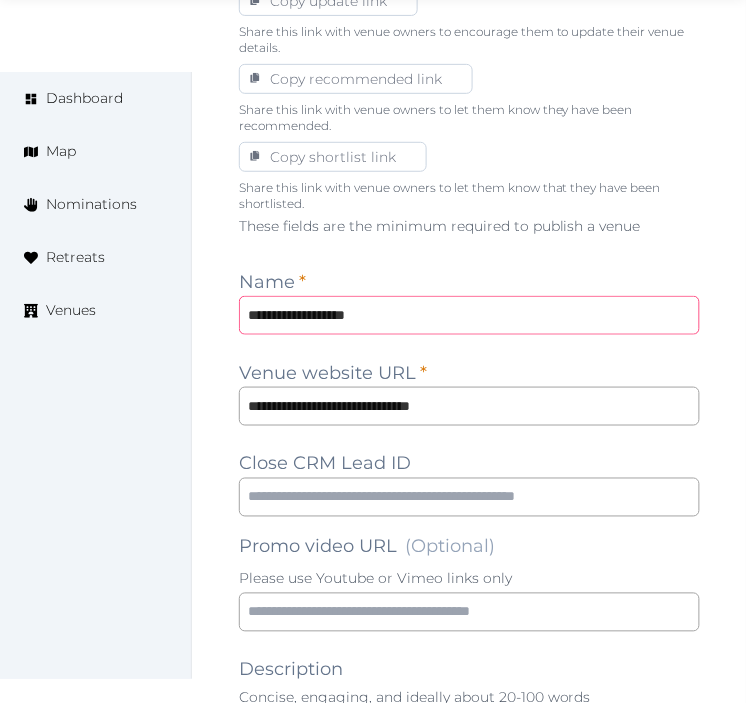 click on "**********" at bounding box center [469, 315] 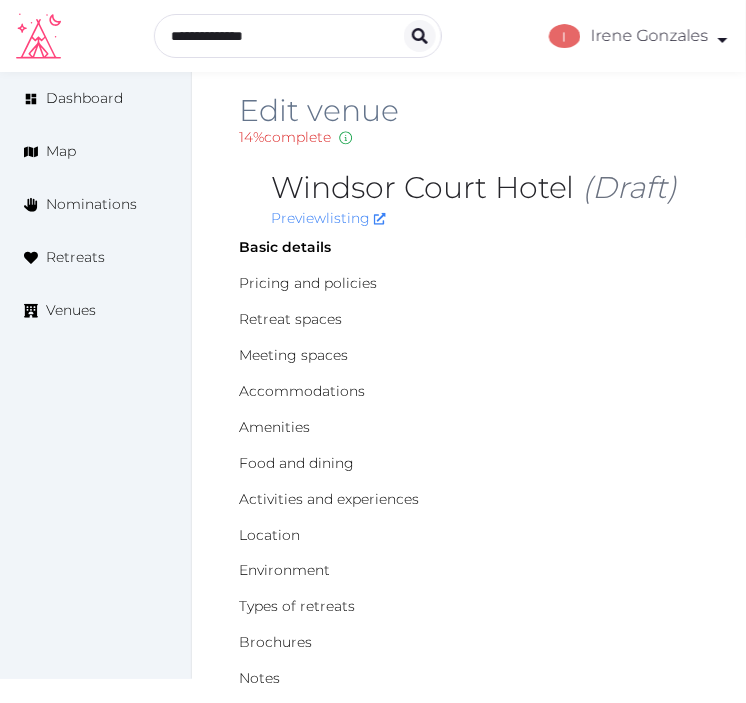 scroll, scrollTop: 0, scrollLeft: 0, axis: both 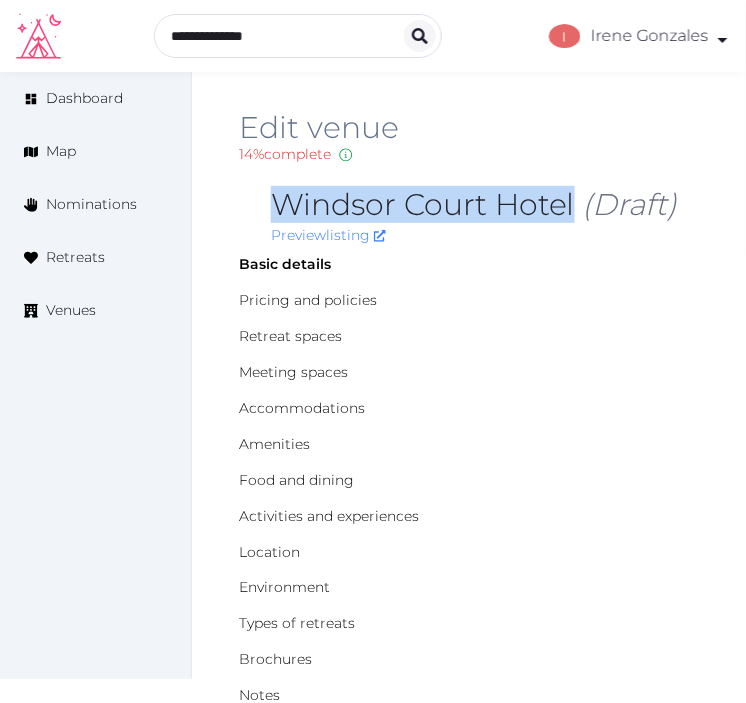 drag, startPoint x: 577, startPoint y: 200, endPoint x: 256, endPoint y: 217, distance: 321.44983 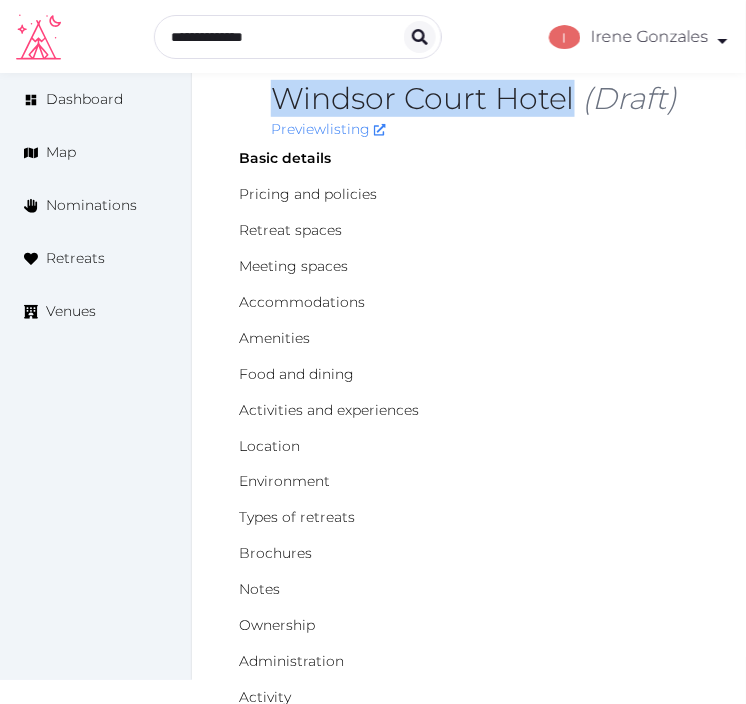 scroll, scrollTop: 0, scrollLeft: 0, axis: both 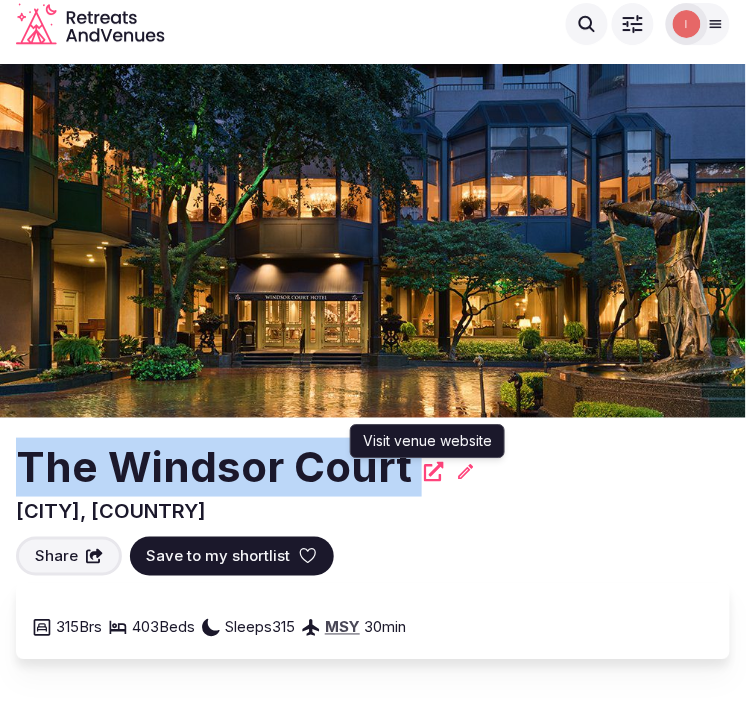 drag, startPoint x: 18, startPoint y: 467, endPoint x: 420, endPoint y: 465, distance: 402.00497 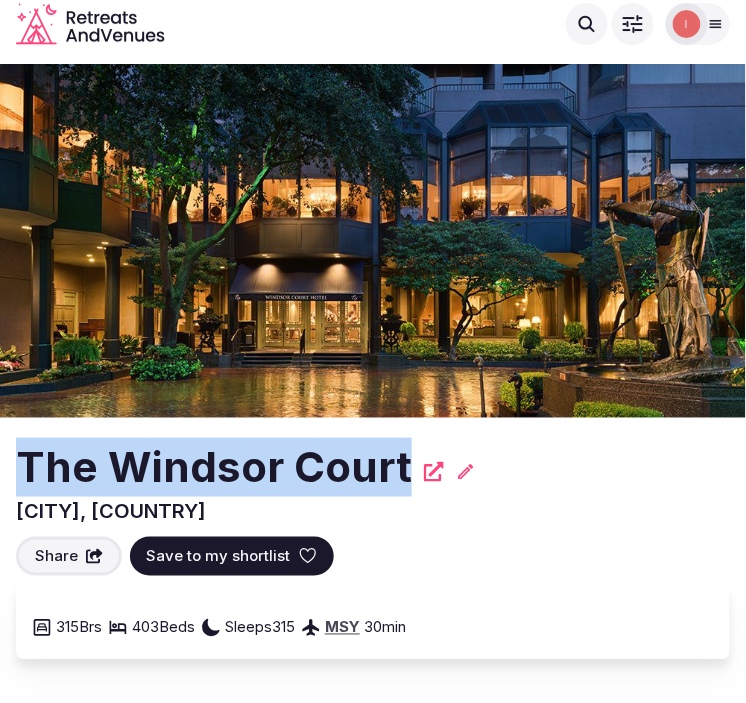 copy on "The Windsor Court" 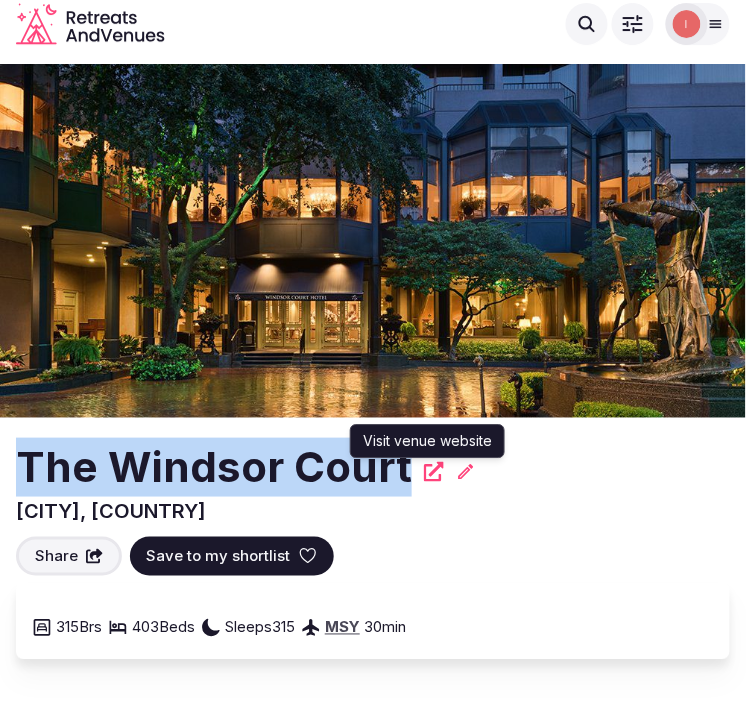 click 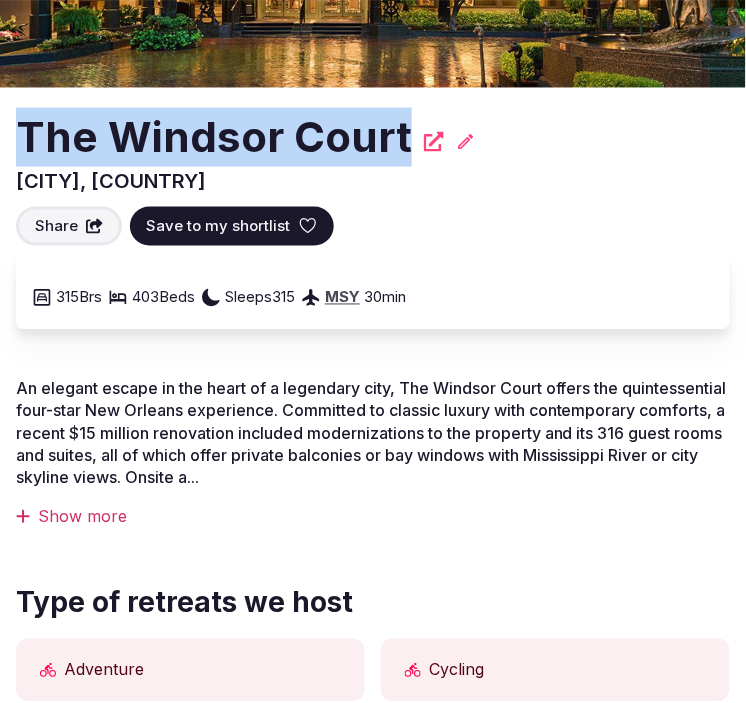 scroll, scrollTop: 444, scrollLeft: 0, axis: vertical 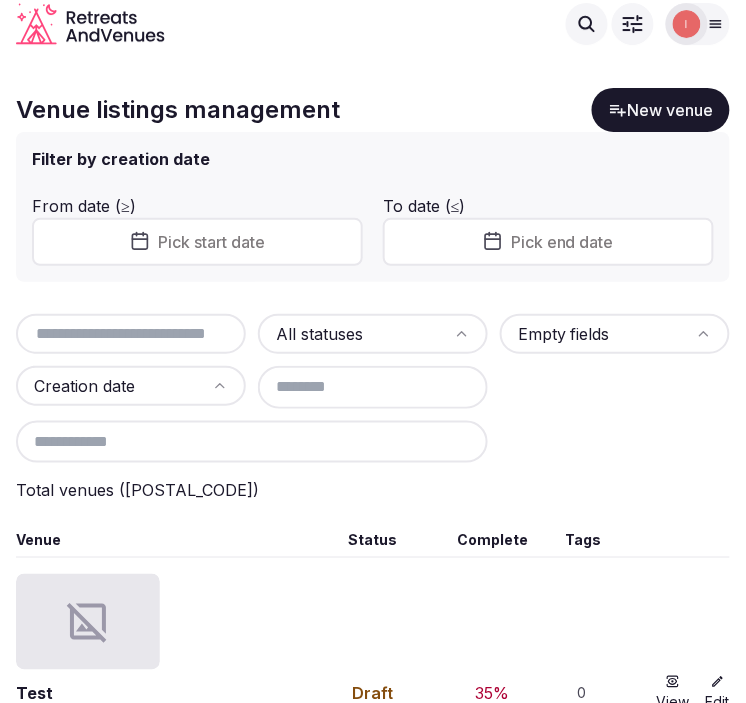 click at bounding box center [131, 334] 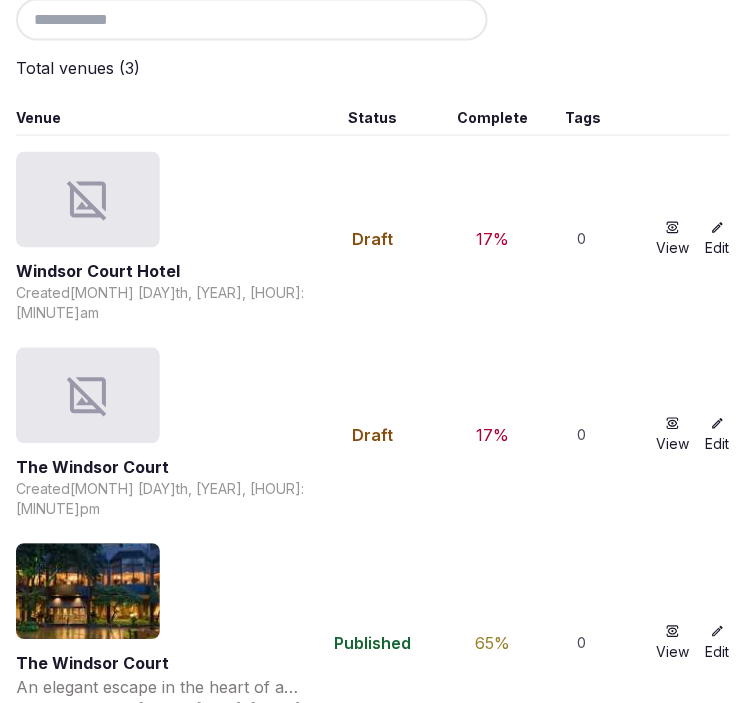 scroll, scrollTop: 423, scrollLeft: 0, axis: vertical 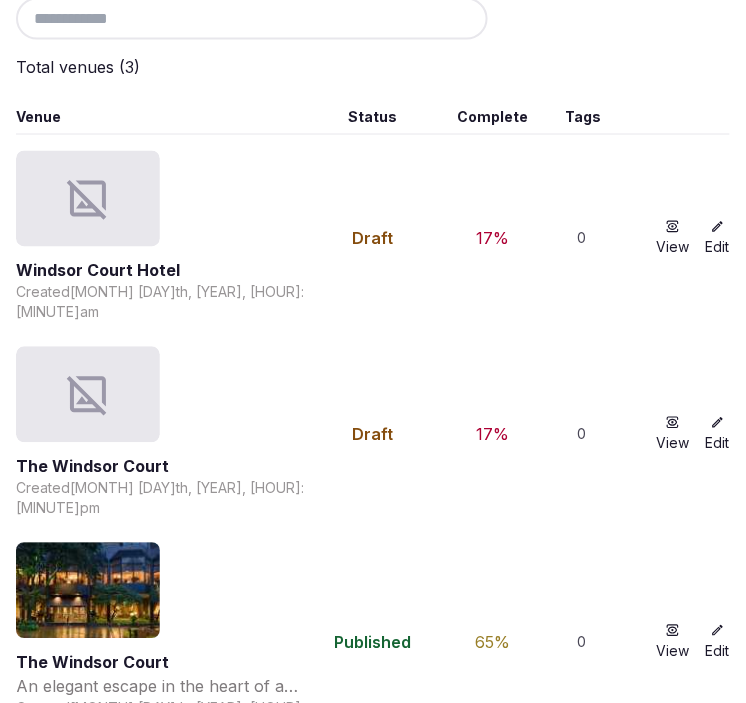 type on "**********" 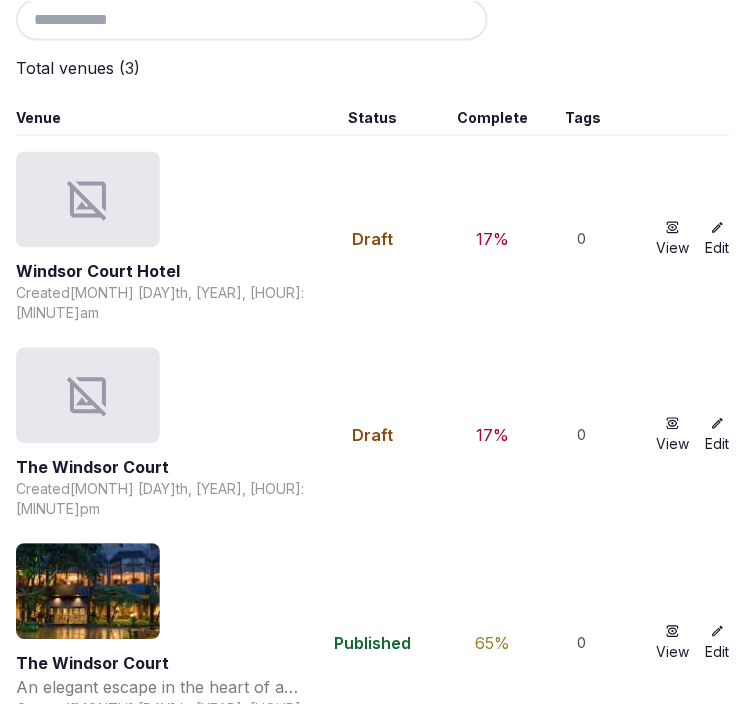 scroll, scrollTop: 422, scrollLeft: 0, axis: vertical 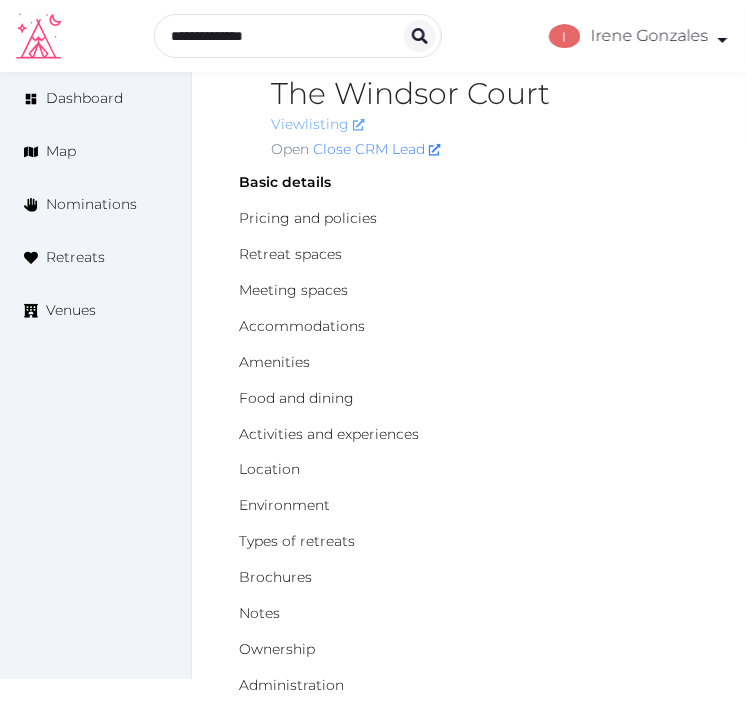 click on "View  listing" at bounding box center (318, 124) 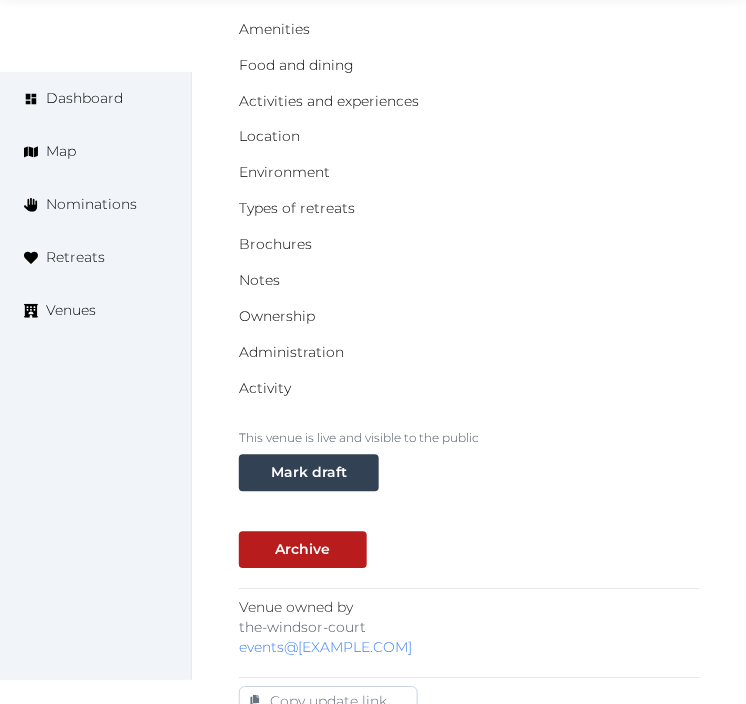 scroll, scrollTop: 0, scrollLeft: 0, axis: both 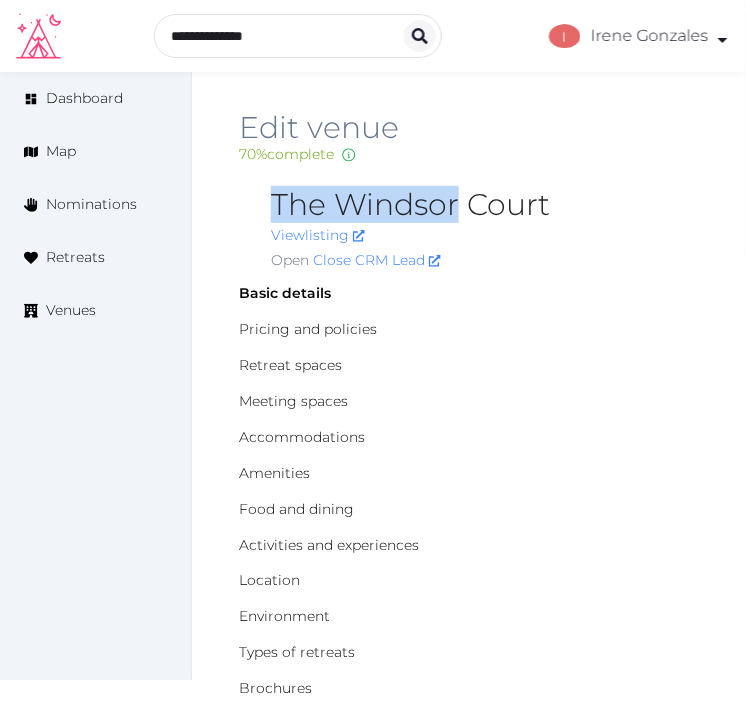 drag, startPoint x: 458, startPoint y: 204, endPoint x: 255, endPoint y: 206, distance: 203.00986 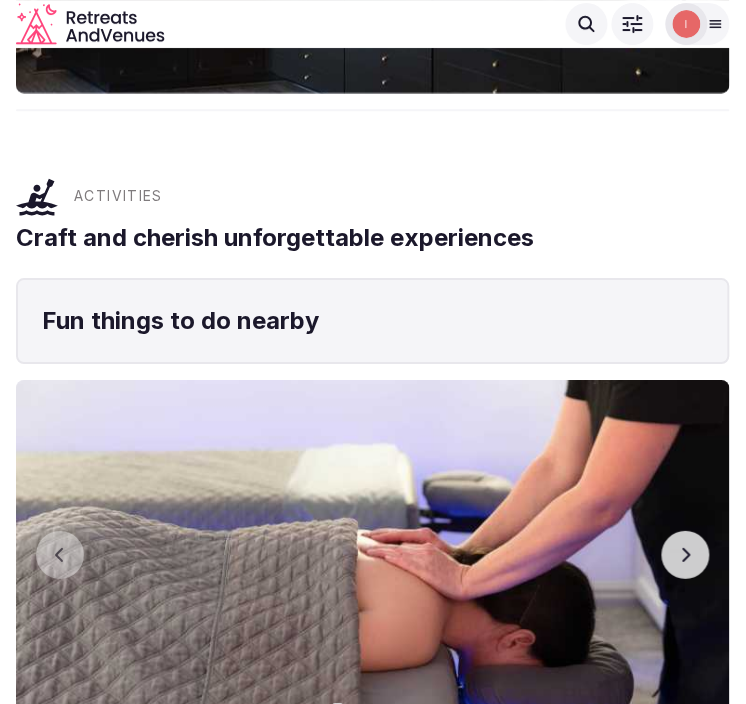 scroll, scrollTop: 6333, scrollLeft: 0, axis: vertical 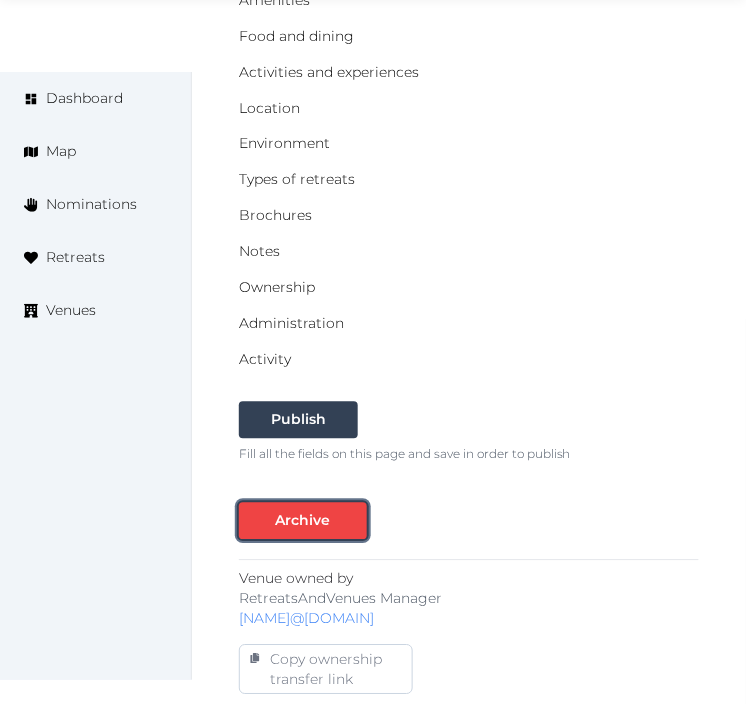 click on "Archive" at bounding box center [303, 521] 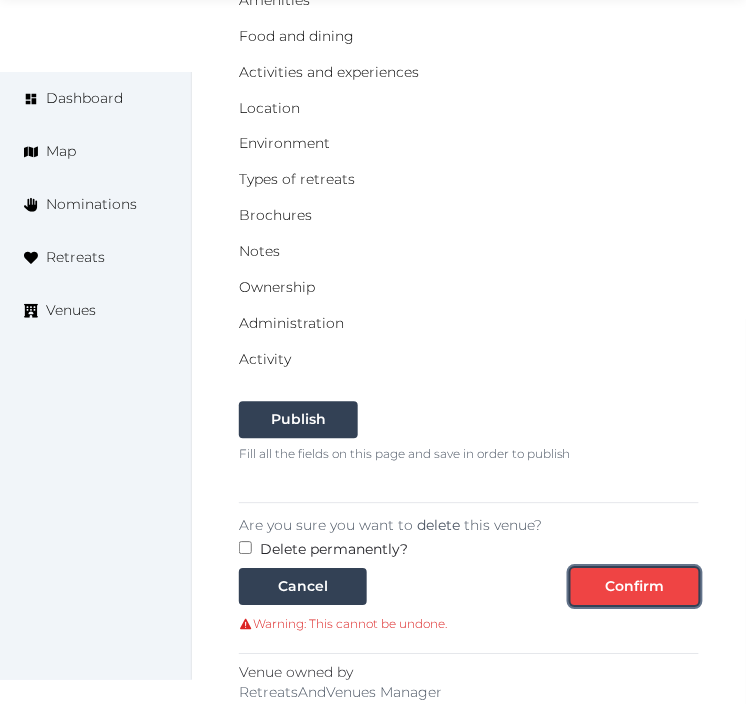 click on "Confirm" at bounding box center (635, 587) 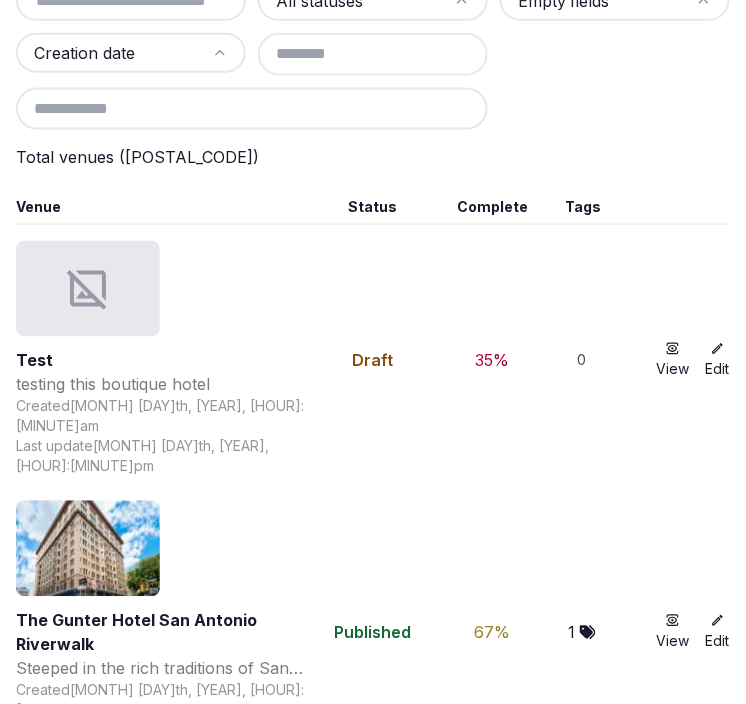 scroll, scrollTop: 555, scrollLeft: 0, axis: vertical 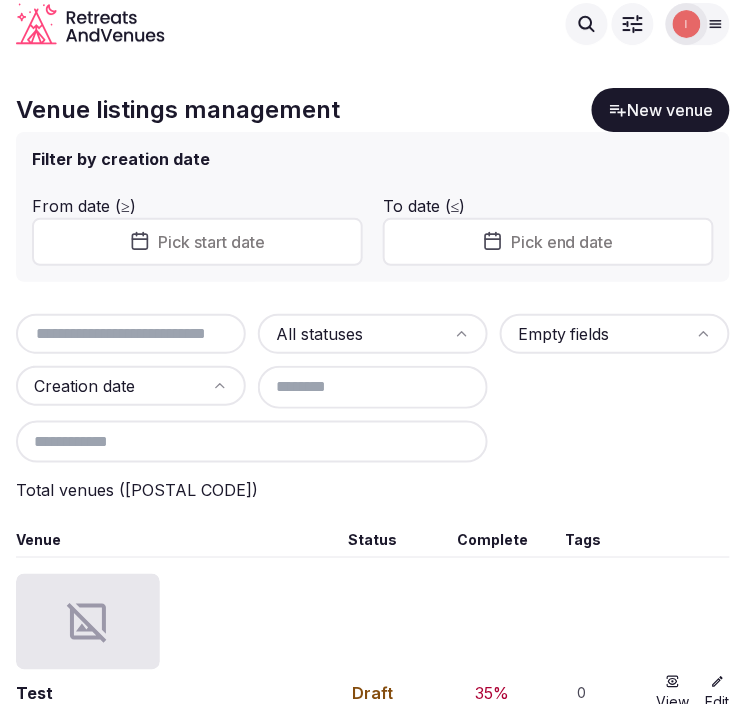 click at bounding box center [131, 334] 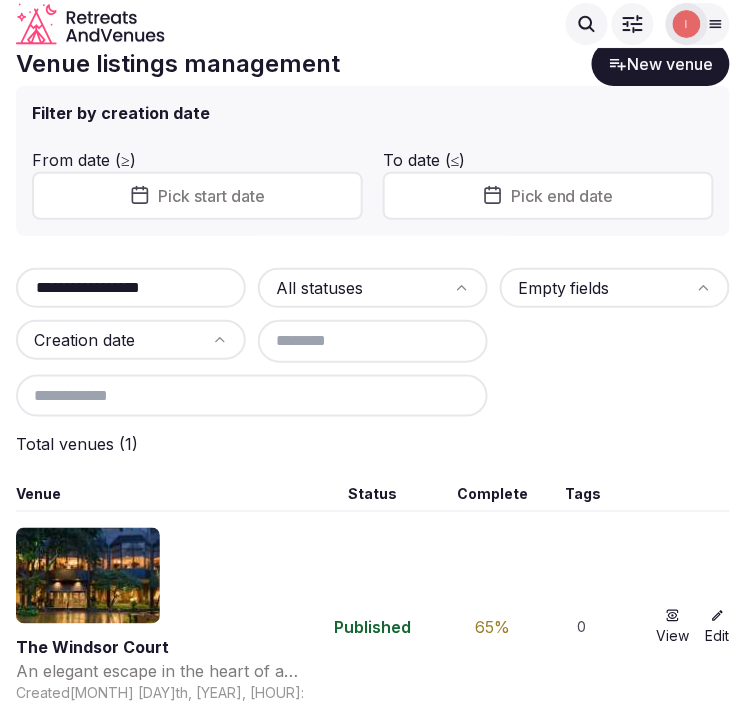 scroll, scrollTop: 70, scrollLeft: 0, axis: vertical 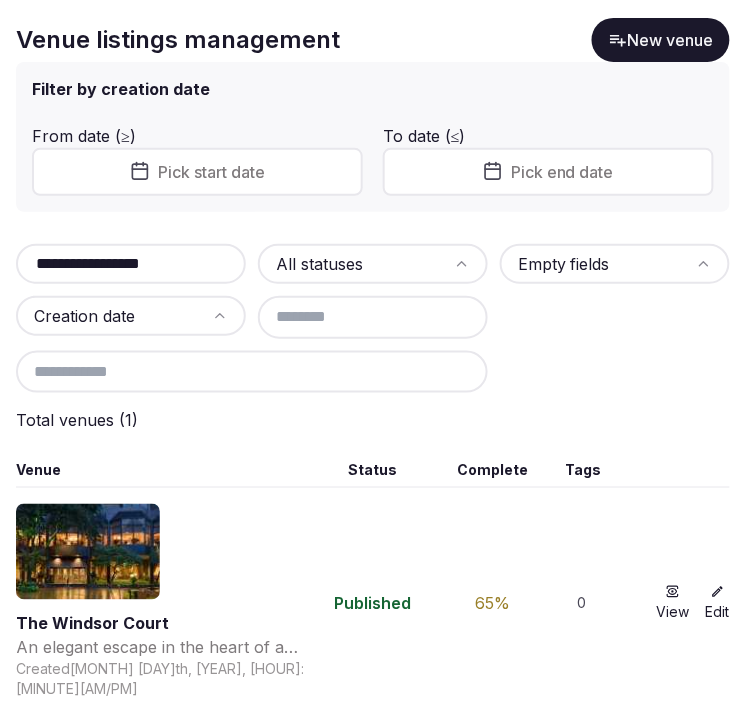 click on "**********" at bounding box center (131, 264) 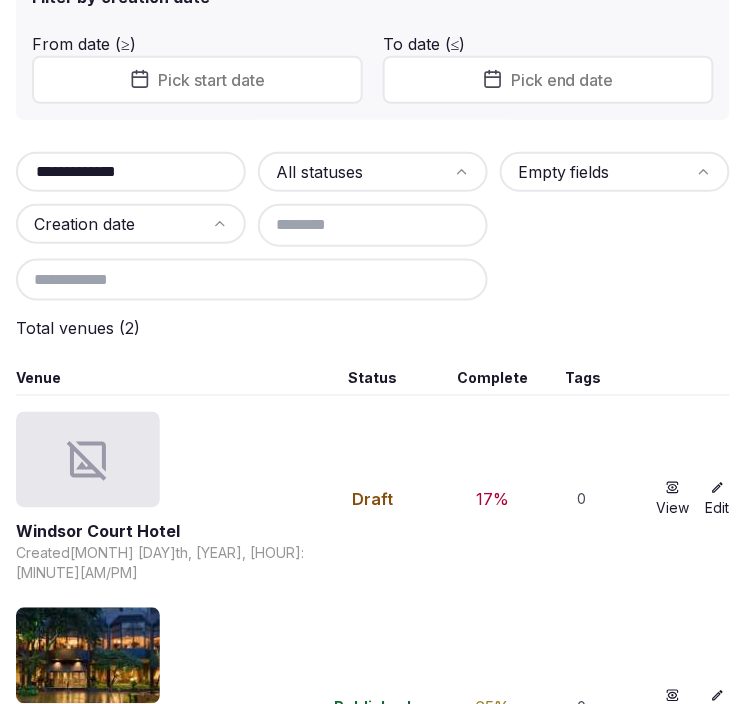 scroll, scrollTop: 245, scrollLeft: 0, axis: vertical 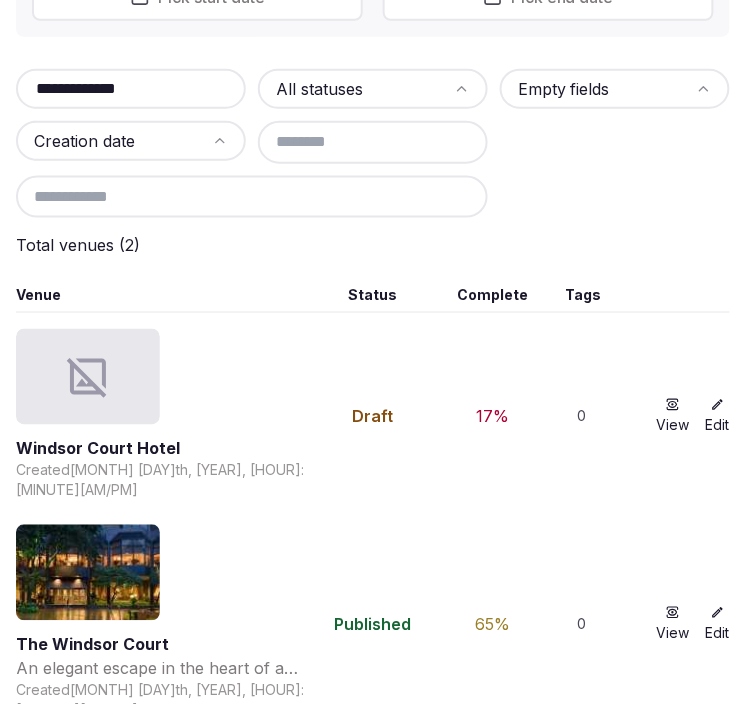 type on "**********" 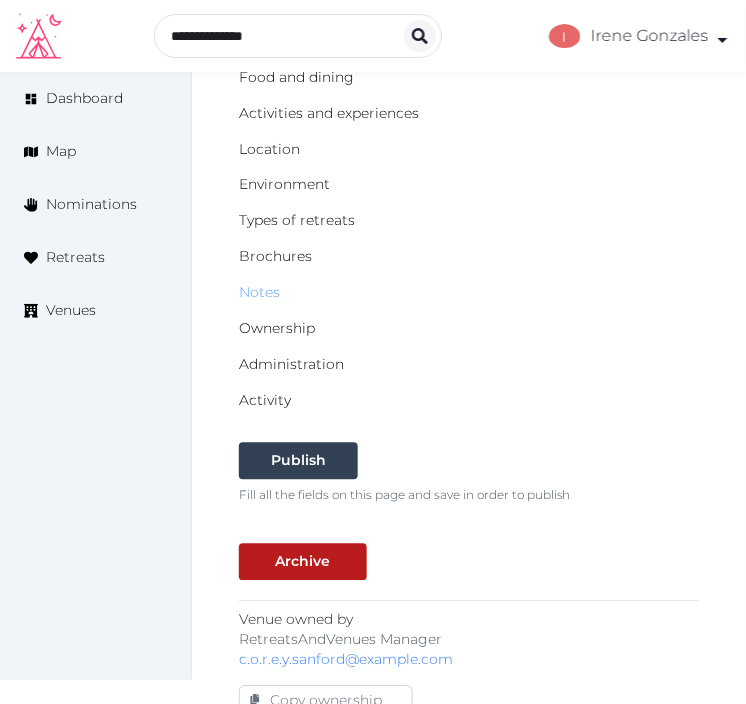 scroll, scrollTop: 555, scrollLeft: 0, axis: vertical 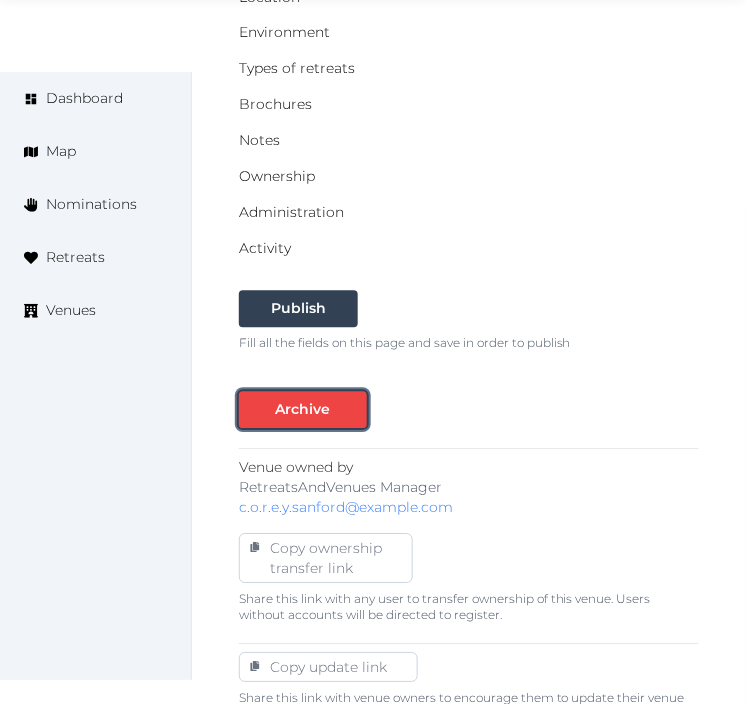click on "Archive" at bounding box center [303, 410] 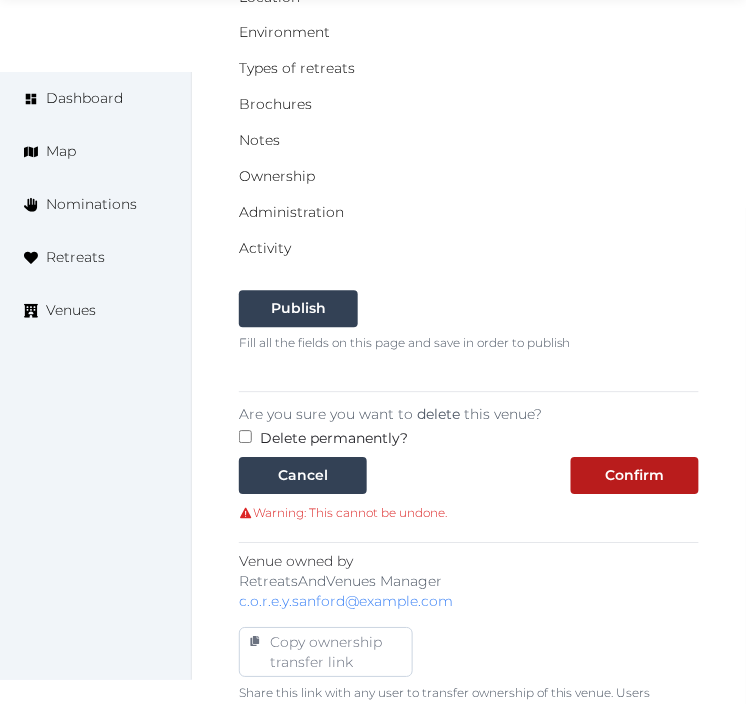 click on "Are you sure you want to   delete   this venue? Delete permanently? Cancel Confirm Warning: This cannot be undone." at bounding box center (469, 457) 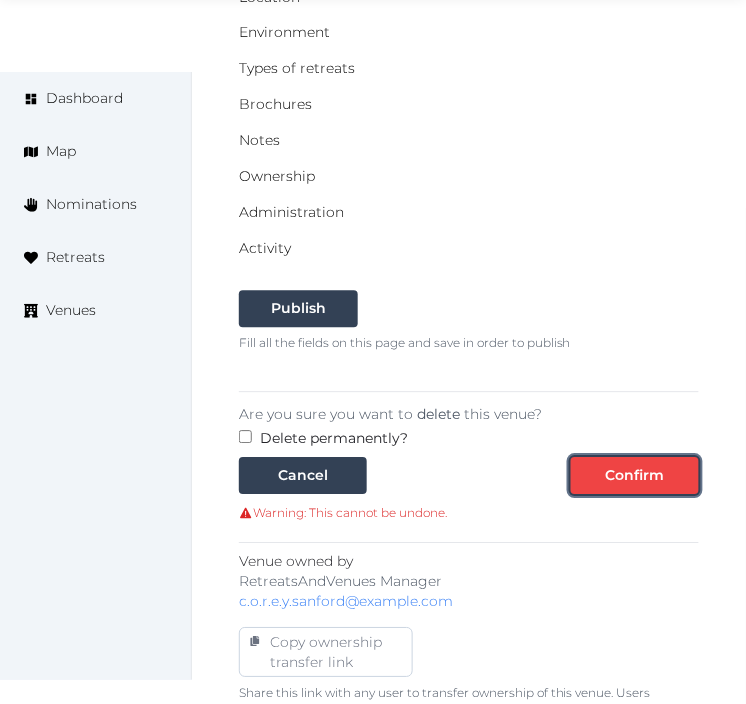 click on "Confirm" at bounding box center [635, 476] 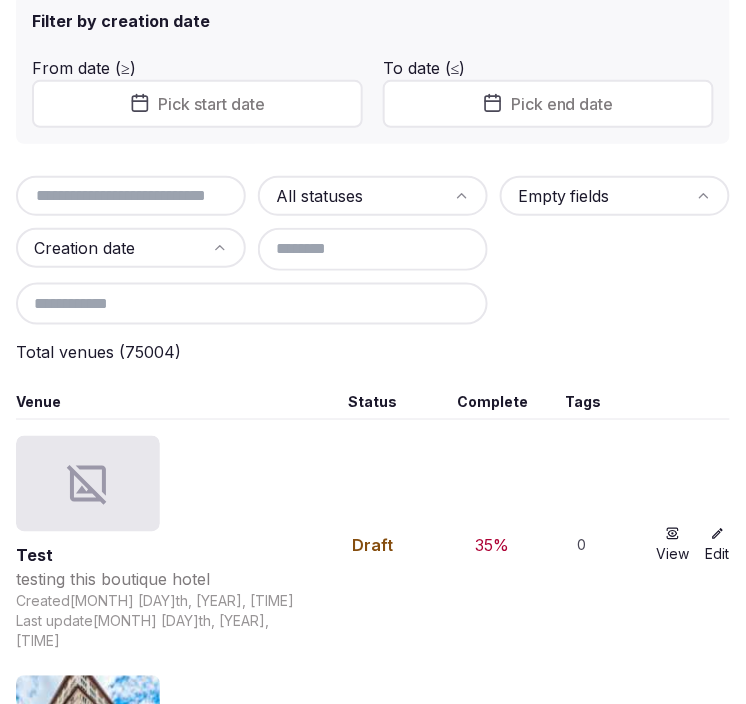 scroll, scrollTop: 333, scrollLeft: 0, axis: vertical 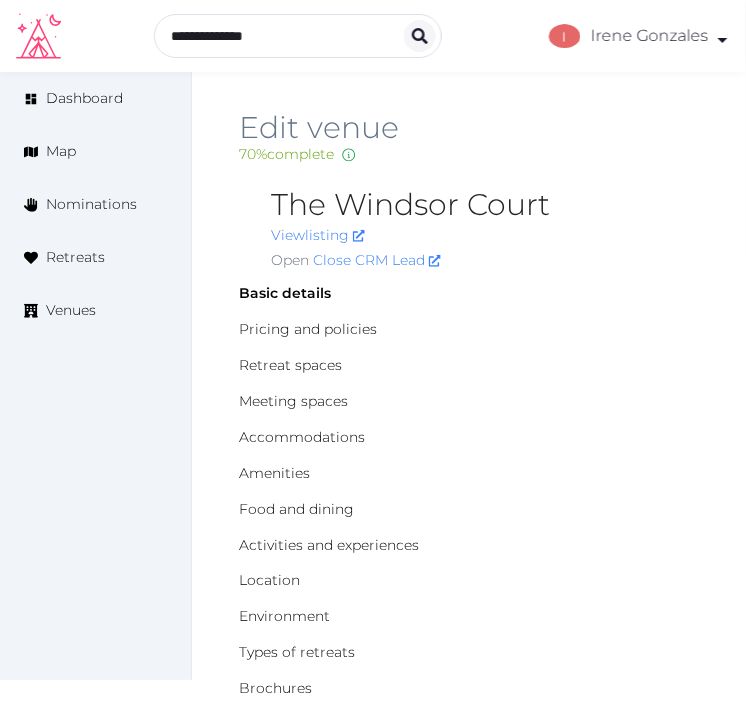 click on "The Windsor Court" at bounding box center (485, 205) 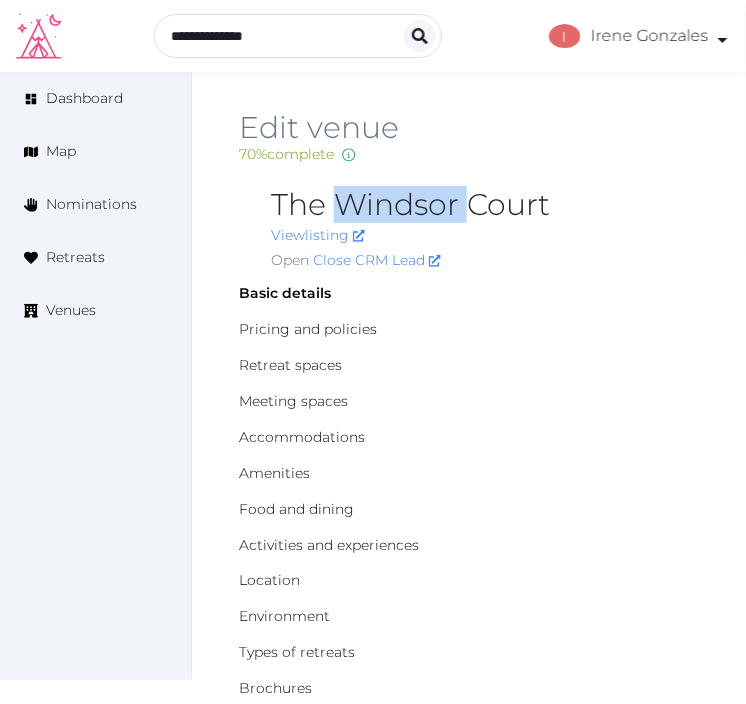 click on "The Windsor Court" at bounding box center [485, 205] 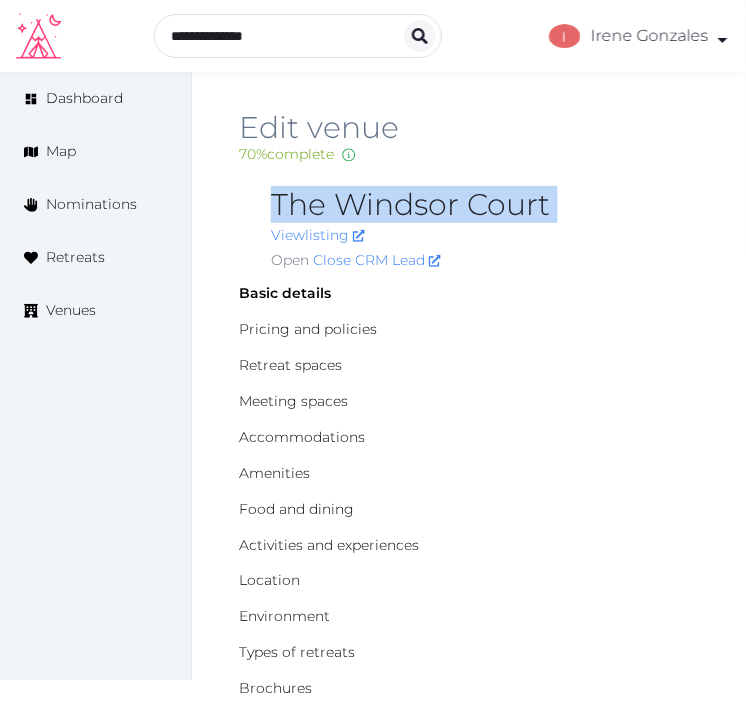 click on "The Windsor Court" at bounding box center (485, 205) 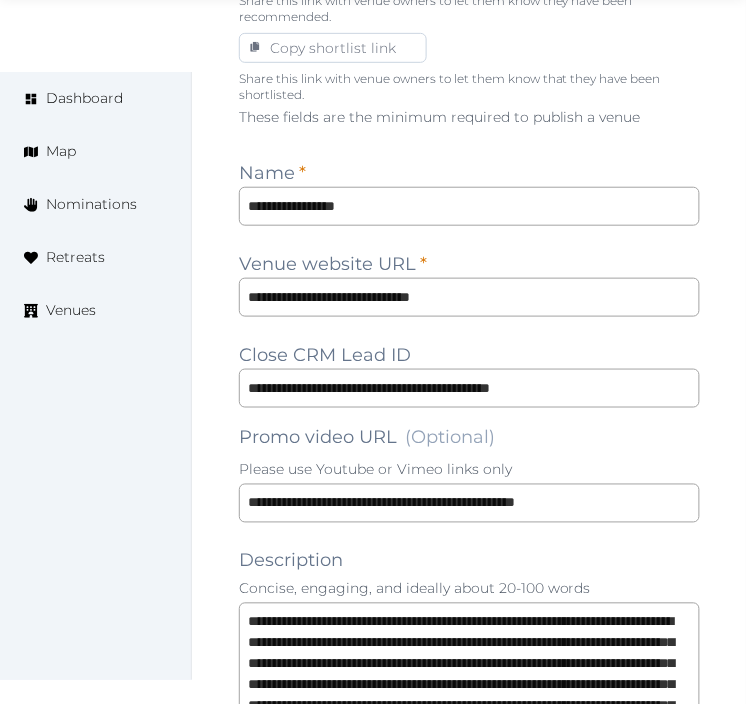 scroll, scrollTop: 1444, scrollLeft: 0, axis: vertical 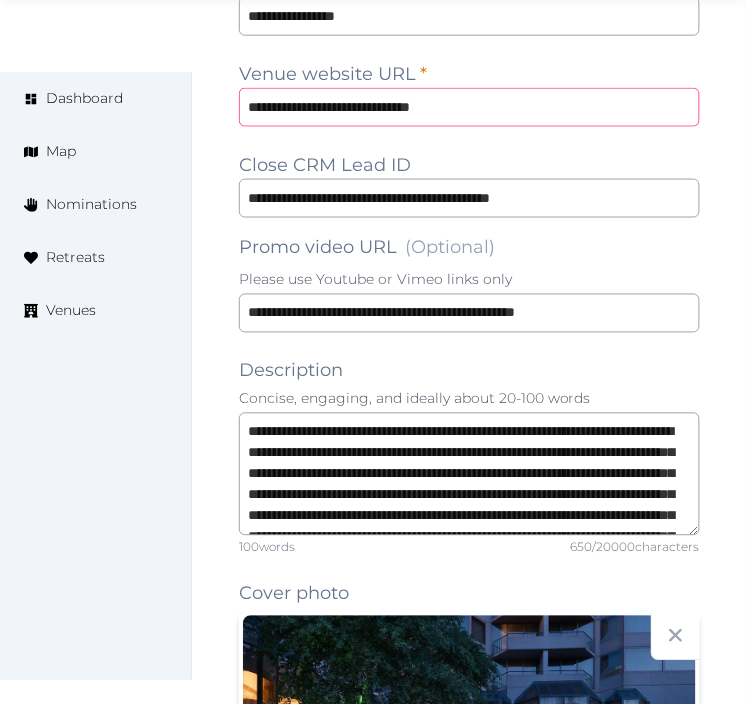 click on "**********" at bounding box center (469, 107) 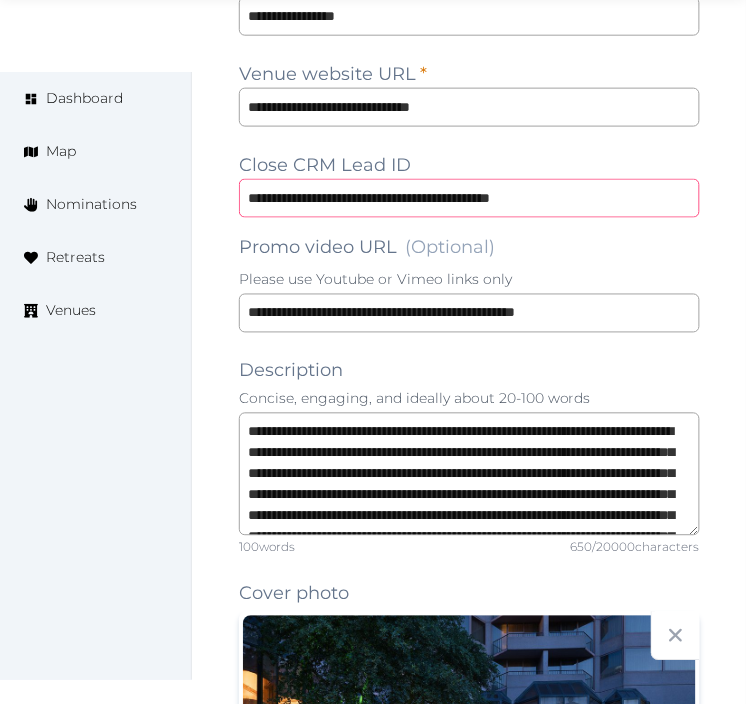 click on "**********" at bounding box center (469, 198) 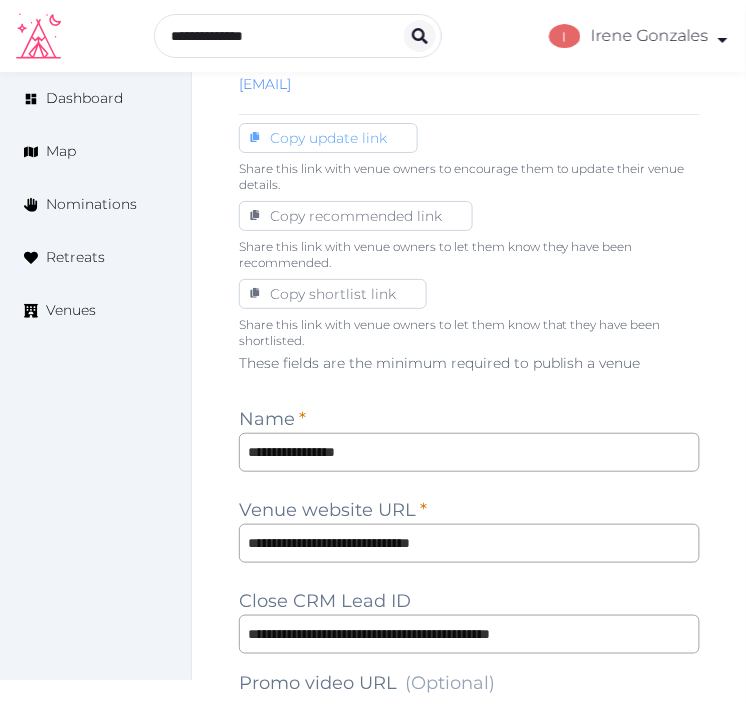 scroll, scrollTop: 888, scrollLeft: 0, axis: vertical 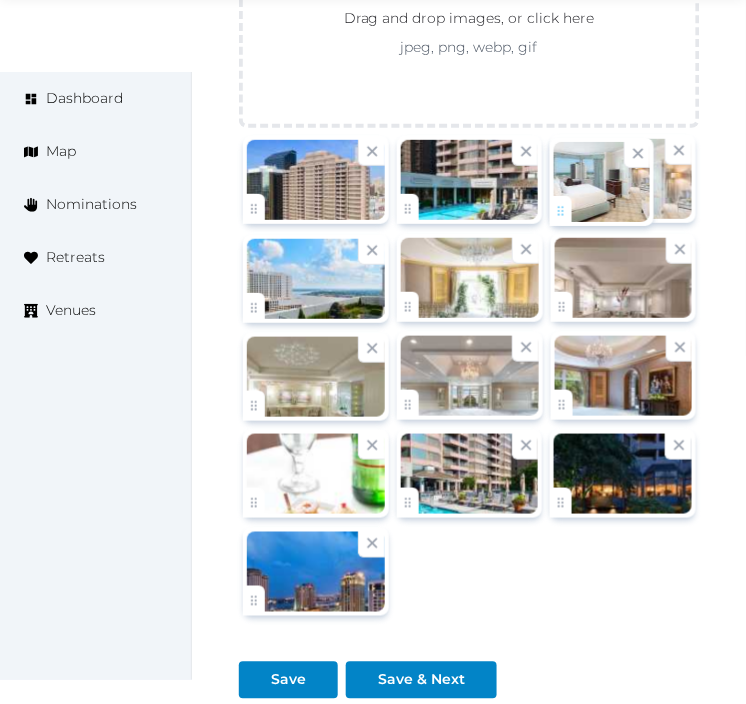 drag, startPoint x: 560, startPoint y: 406, endPoint x: 584, endPoint y: 210, distance: 197.46393 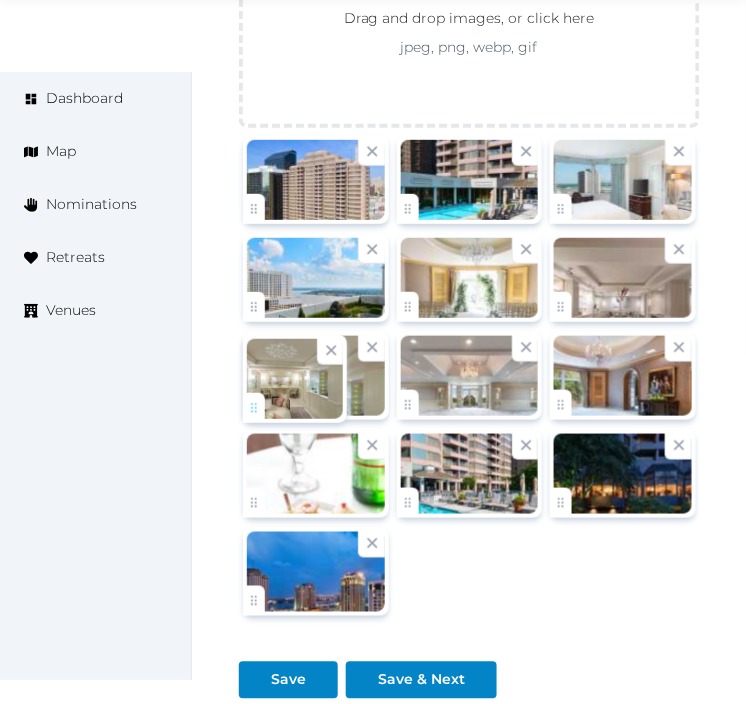 click on "Irene Gonzales   Account My Venue Listings My Retreats Logout      Dashboard Map Nominations Retreats Venues Edit venue 70 %  complete Fill out all the fields in your listing to increase its completion percentage.   A higher completion percentage will make your listing more attractive and result in better matches. The Windsor Court   View  listing   Open    Close CRM Lead Basic details Pricing and policies Retreat spaces Meeting spaces Accommodations Amenities Food and dining Activities and experiences Location Environment Types of retreats Brochures Notes Ownership Administration Activity This venue is live and visible to the public Mark draft Archive Venue owned by the-windsor-court events@windsorcourthotel.com Copy update link Share this link with venue owners to encourage them to update their venue details. Copy recommended link Share this link with venue owners to let them know they have been recommended. Copy shortlist link Name * * /" at bounding box center [373, -1268] 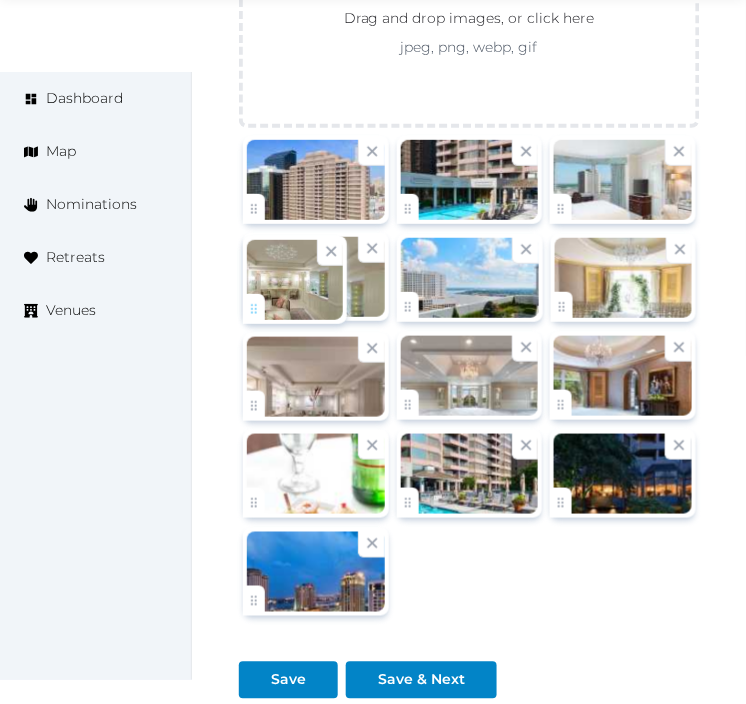 drag, startPoint x: 267, startPoint y: 404, endPoint x: 313, endPoint y: 326, distance: 90.55385 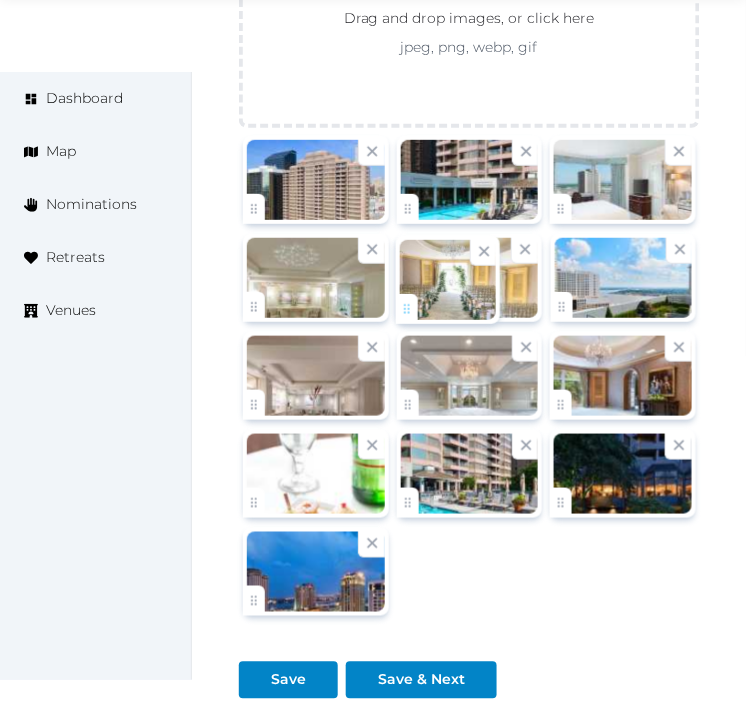 drag, startPoint x: 574, startPoint y: 311, endPoint x: 395, endPoint y: 325, distance: 179.54665 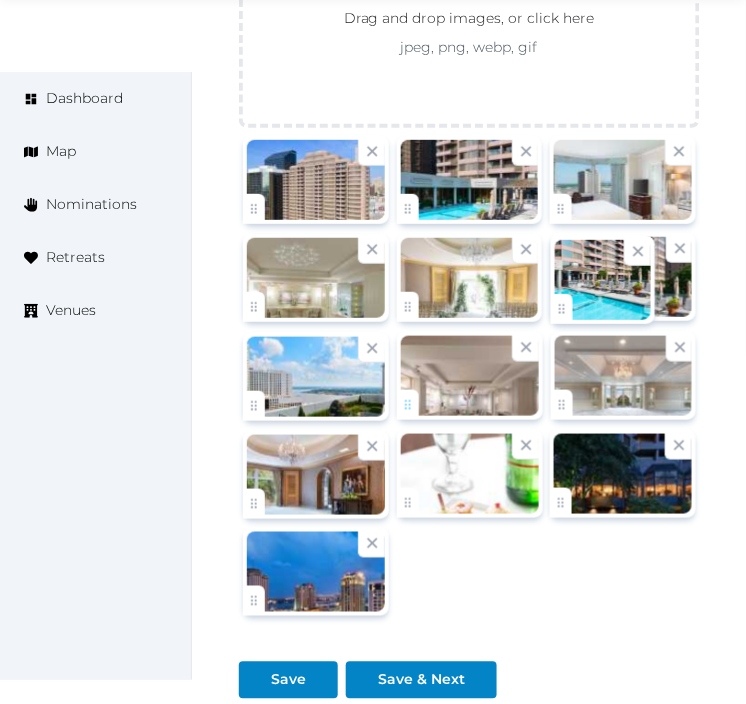 drag, startPoint x: 396, startPoint y: 496, endPoint x: 273, endPoint y: 410, distance: 150.08331 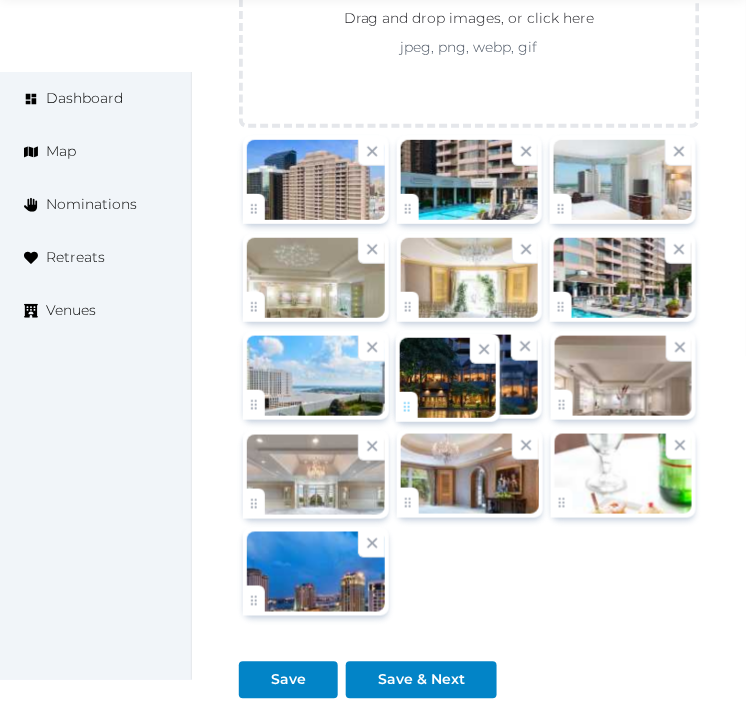 drag, startPoint x: 563, startPoint y: 506, endPoint x: 421, endPoint y: 431, distance: 160.58954 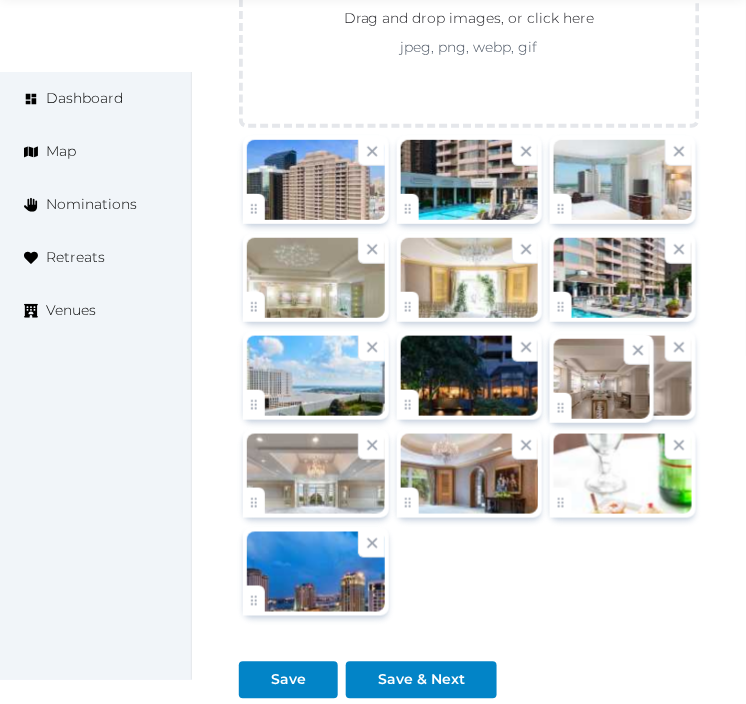 click on "Irene Gonzales   Account My Venue Listings My Retreats Logout      Dashboard Map Nominations Retreats Venues Edit venue 70 %  complete Fill out all the fields in your listing to increase its completion percentage.   A higher completion percentage will make your listing more attractive and result in better matches. The Windsor Court   View  listing   Open    Close CRM Lead Basic details Pricing and policies Retreat spaces Meeting spaces Accommodations Amenities Food and dining Activities and experiences Location Environment Types of retreats Brochures Notes Ownership Administration Activity This venue is live and visible to the public Mark draft Archive Venue owned by the-windsor-court events@windsorcourthotel.com Copy update link Share this link with venue owners to encourage them to update their venue details. Copy recommended link Share this link with venue owners to let them know they have been recommended. Copy shortlist link Name * * /" at bounding box center [373, -1268] 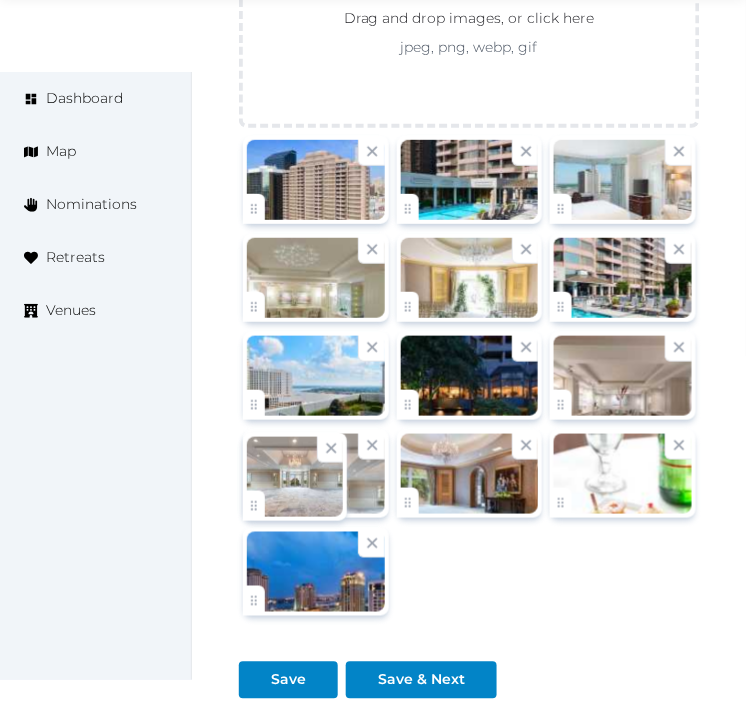 drag, startPoint x: 256, startPoint y: 512, endPoint x: 251, endPoint y: 525, distance: 13.928389 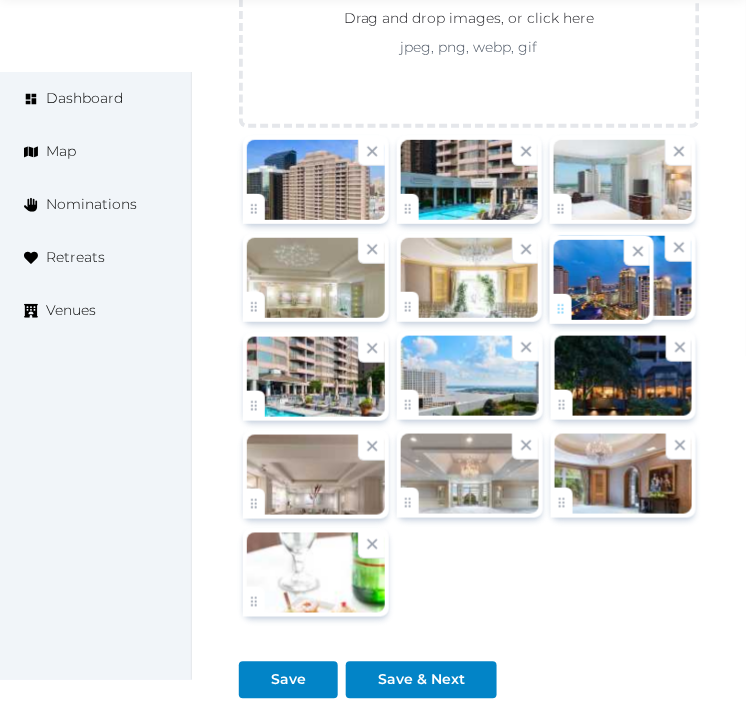 drag, startPoint x: 268, startPoint y: 594, endPoint x: 572, endPoint y: 296, distance: 425.69943 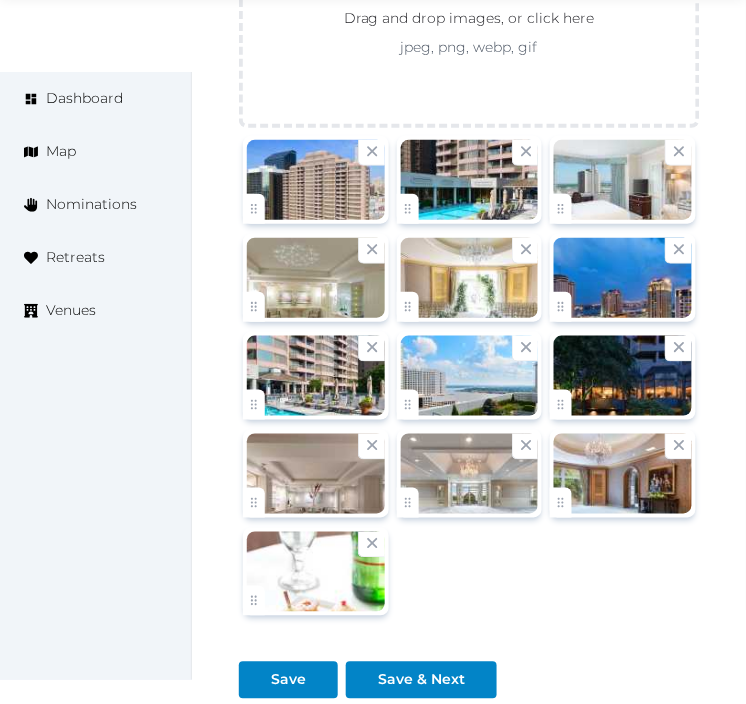 click at bounding box center (316, 474) 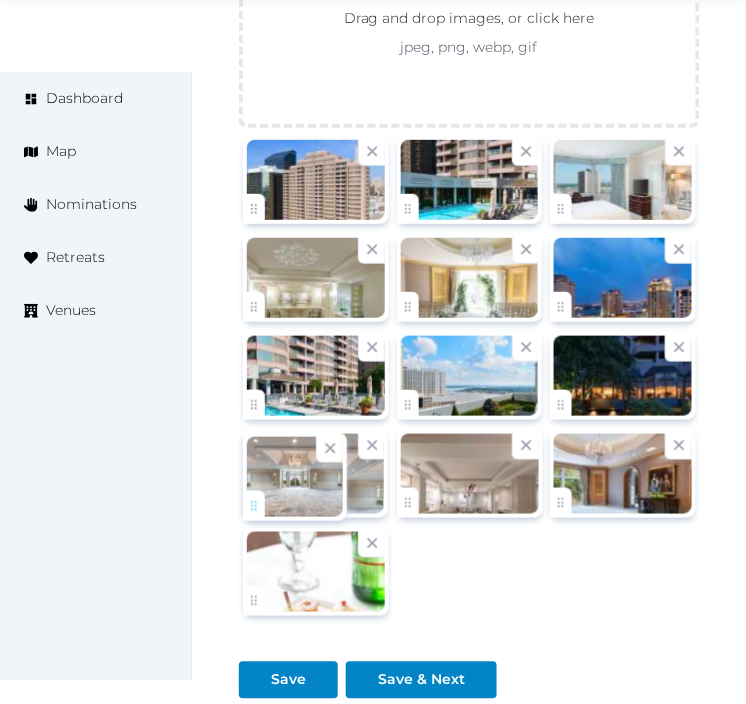 drag, startPoint x: 404, startPoint y: 502, endPoint x: 273, endPoint y: 511, distance: 131.30879 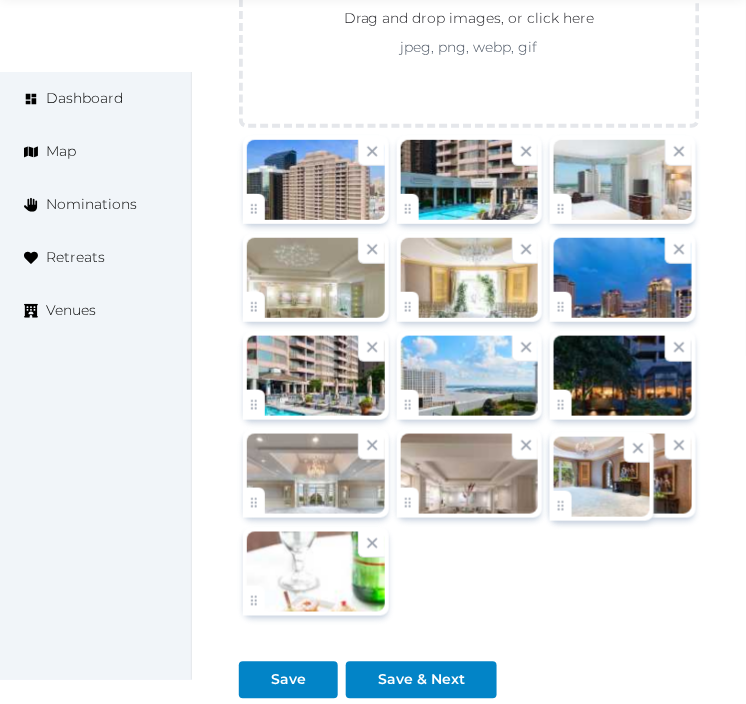 drag, startPoint x: 570, startPoint y: 513, endPoint x: 317, endPoint y: 578, distance: 261.2164 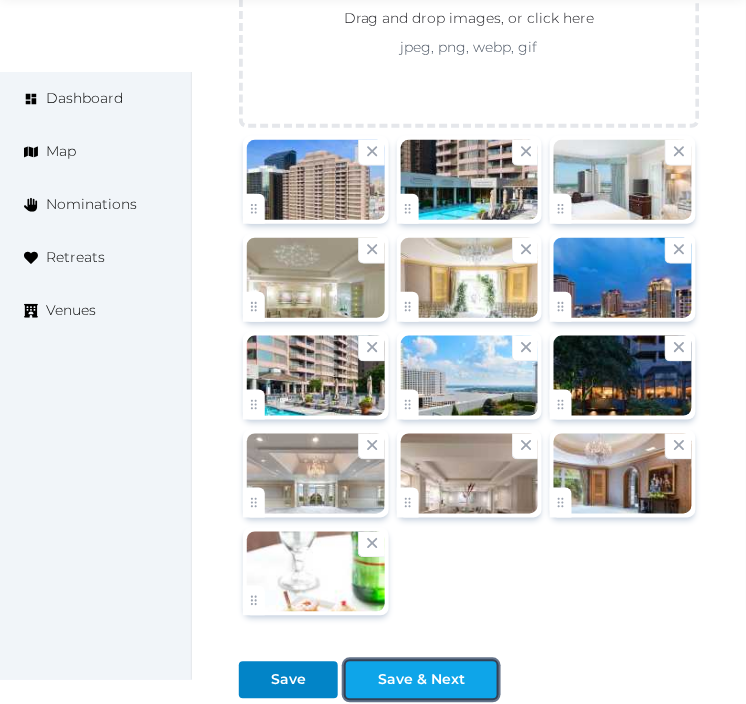 click on "Save & Next" at bounding box center [421, 680] 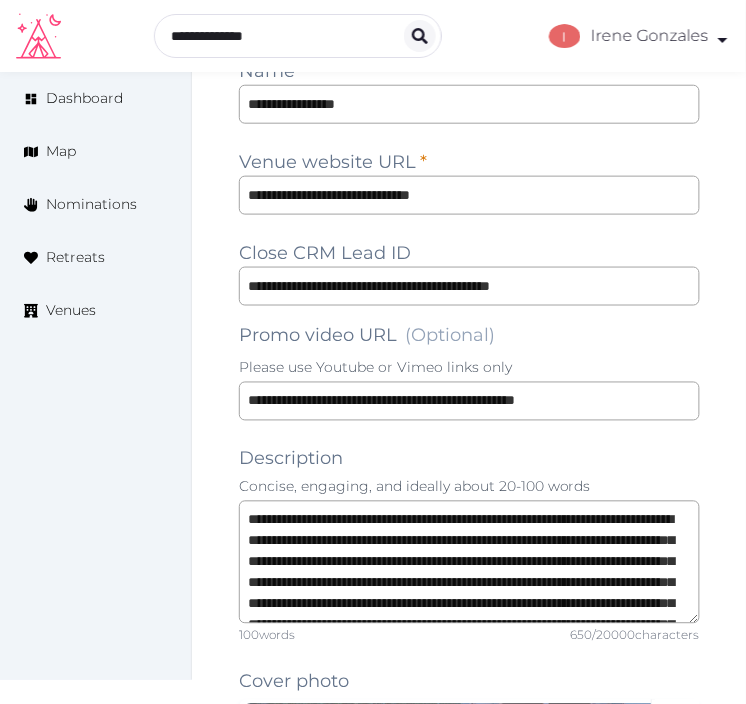 scroll, scrollTop: 1347, scrollLeft: 0, axis: vertical 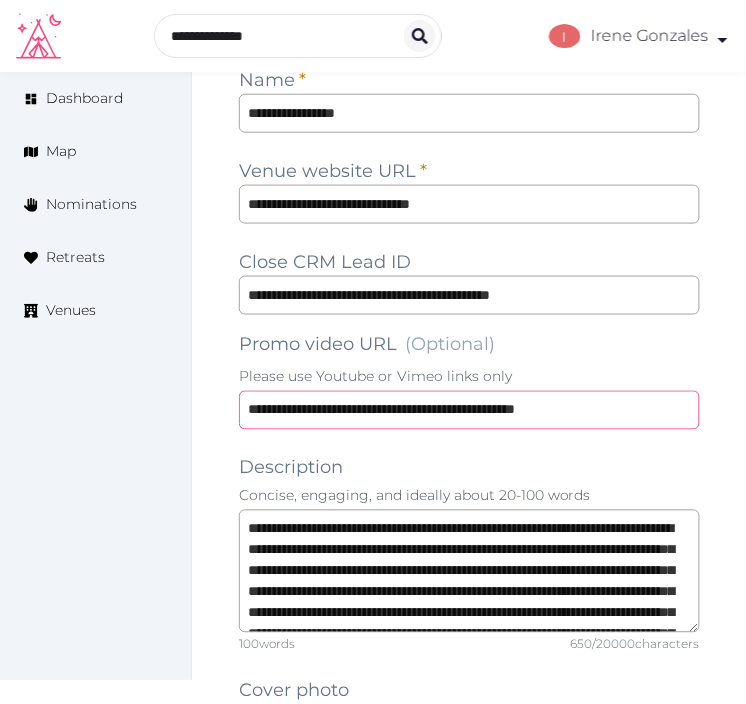 click on "**********" at bounding box center (469, 410) 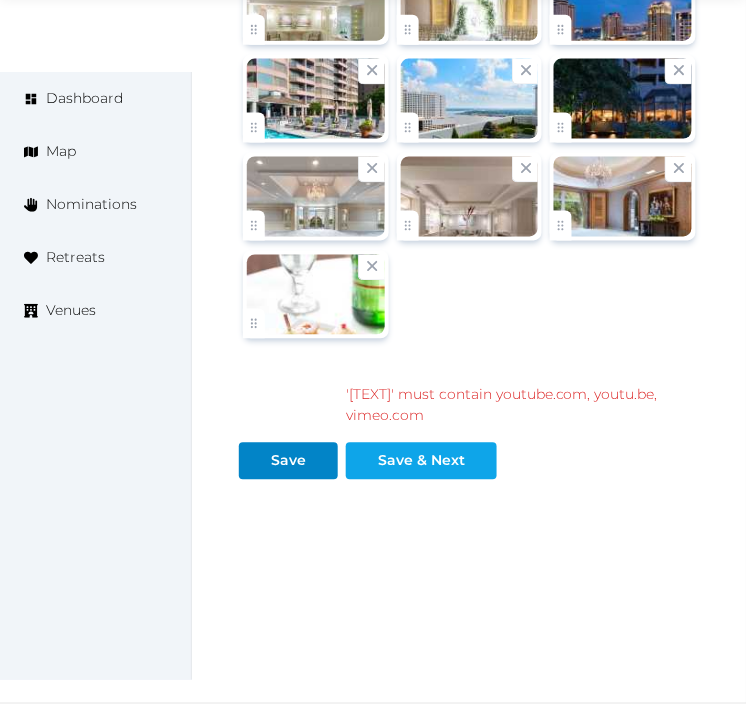 type 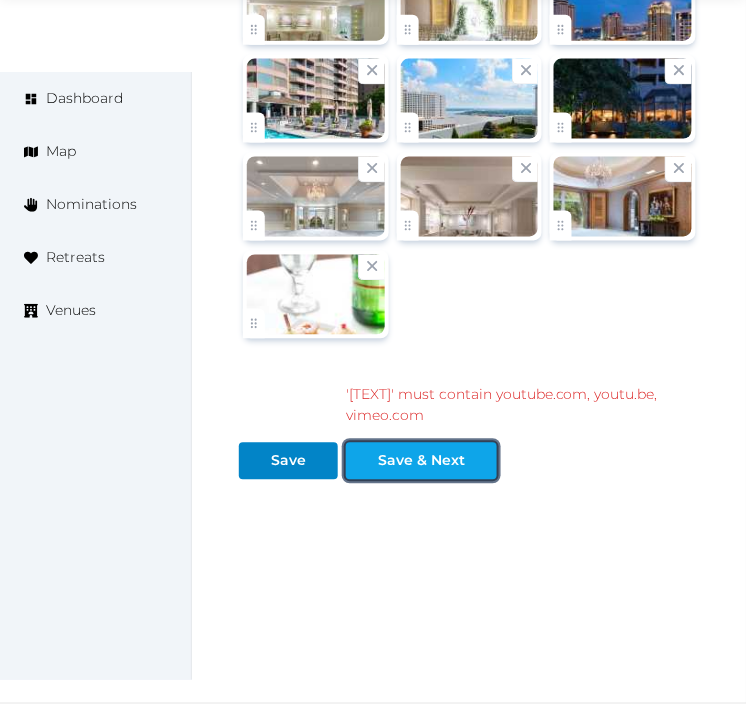 click on "Save & Next" at bounding box center [421, 461] 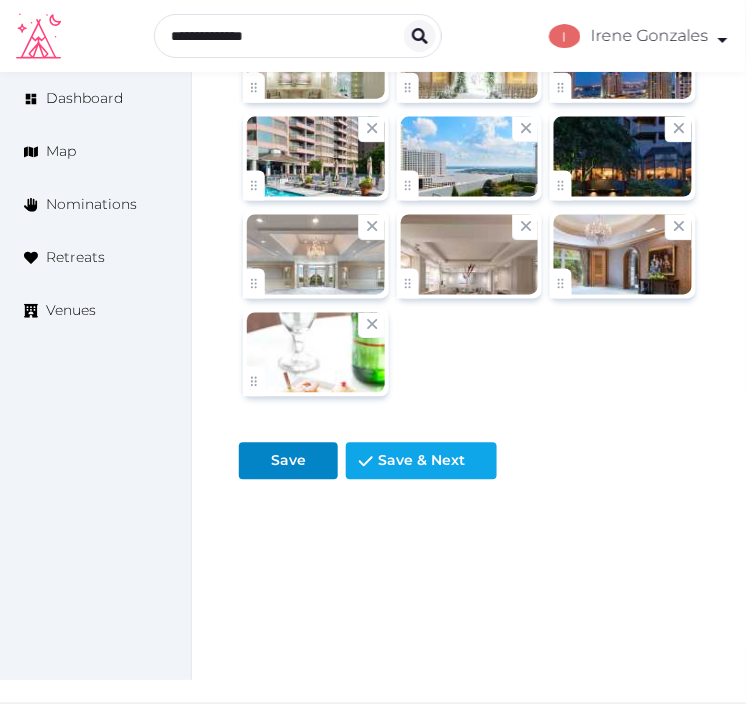 scroll, scrollTop: 3681, scrollLeft: 0, axis: vertical 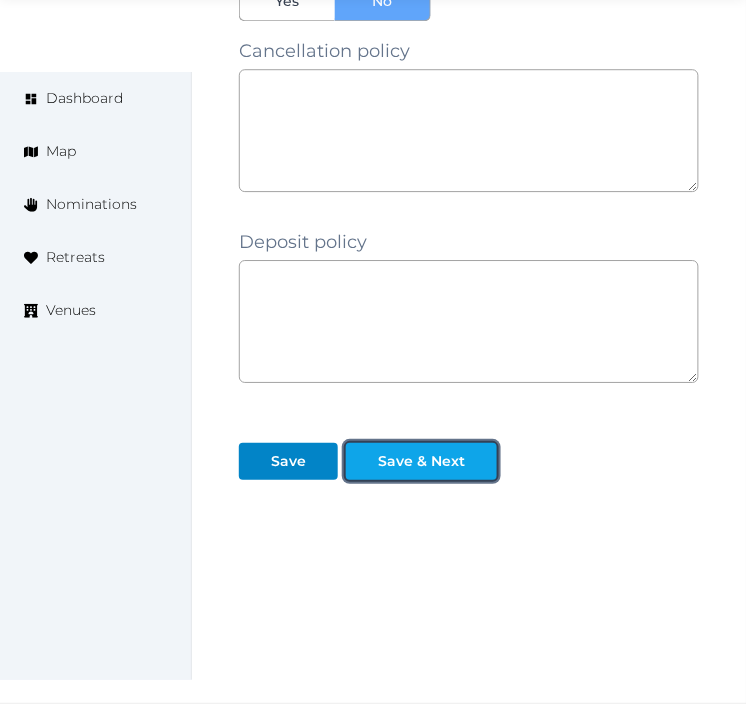 click on "Save & Next" at bounding box center [421, 461] 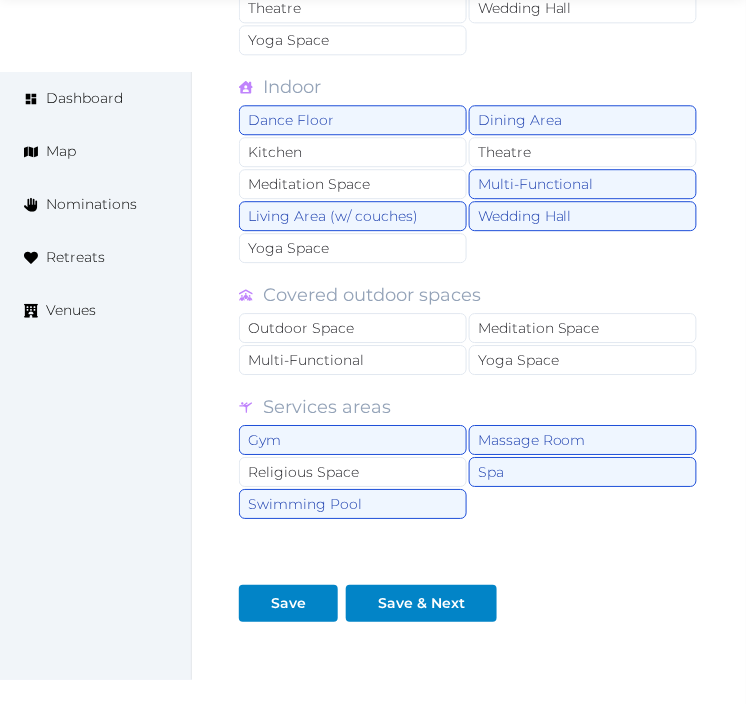 scroll, scrollTop: 1973, scrollLeft: 0, axis: vertical 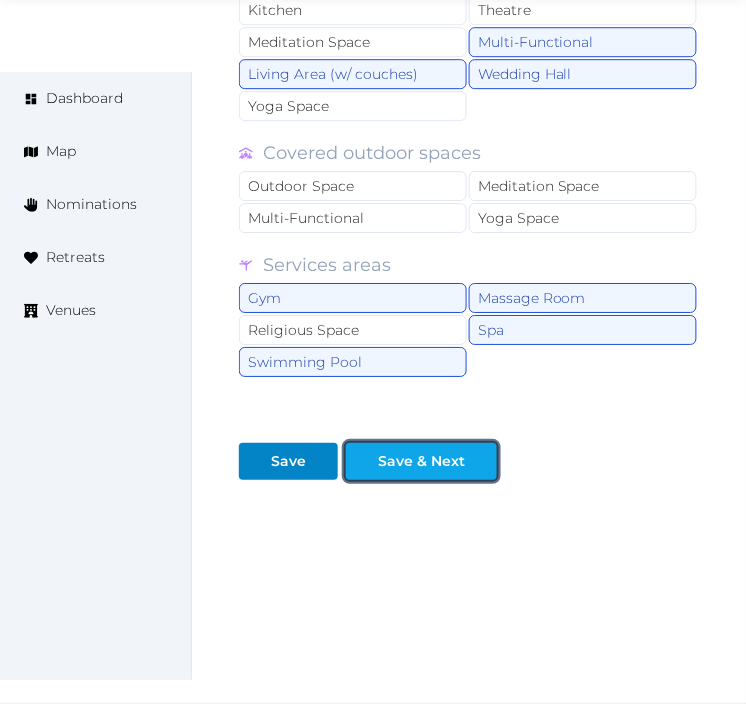 click on "Save & Next" at bounding box center [421, 461] 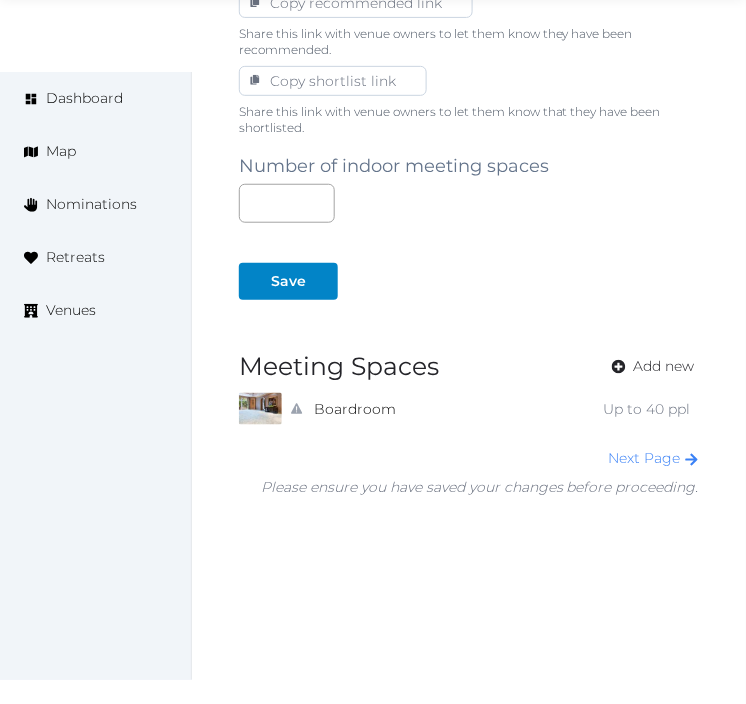 scroll, scrollTop: 1222, scrollLeft: 0, axis: vertical 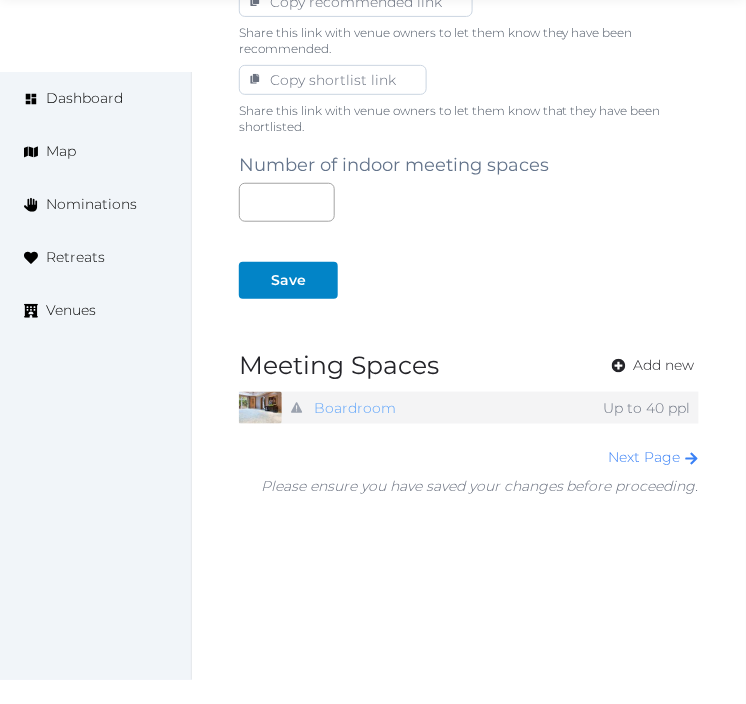 click on "Boardroom" at bounding box center (355, 408) 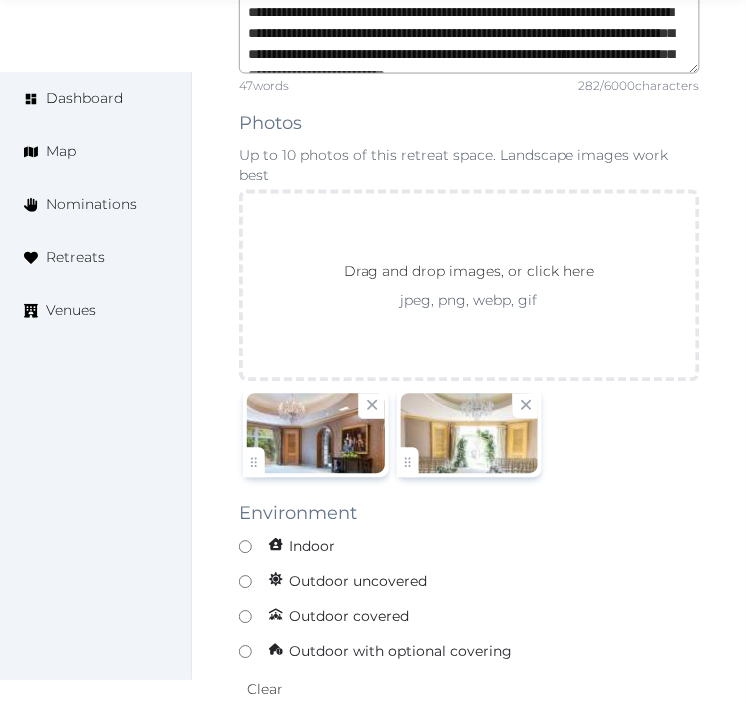 scroll, scrollTop: 1666, scrollLeft: 0, axis: vertical 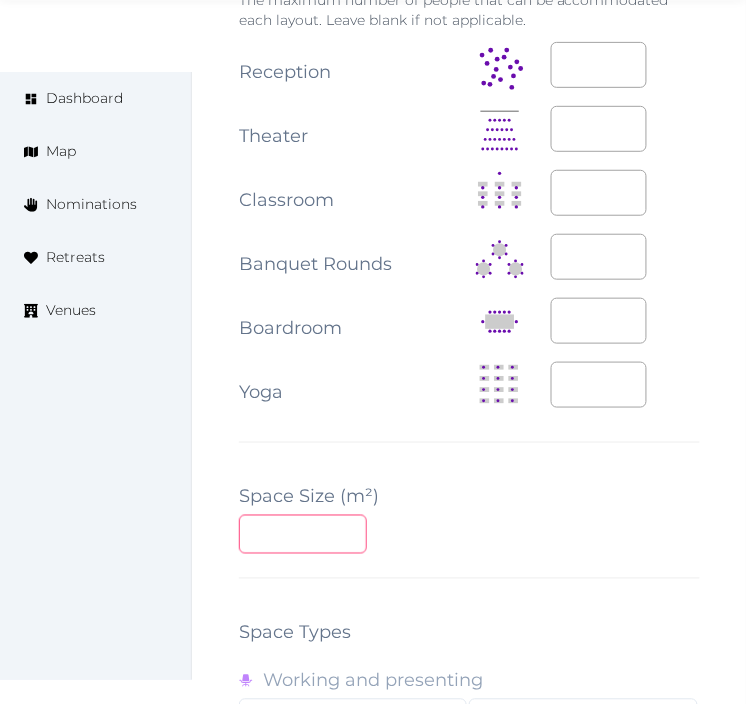 drag, startPoint x: 267, startPoint y: 520, endPoint x: 250, endPoint y: 516, distance: 17.464249 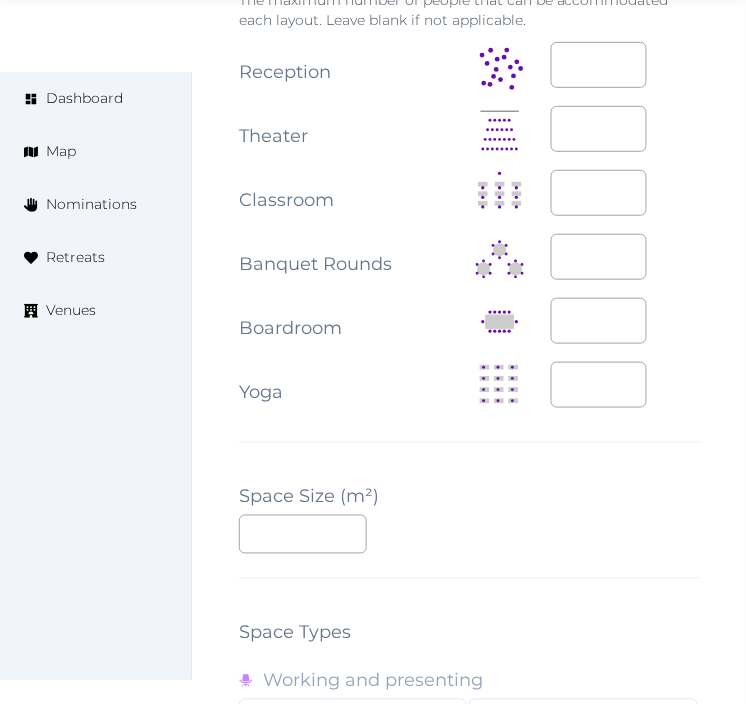 click on "**********" at bounding box center [469, 227] 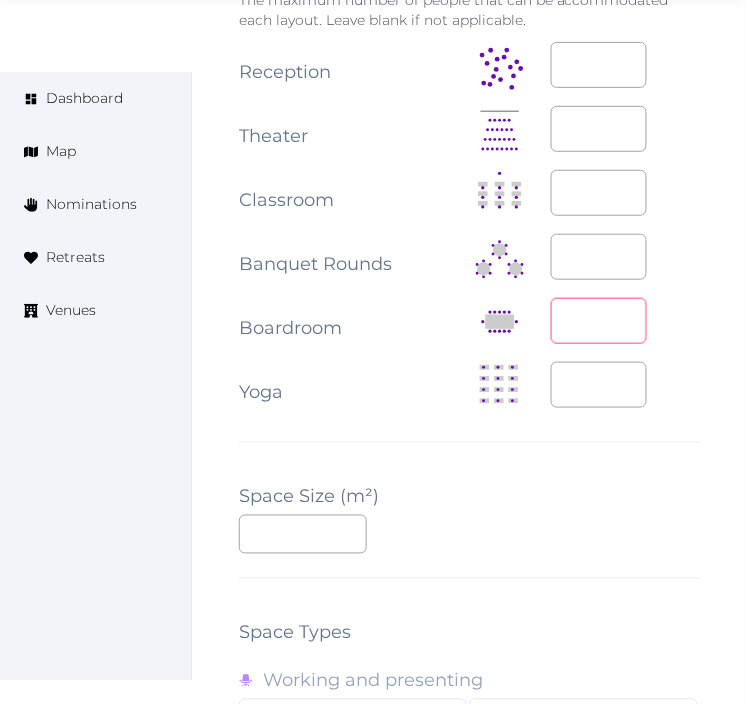 drag, startPoint x: 602, startPoint y: 285, endPoint x: 501, endPoint y: 291, distance: 101.17806 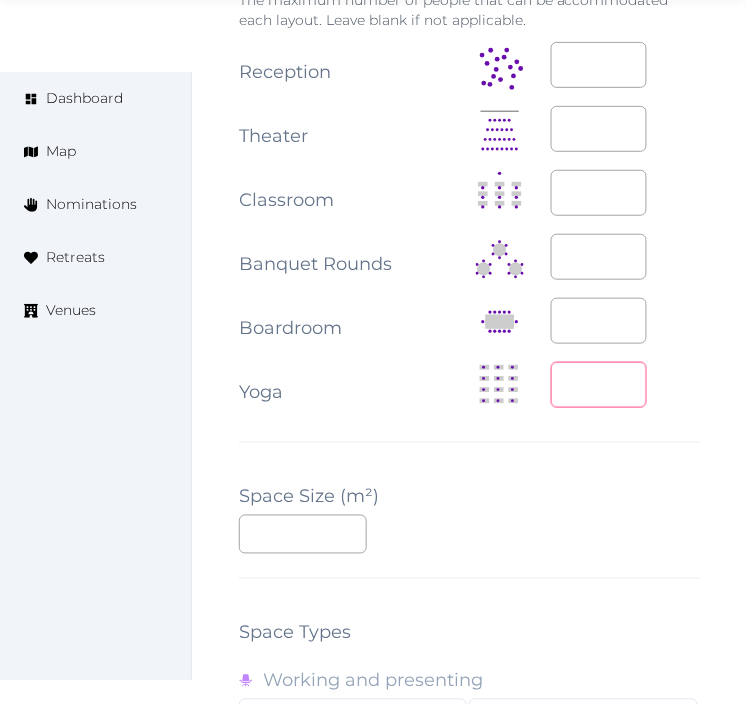 drag, startPoint x: 578, startPoint y: 358, endPoint x: 514, endPoint y: 360, distance: 64.03124 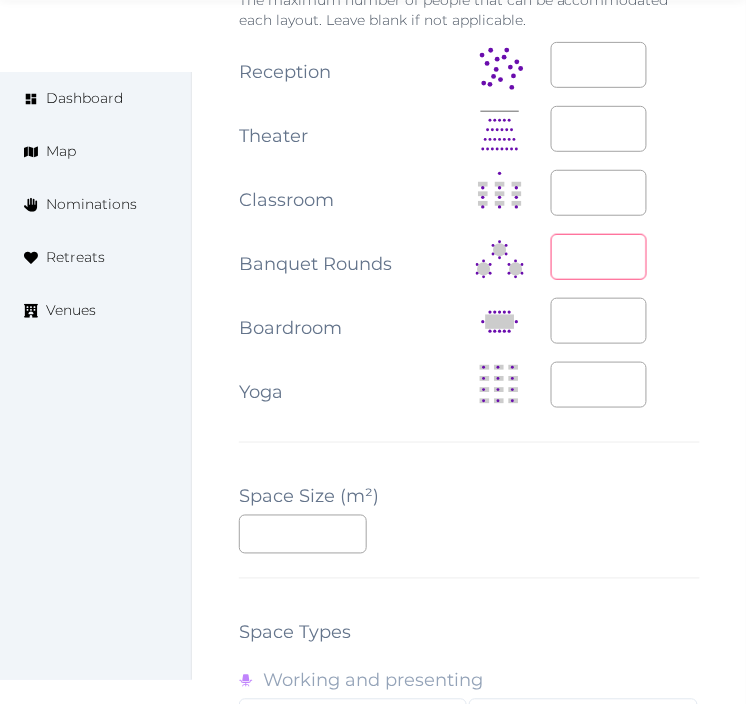 drag, startPoint x: 587, startPoint y: 238, endPoint x: 533, endPoint y: 252, distance: 55.7853 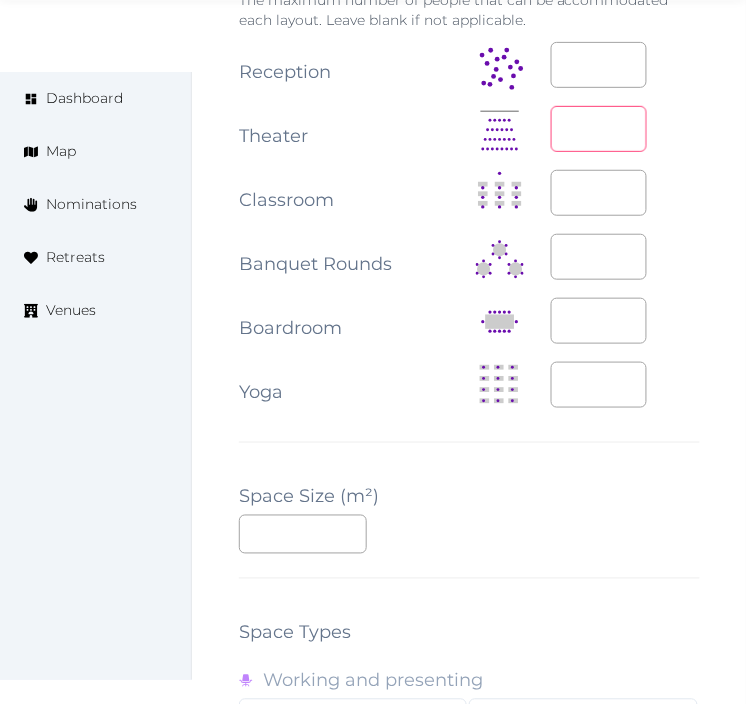drag, startPoint x: 577, startPoint y: 101, endPoint x: 512, endPoint y: 106, distance: 65.192024 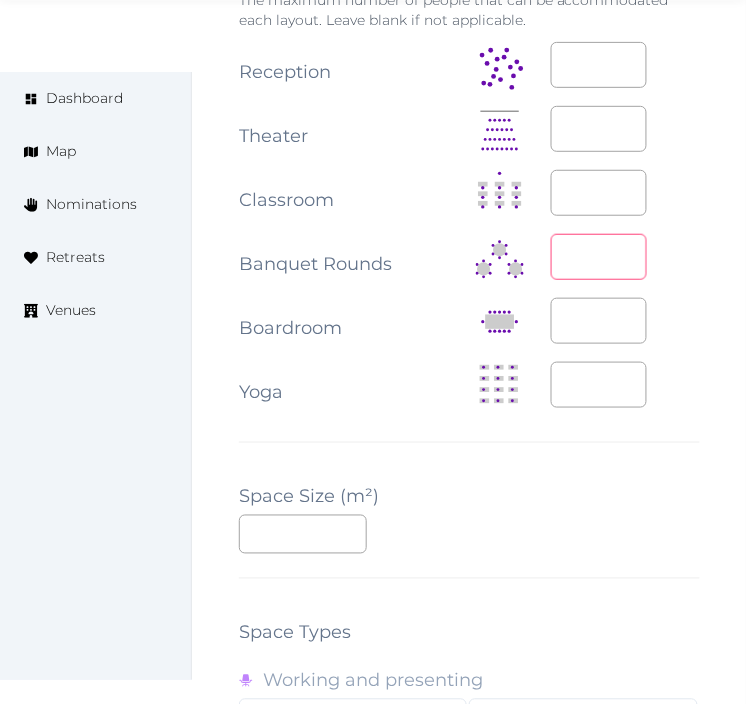 drag, startPoint x: 593, startPoint y: 235, endPoint x: 537, endPoint y: 224, distance: 57.070133 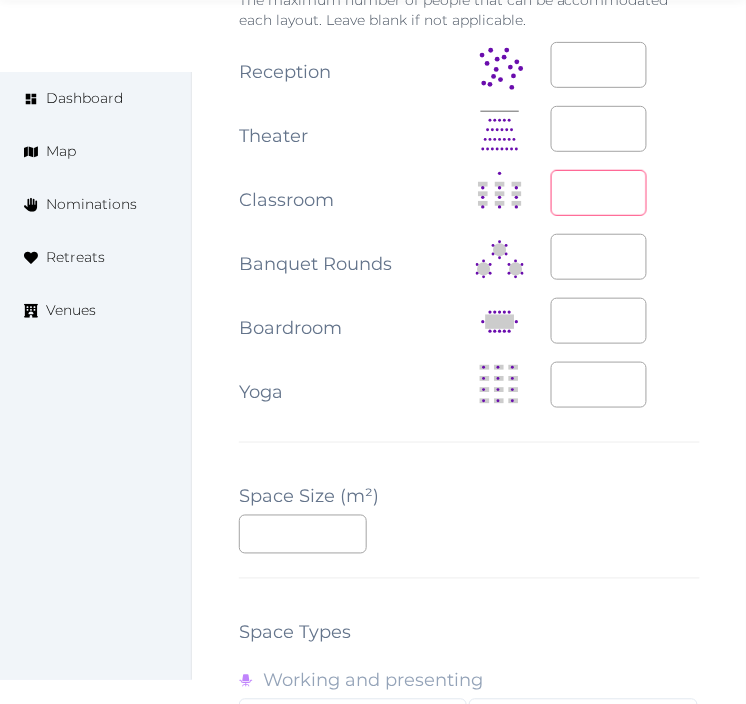 drag, startPoint x: 597, startPoint y: 160, endPoint x: 547, endPoint y: 158, distance: 50.039986 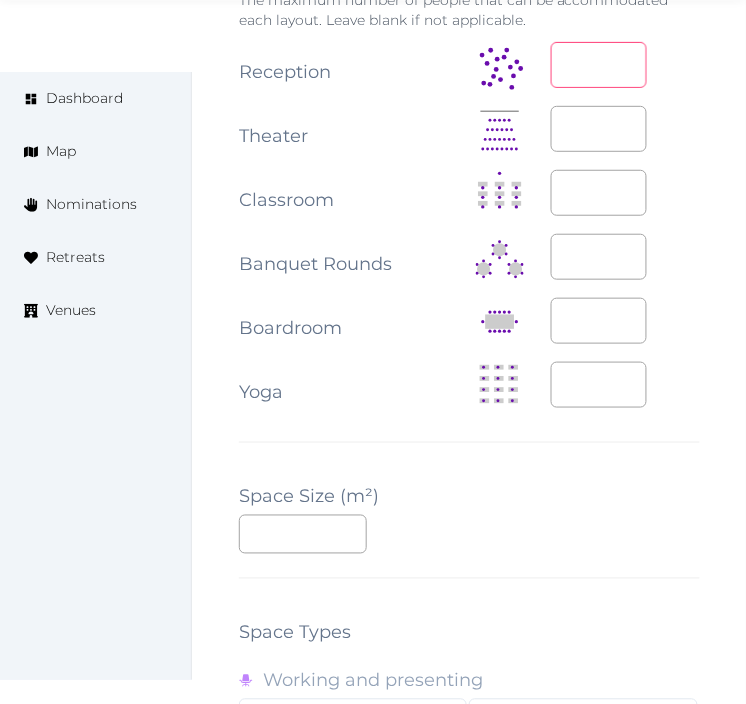 drag, startPoint x: 593, startPoint y: 58, endPoint x: 540, endPoint y: 51, distance: 53.460266 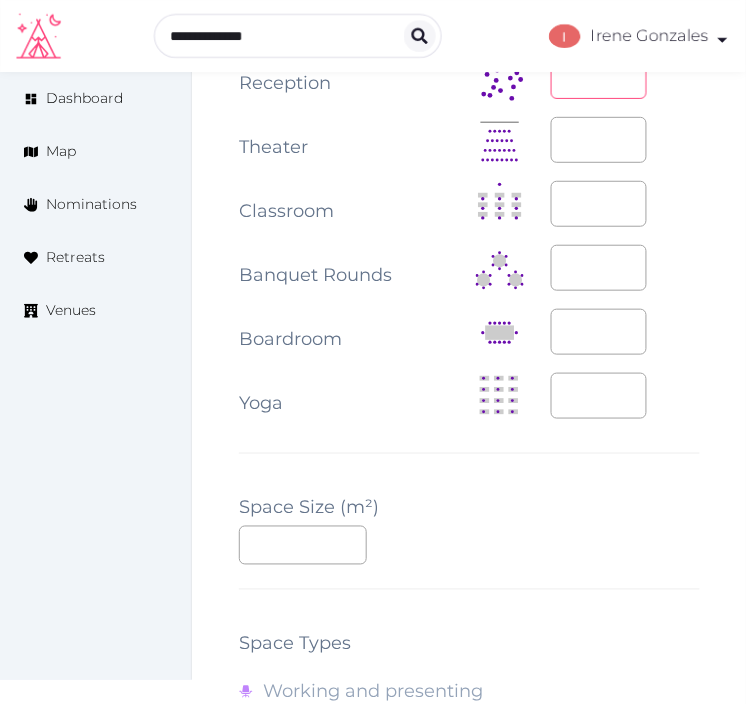 type on "**" 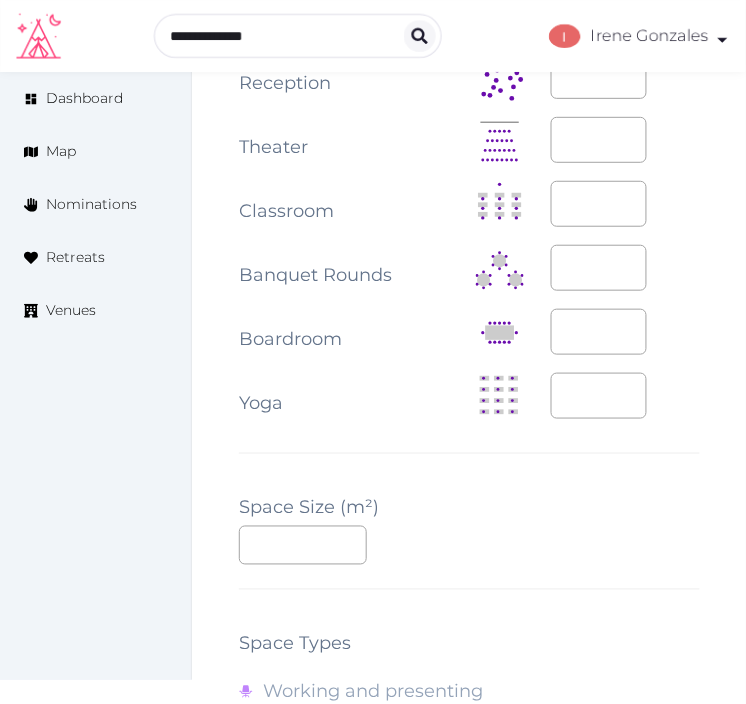 click on "**" at bounding box center [625, 269] 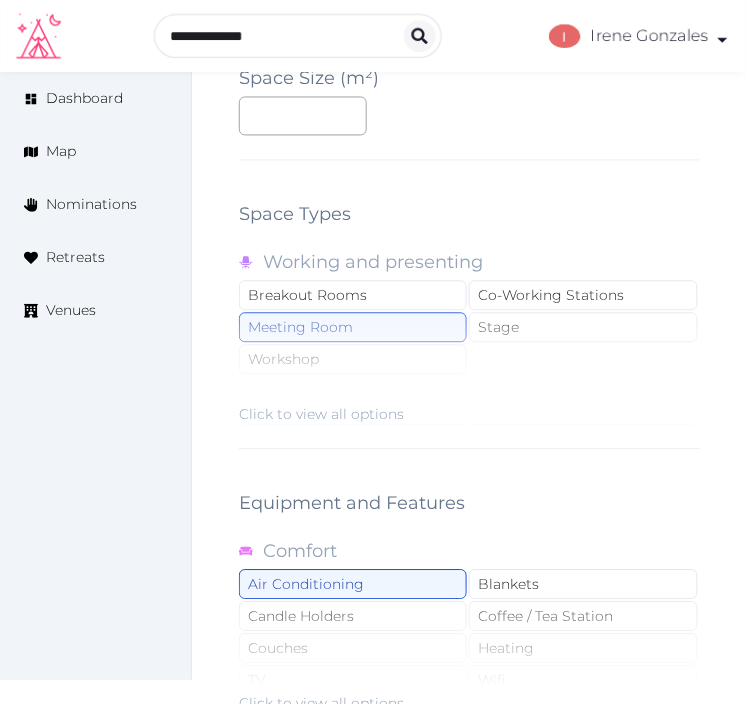 scroll, scrollTop: 2738, scrollLeft: 0, axis: vertical 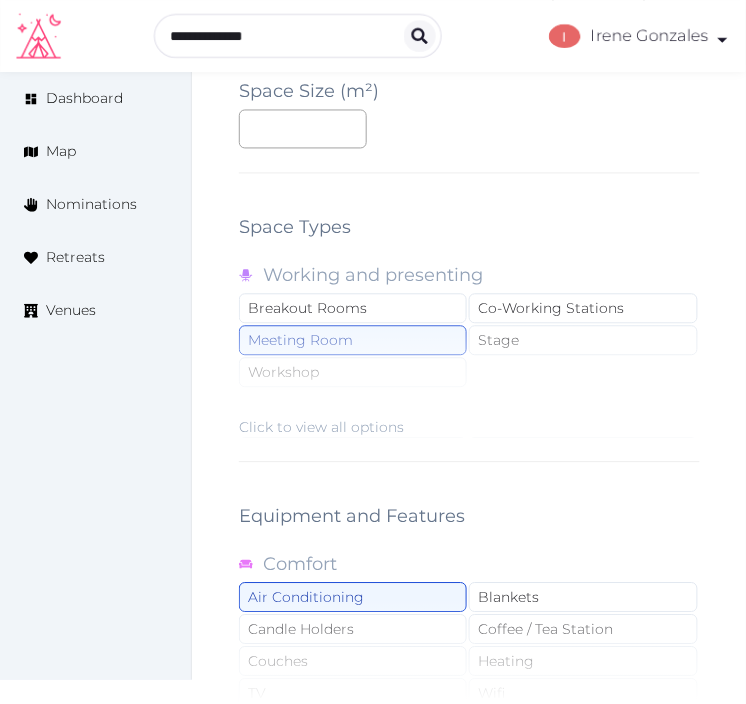 click on "Click to view all options" at bounding box center (321, 428) 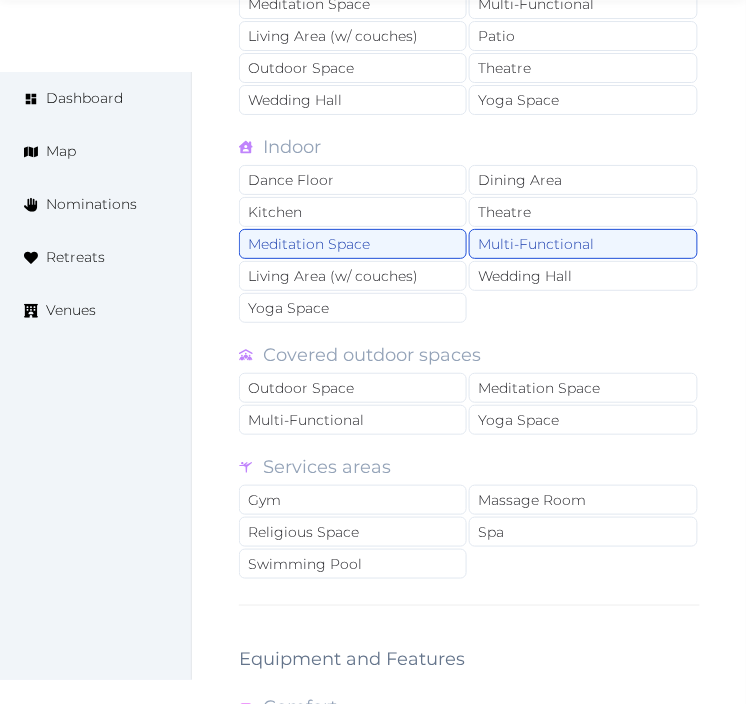 scroll, scrollTop: 3294, scrollLeft: 0, axis: vertical 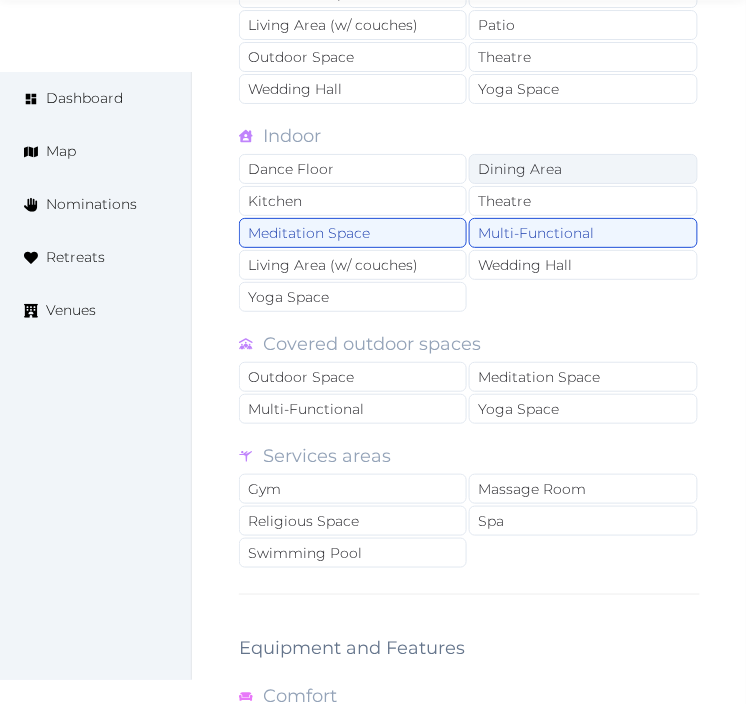click on "Dining Area" at bounding box center (583, 169) 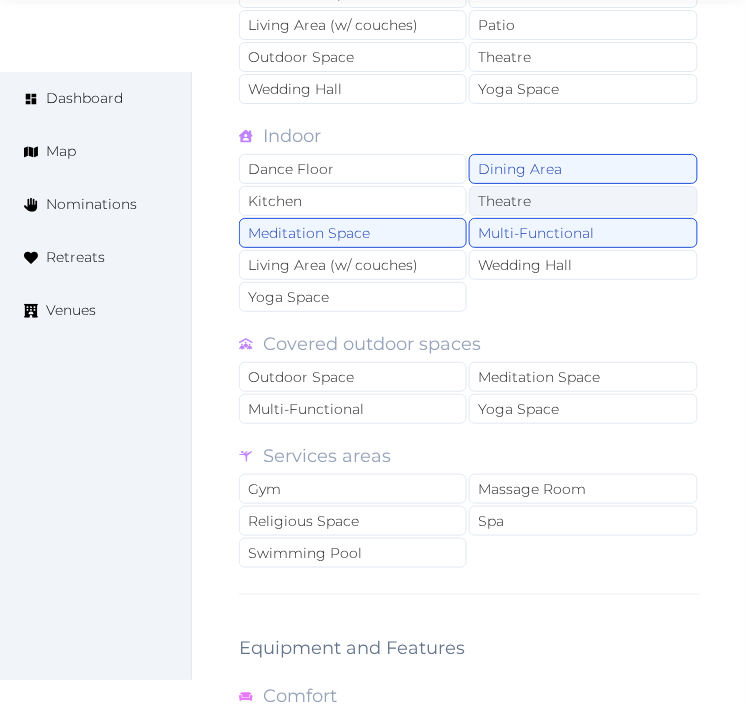 click on "Theatre" at bounding box center (583, 201) 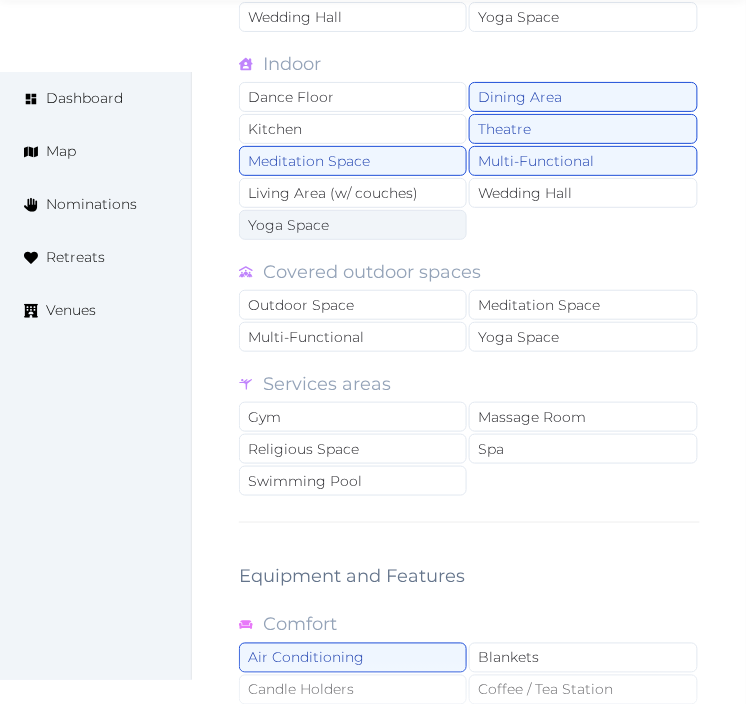 scroll, scrollTop: 3405, scrollLeft: 0, axis: vertical 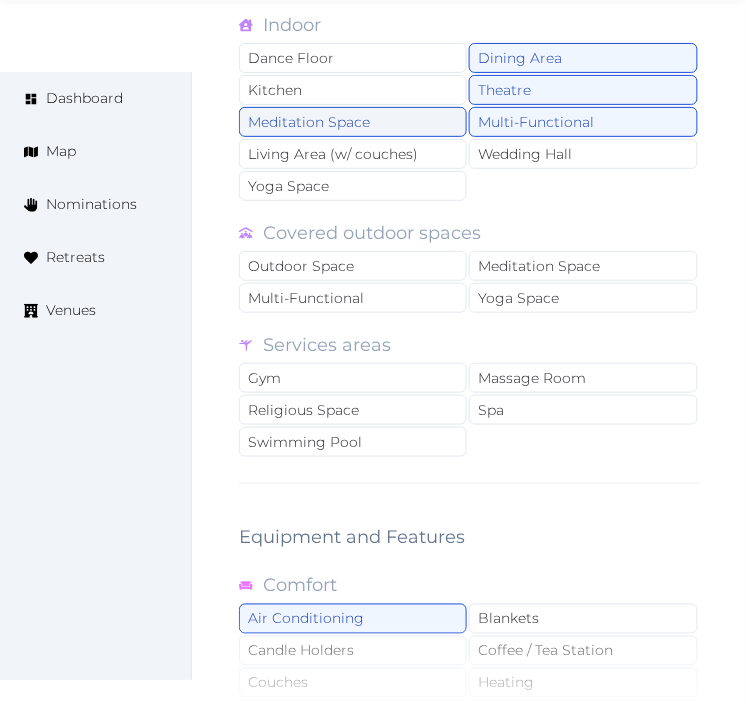 click on "Meditation Space" at bounding box center (353, 122) 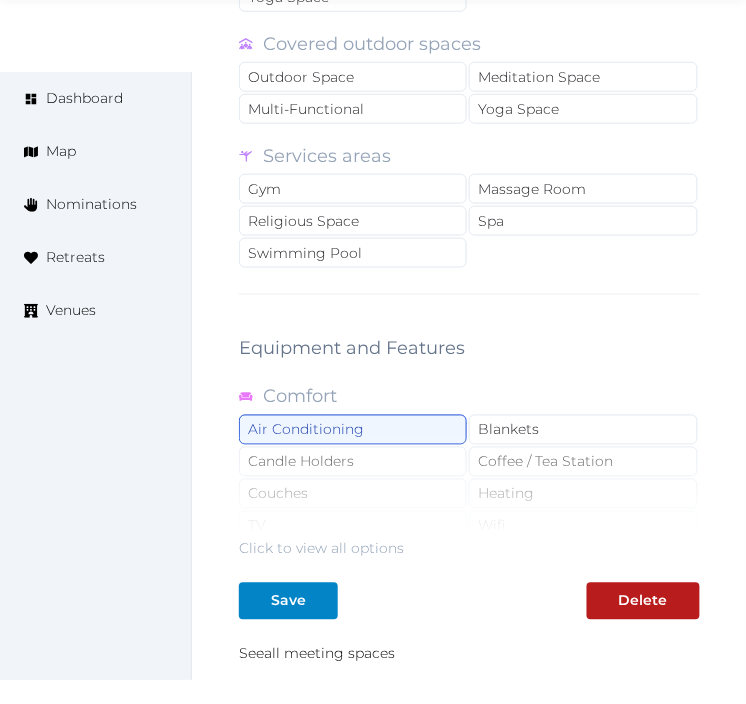 scroll, scrollTop: 3738, scrollLeft: 0, axis: vertical 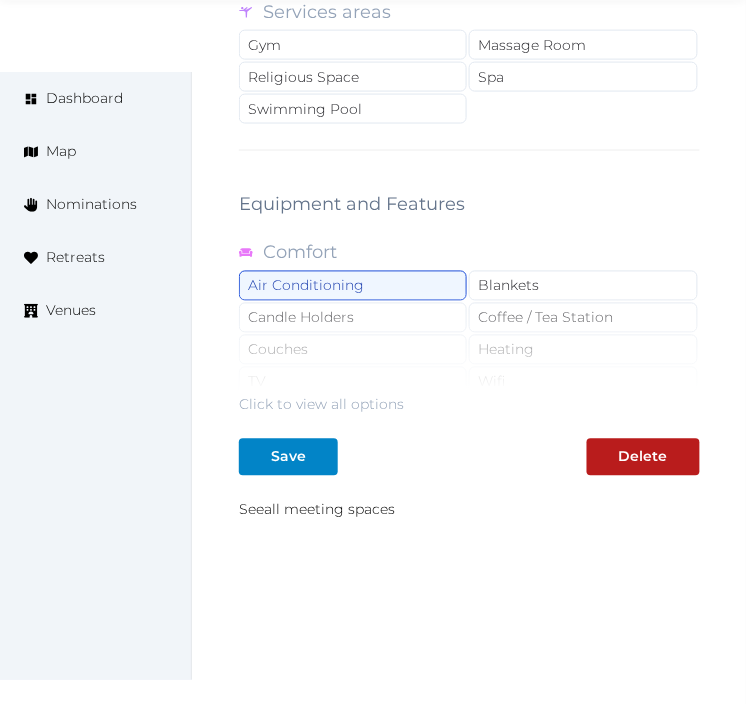 click on "Click to view all options" at bounding box center (469, 351) 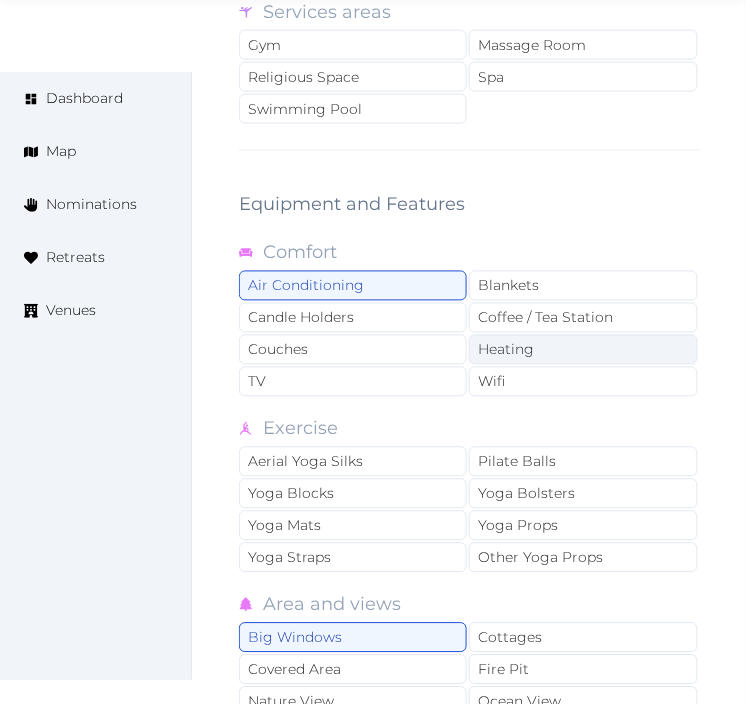 drag, startPoint x: 503, startPoint y: 375, endPoint x: 527, endPoint y: 322, distance: 58.18075 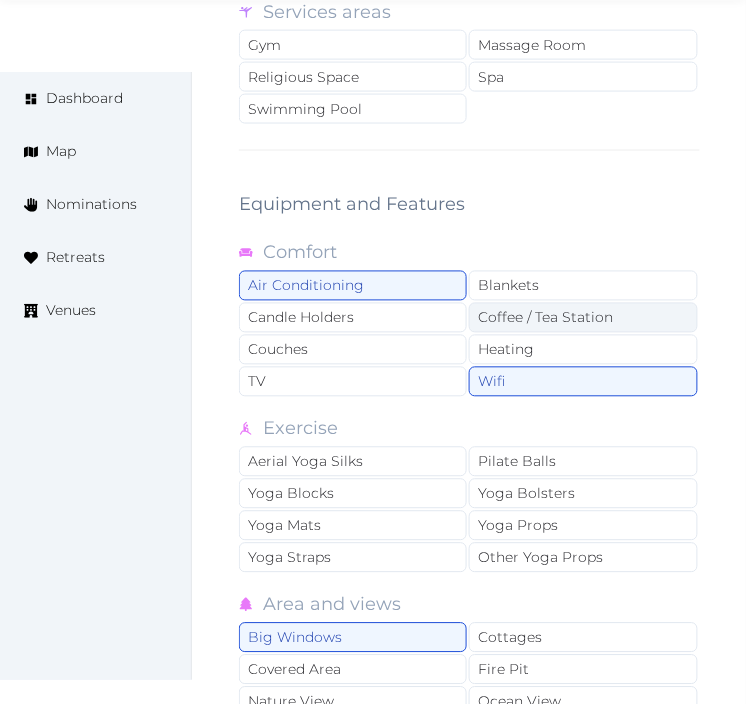 click on "Coffee / Tea Station" at bounding box center [583, 318] 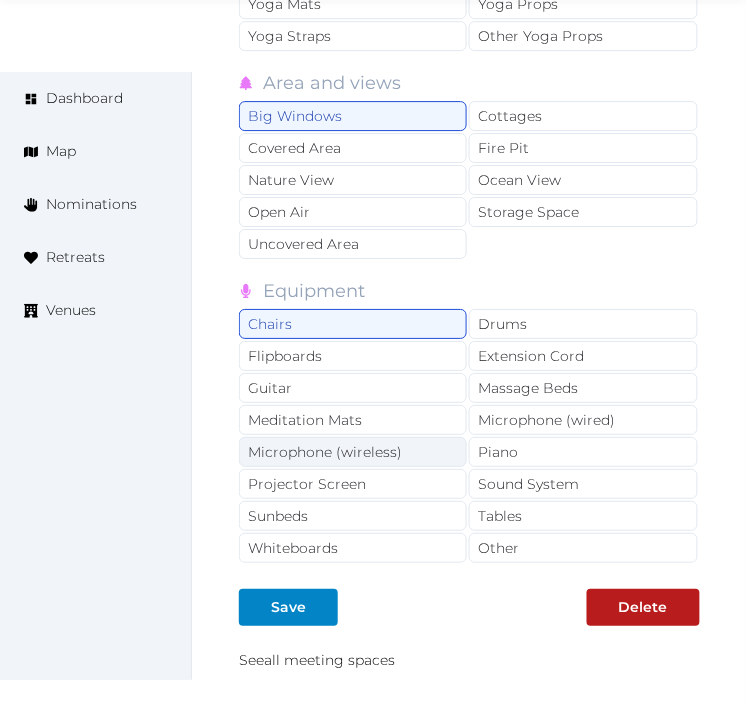 scroll, scrollTop: 4294, scrollLeft: 0, axis: vertical 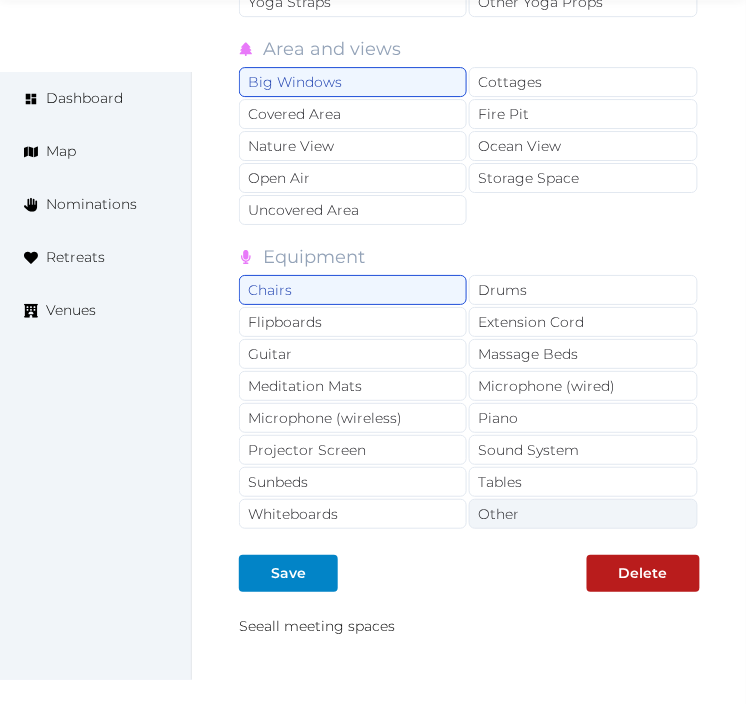 click on "Other" at bounding box center [583, 514] 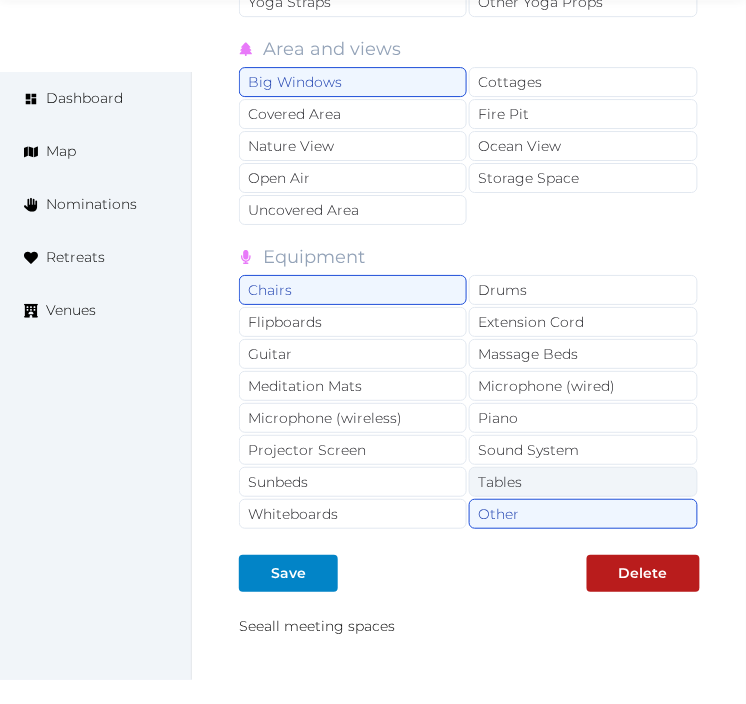 click on "Tables" at bounding box center [583, 482] 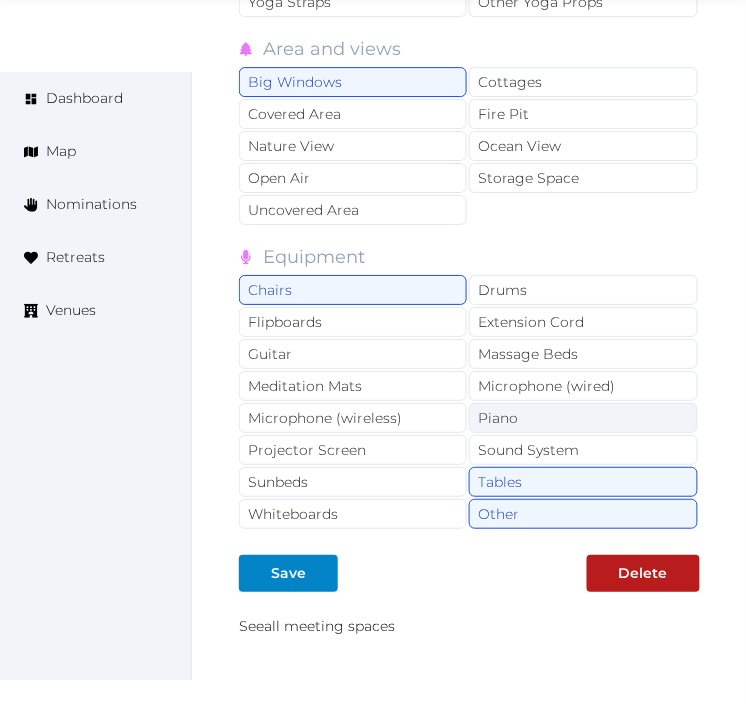 click on "Piano" at bounding box center (583, 418) 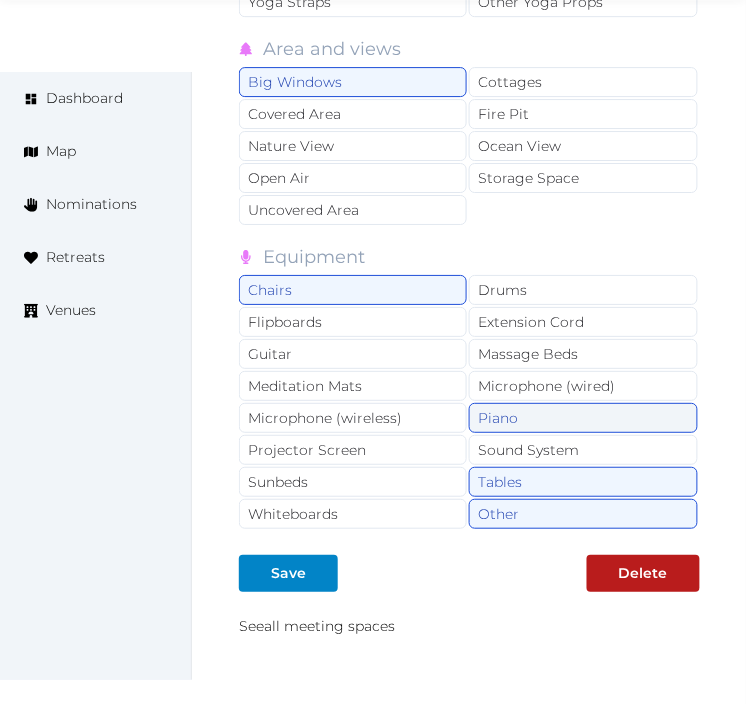 click on "Piano" at bounding box center (583, 418) 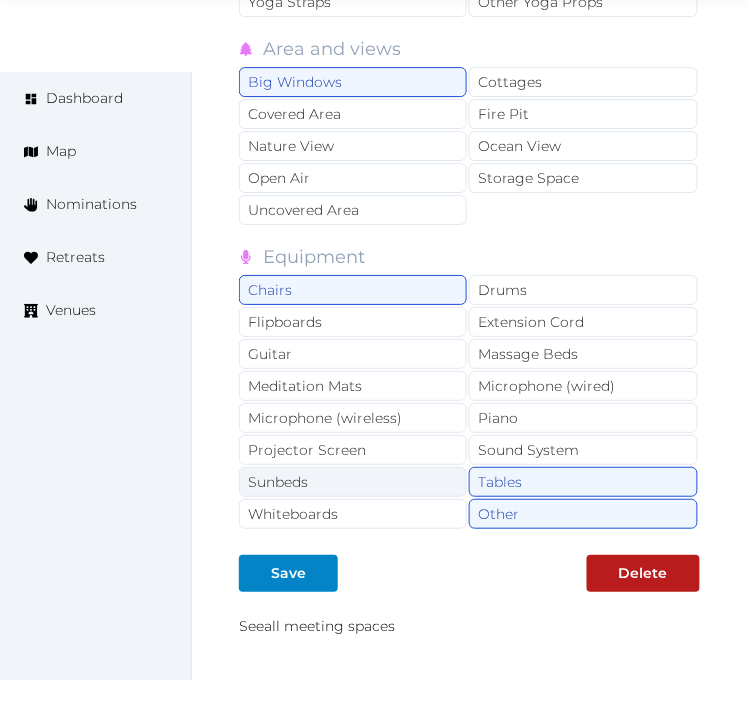 drag, startPoint x: 511, startPoint y: 440, endPoint x: 350, endPoint y: 463, distance: 162.63457 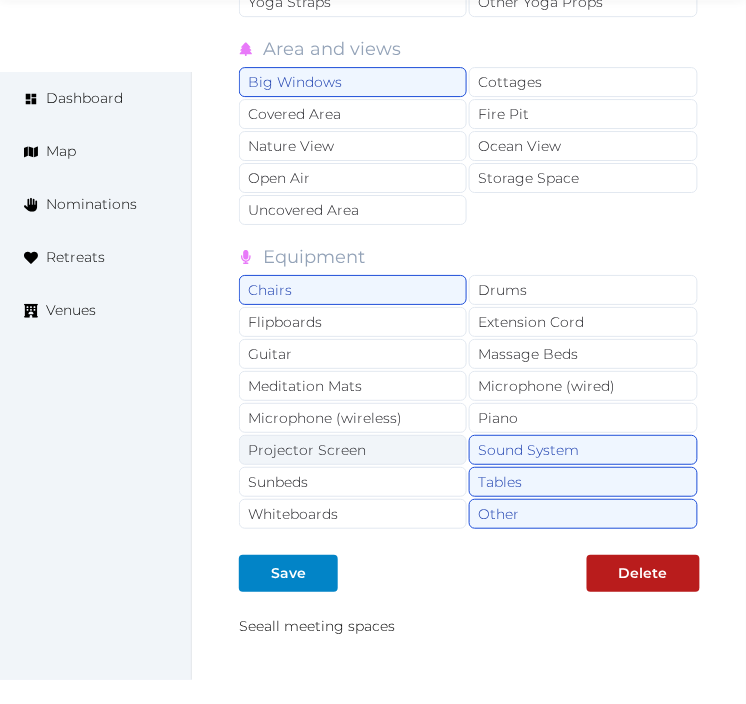 click on "Projector Screen" at bounding box center (353, 450) 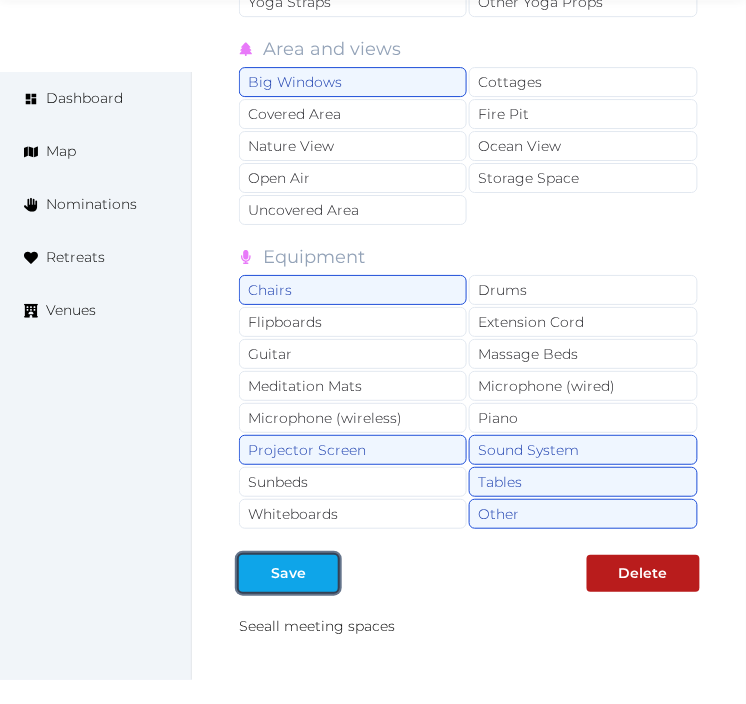 click on "Save" at bounding box center [288, 573] 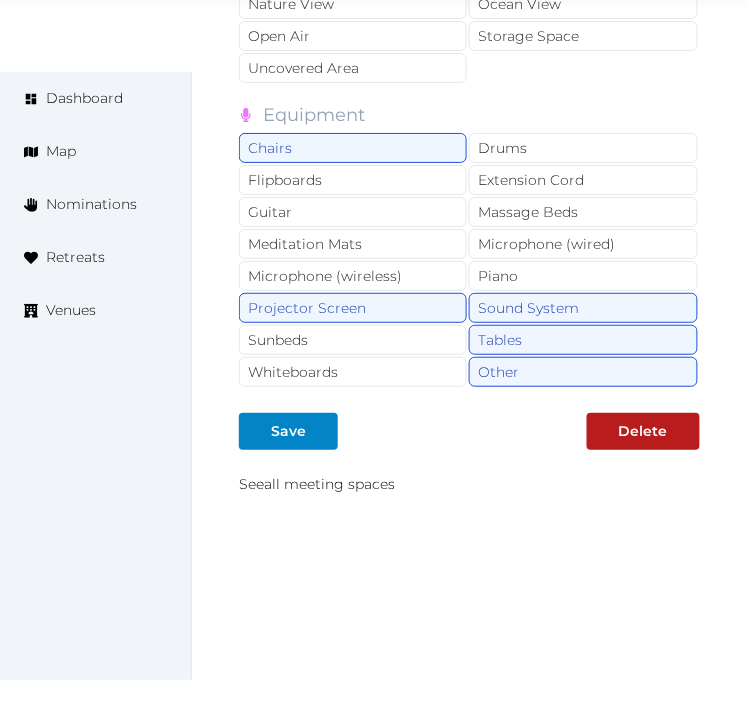 scroll, scrollTop: 4441, scrollLeft: 0, axis: vertical 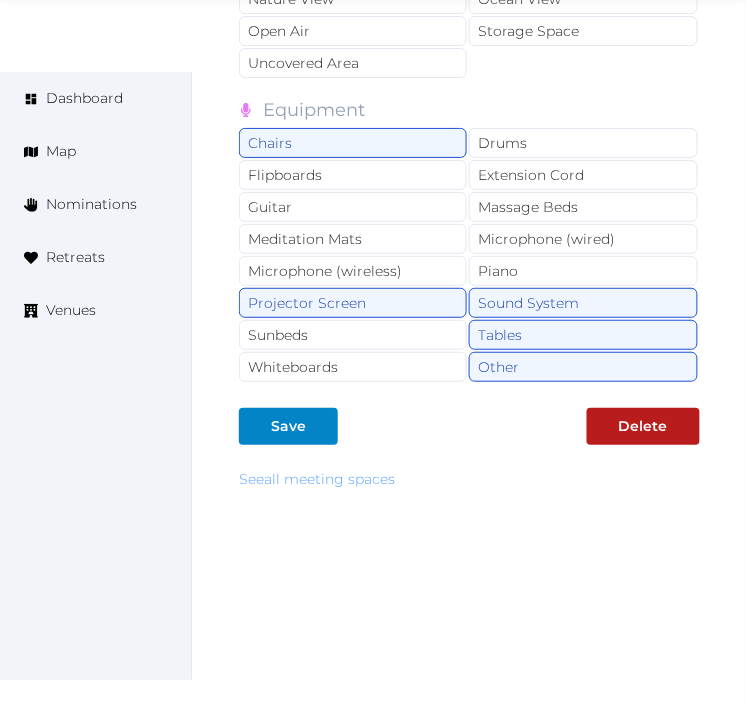 click on "See  all meeting spaces" at bounding box center [317, 479] 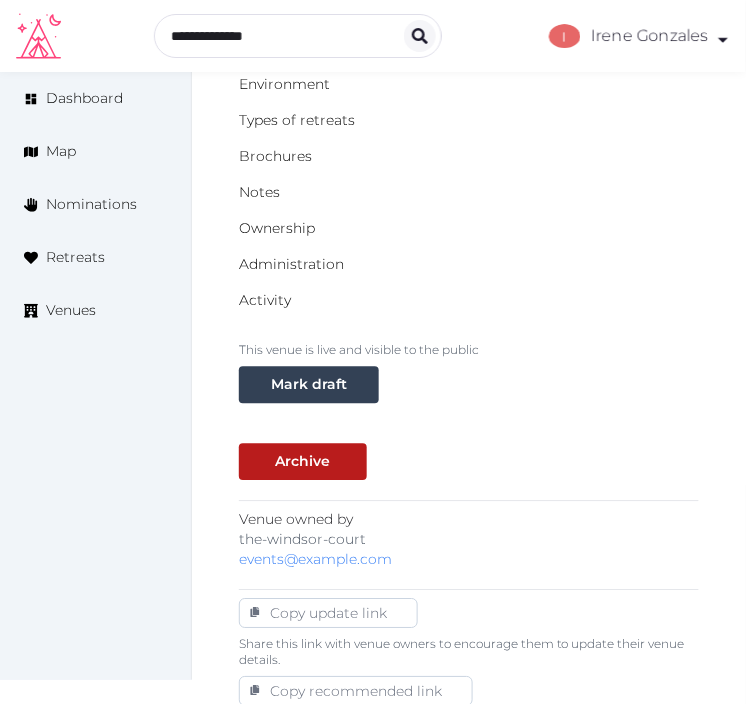 scroll, scrollTop: 846, scrollLeft: 0, axis: vertical 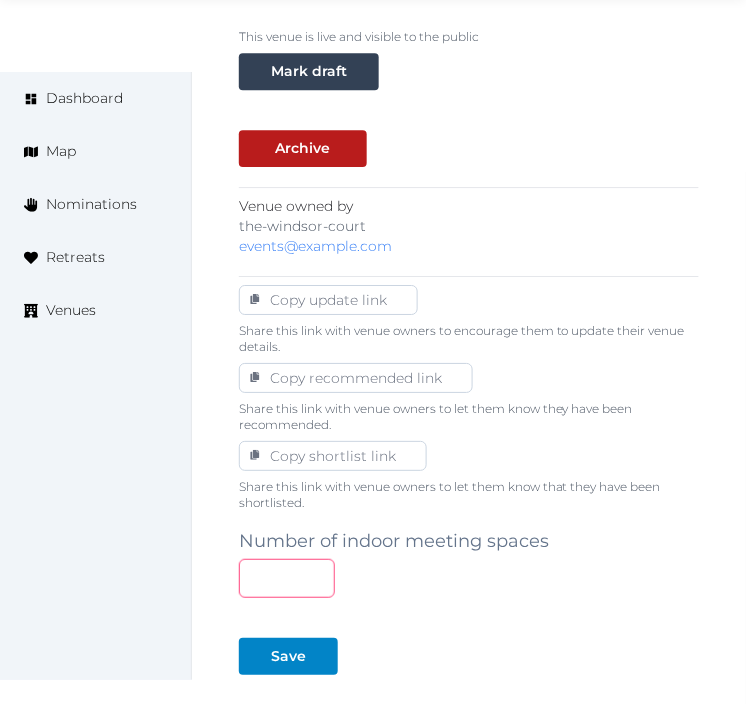 click at bounding box center [287, 578] 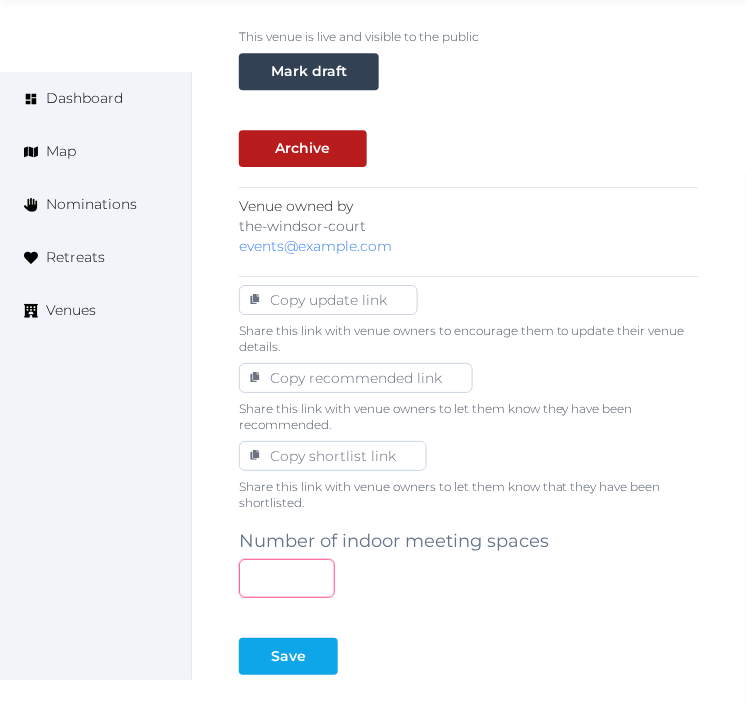 type on "**" 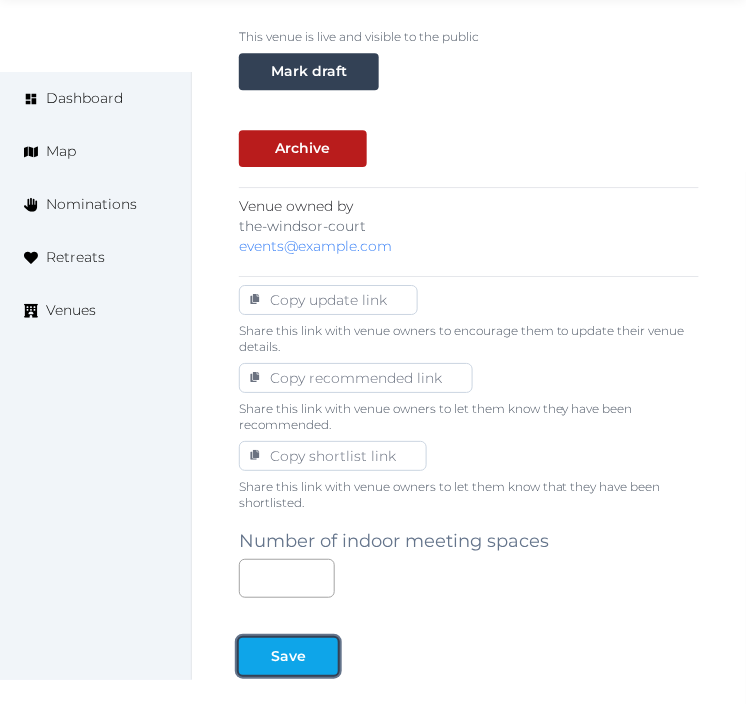 click on "Save" at bounding box center [288, 656] 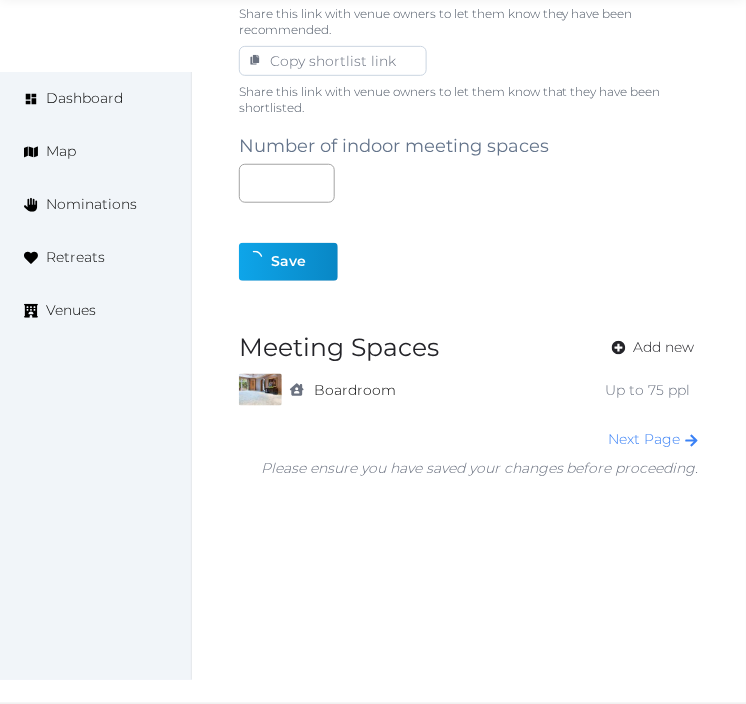 scroll, scrollTop: 1240, scrollLeft: 0, axis: vertical 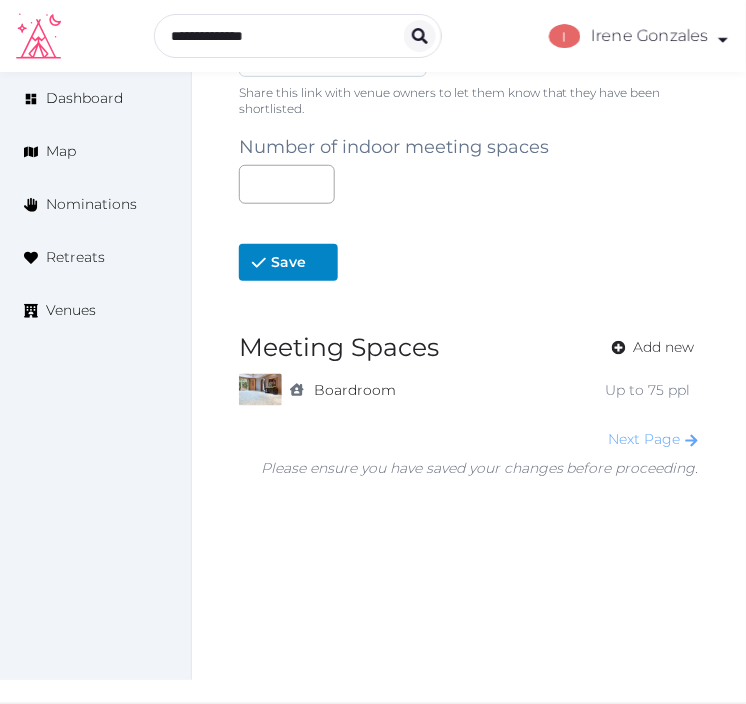 click on "Next Page" at bounding box center [654, 440] 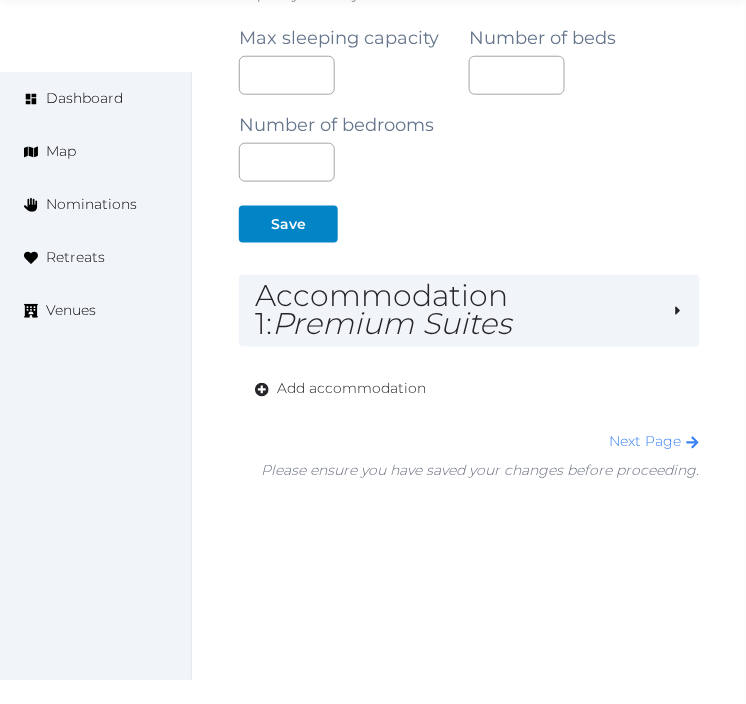 scroll, scrollTop: 1378, scrollLeft: 0, axis: vertical 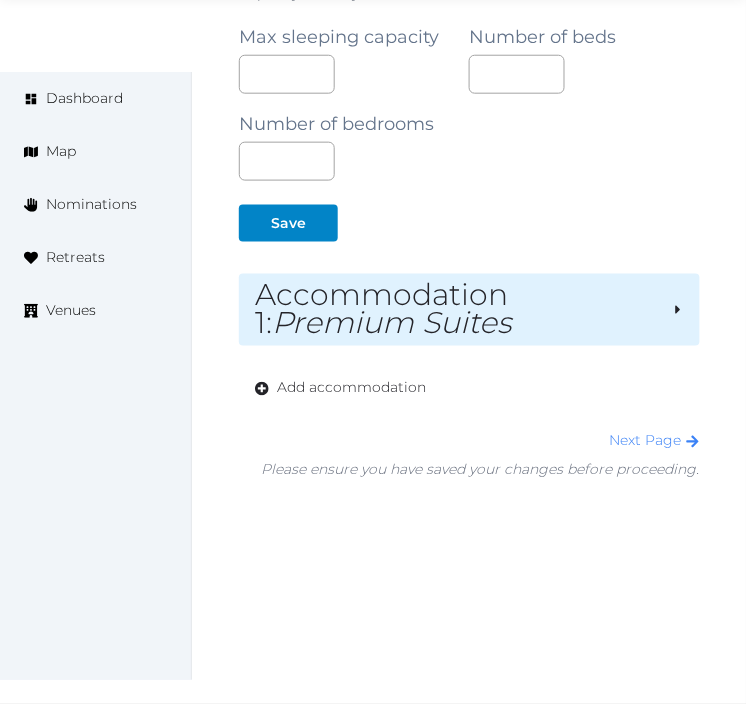 click on "Premium Suites" at bounding box center [391, 323] 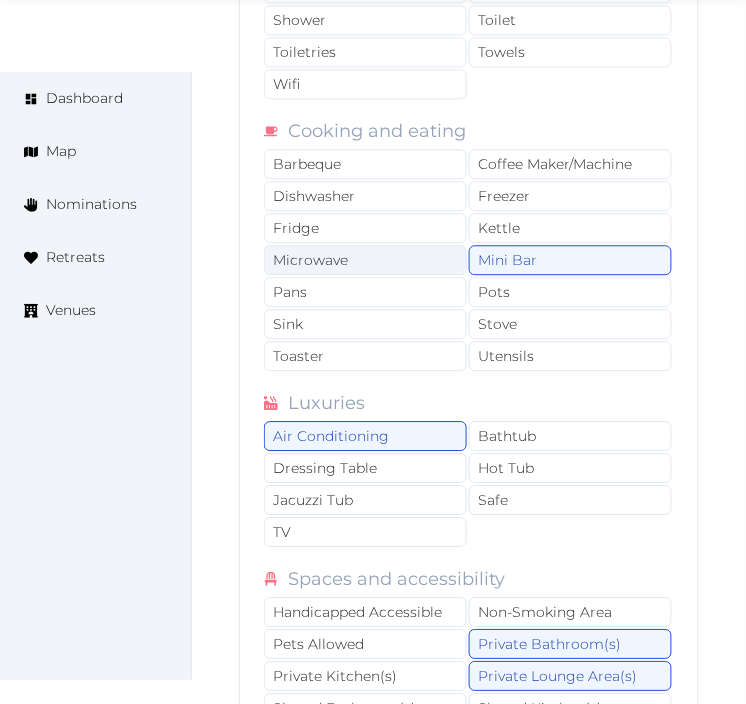 scroll, scrollTop: 4045, scrollLeft: 0, axis: vertical 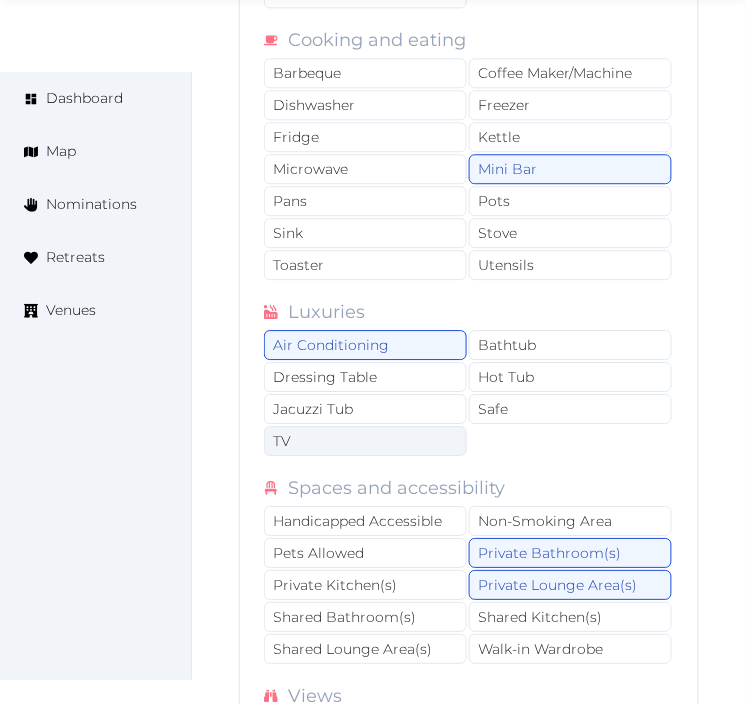 click on "TV" at bounding box center (365, 441) 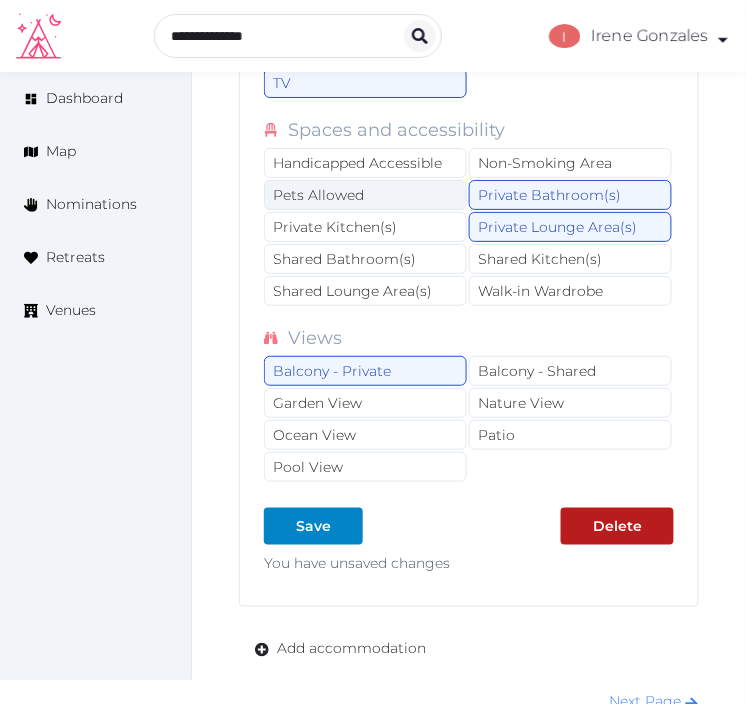 scroll, scrollTop: 4378, scrollLeft: 0, axis: vertical 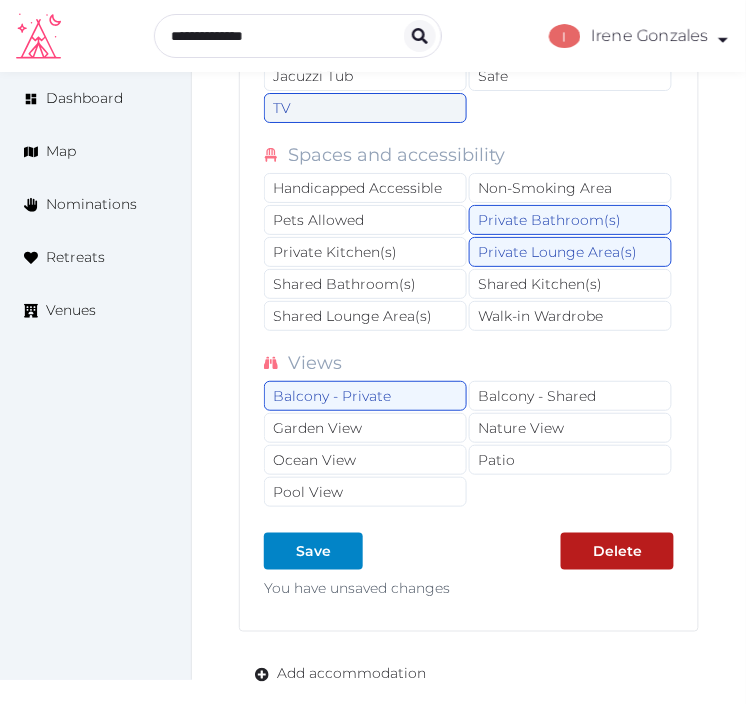 click on "TV" at bounding box center (365, 108) 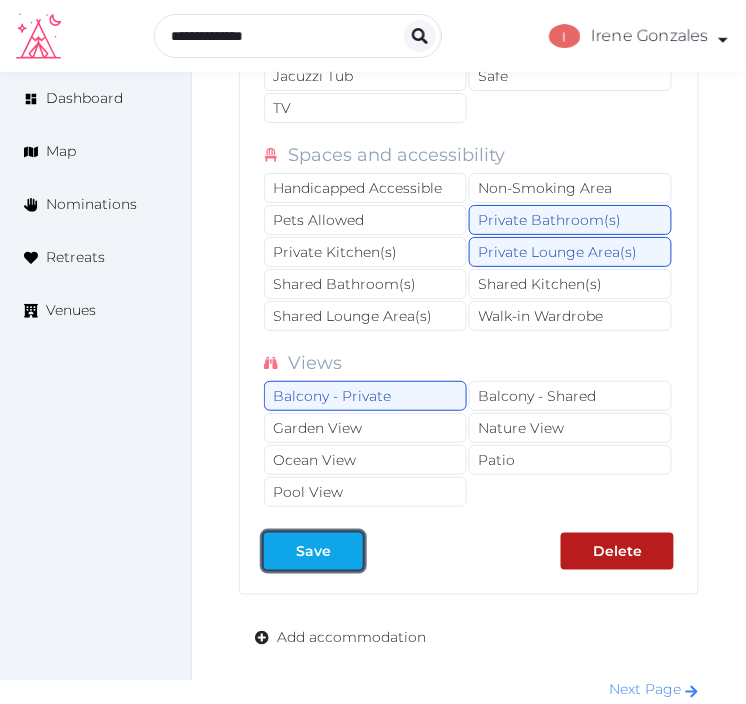 click at bounding box center (280, 551) 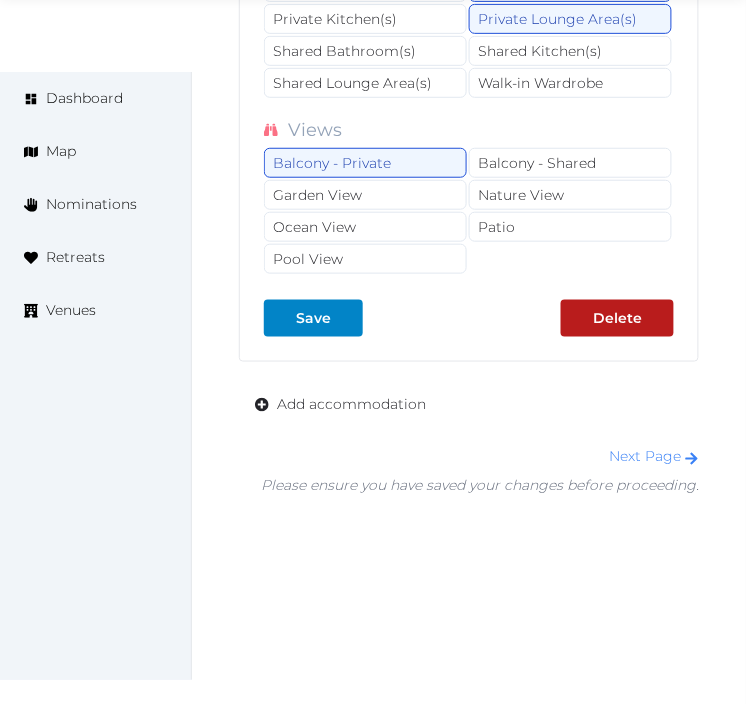 scroll, scrollTop: 4636, scrollLeft: 0, axis: vertical 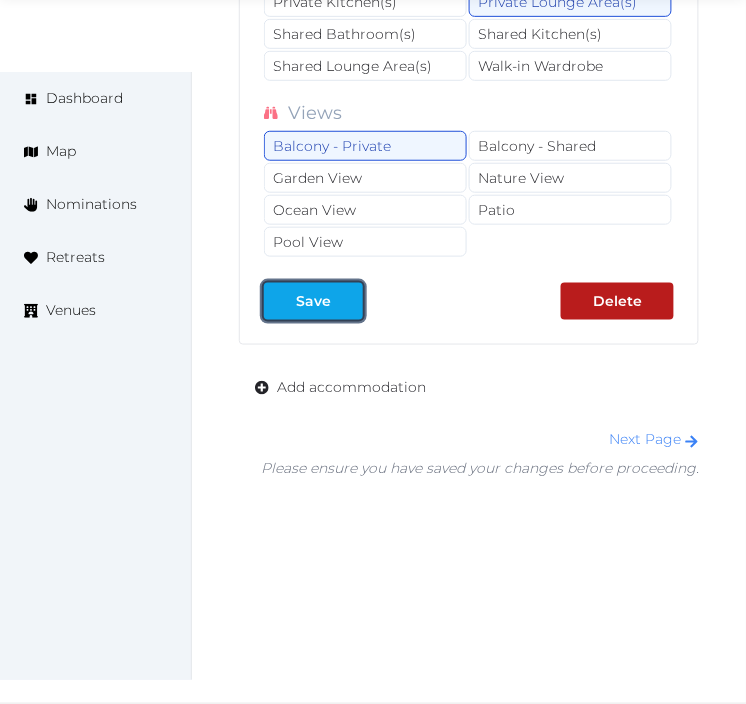 click on "Save" at bounding box center [313, 301] 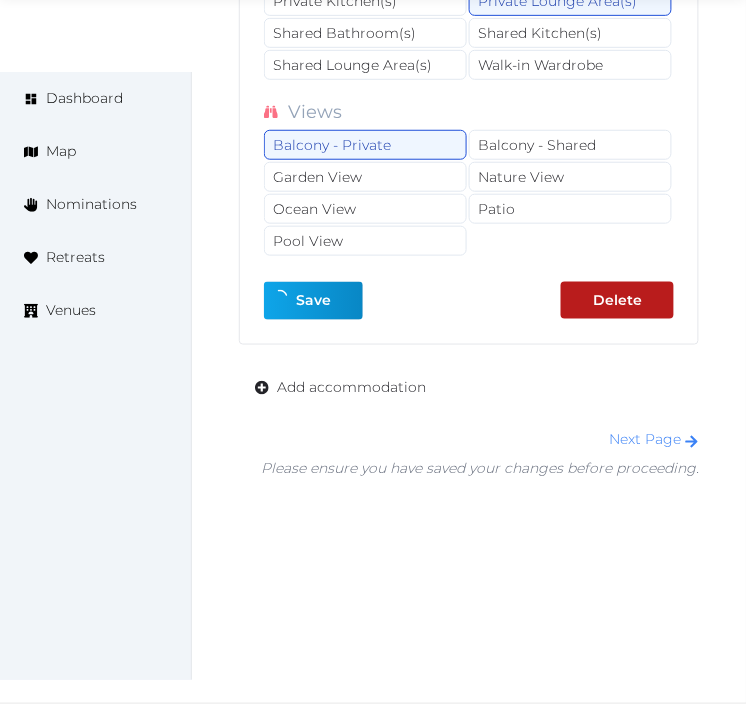 type on "**********" 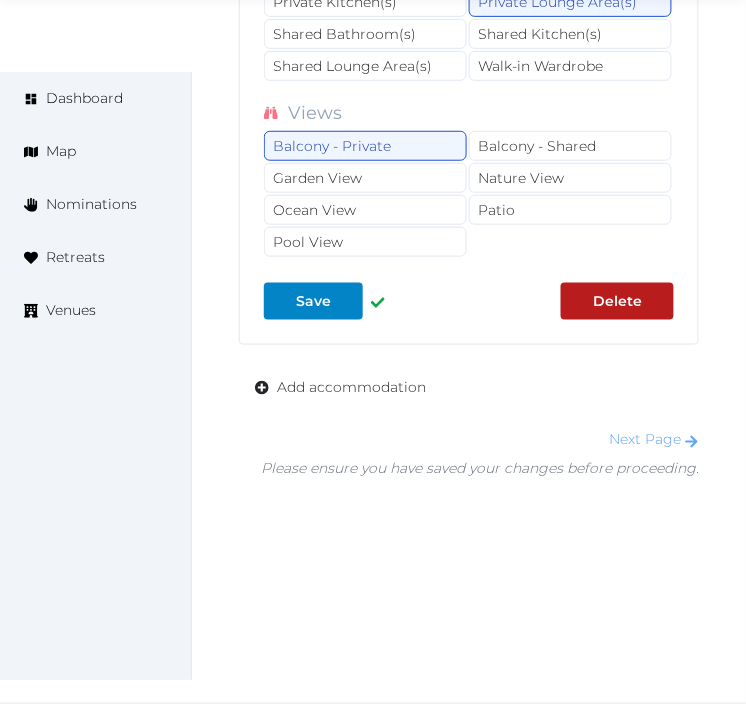 click on "Next Page" at bounding box center (654, 440) 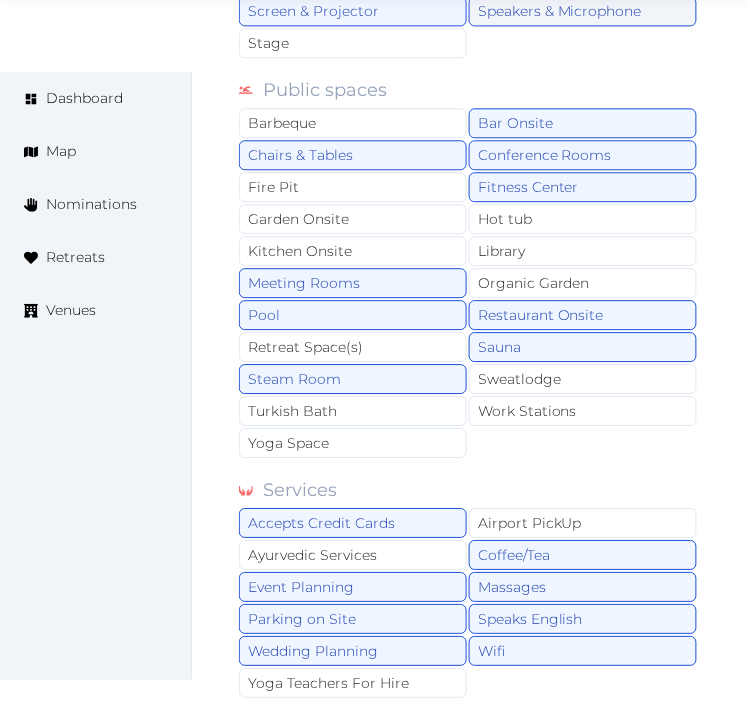 scroll, scrollTop: 2103, scrollLeft: 0, axis: vertical 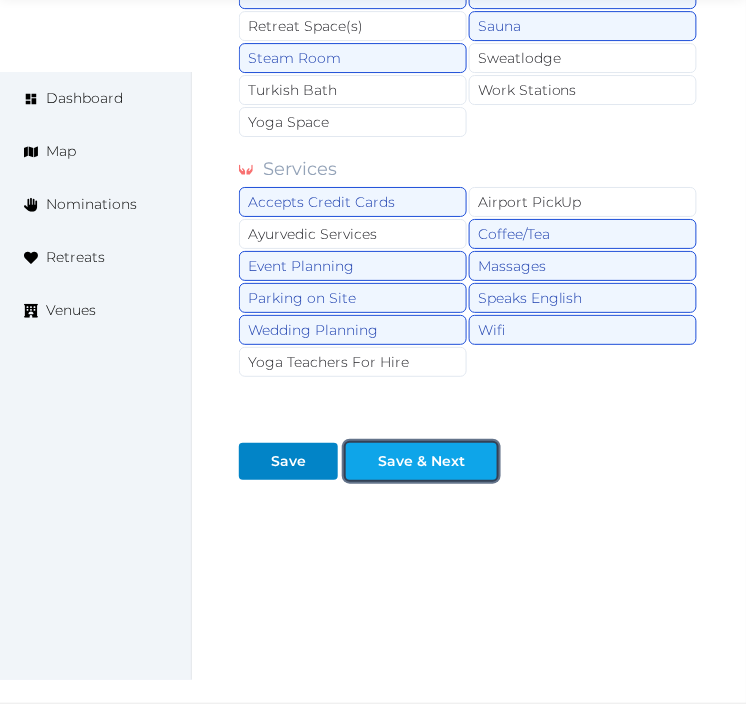 click at bounding box center [362, 461] 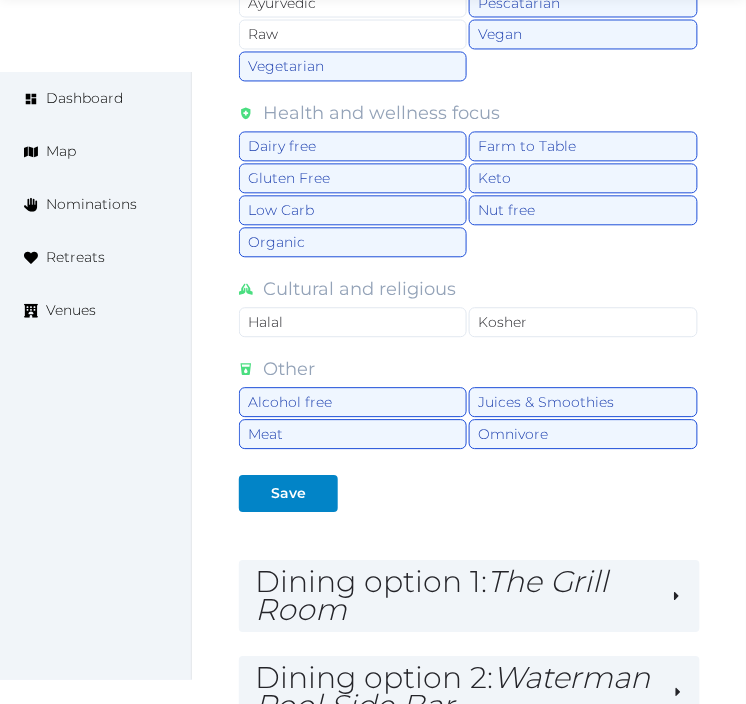 scroll, scrollTop: 2111, scrollLeft: 0, axis: vertical 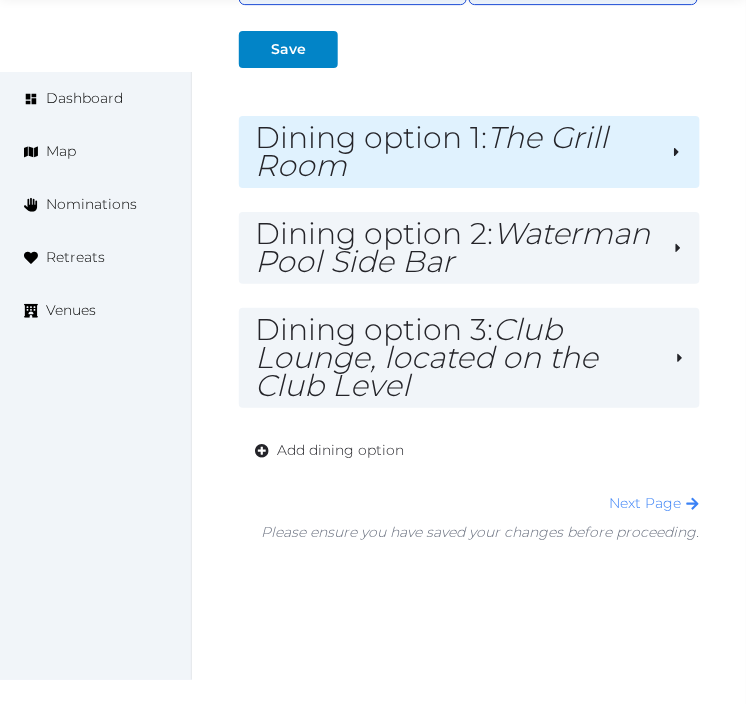 click on "Dining option 1 :  The Grill Room" at bounding box center (455, 152) 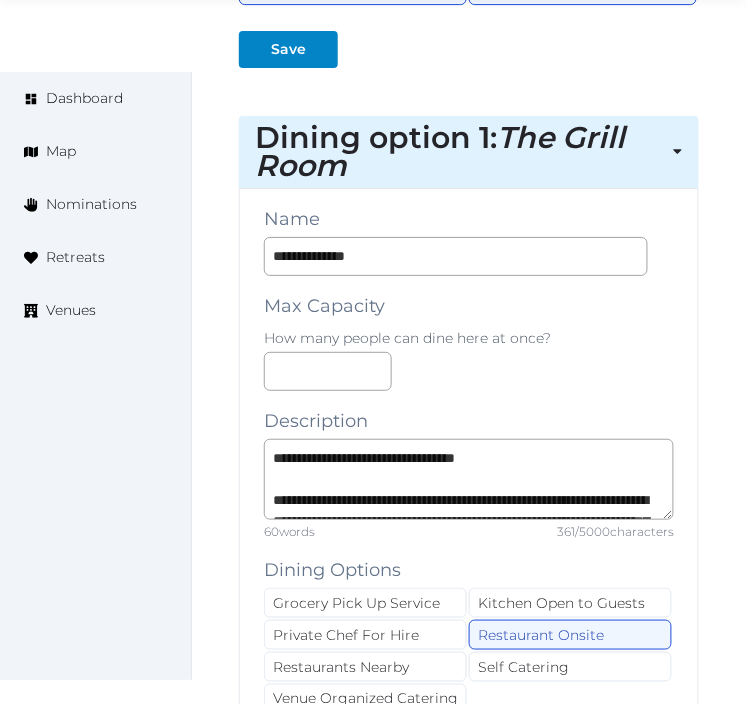 scroll, scrollTop: 125, scrollLeft: 0, axis: vertical 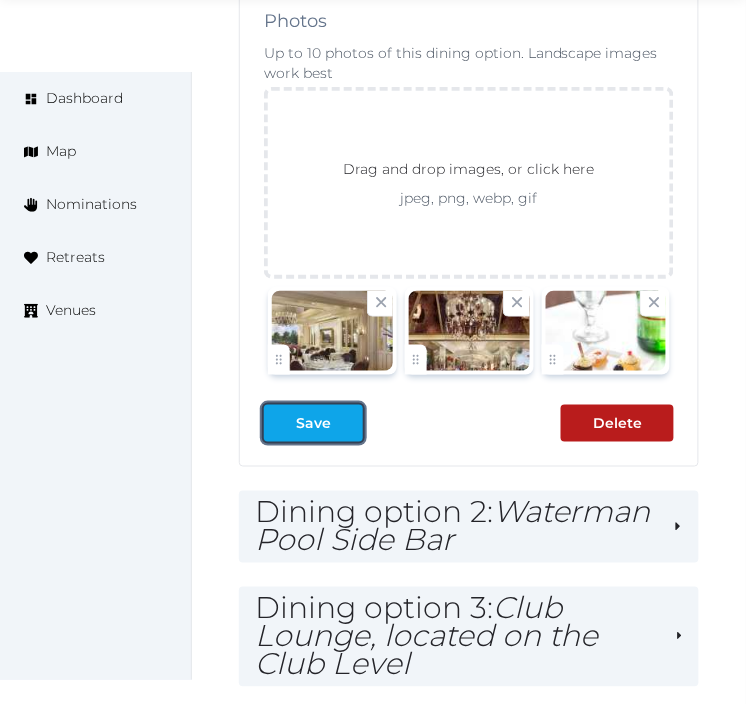 click on "Save" at bounding box center [313, 423] 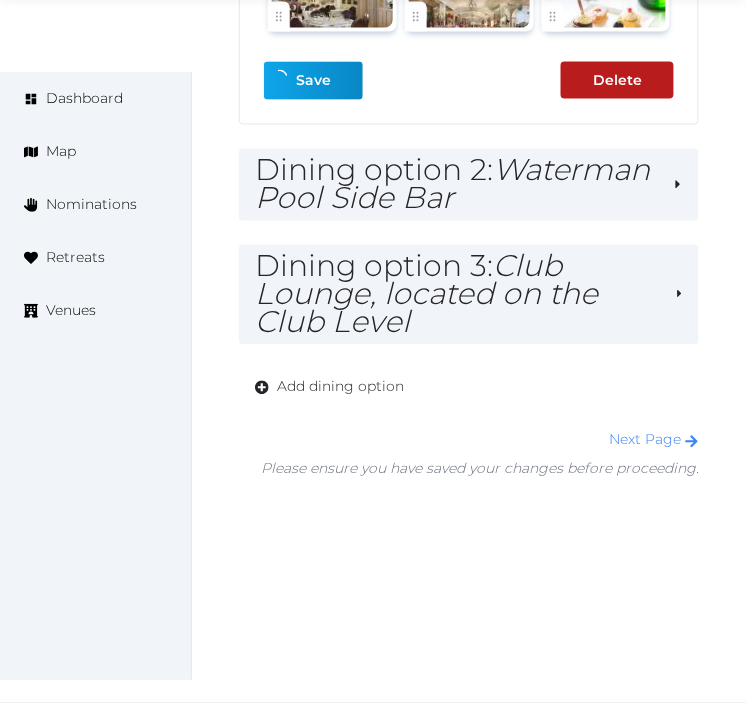 type on "**********" 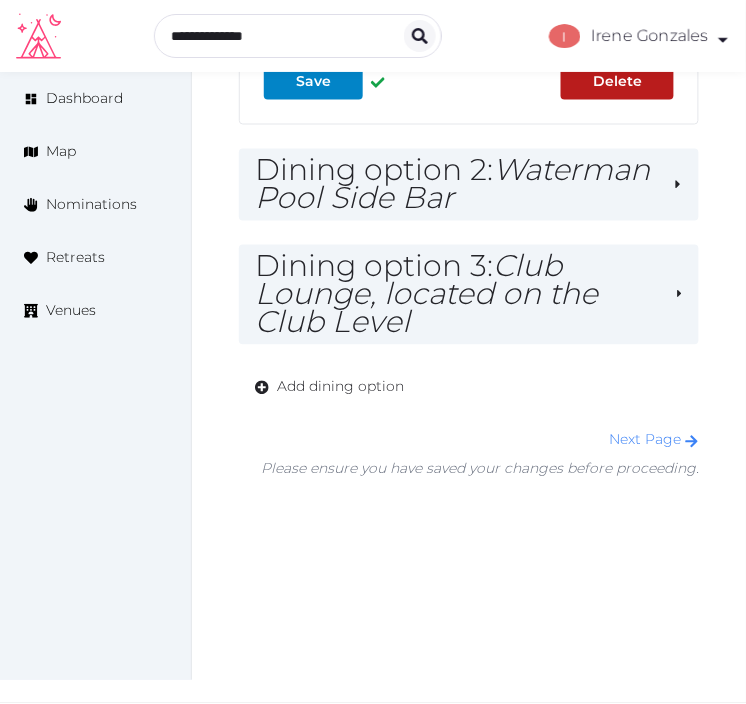 scroll, scrollTop: 3792, scrollLeft: 0, axis: vertical 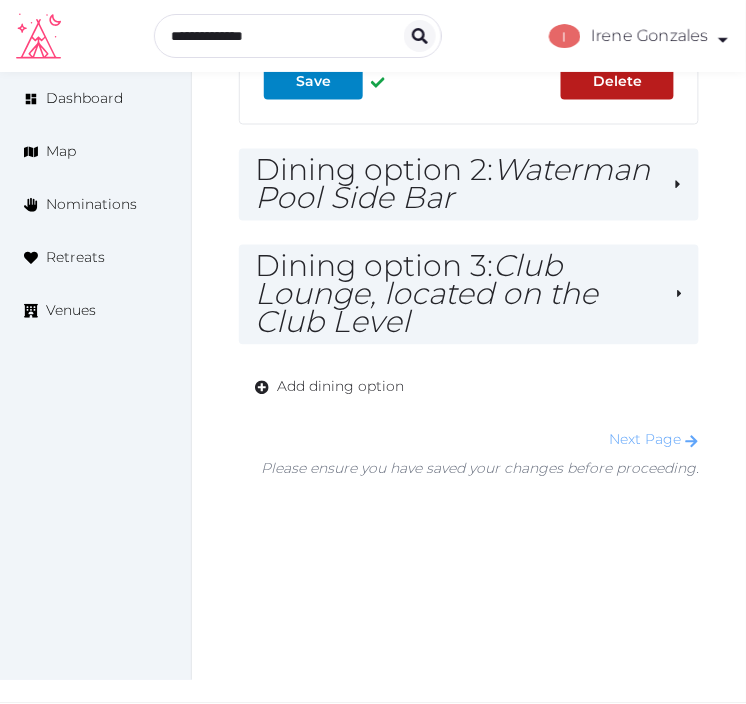click on "Next Page" at bounding box center (654, 440) 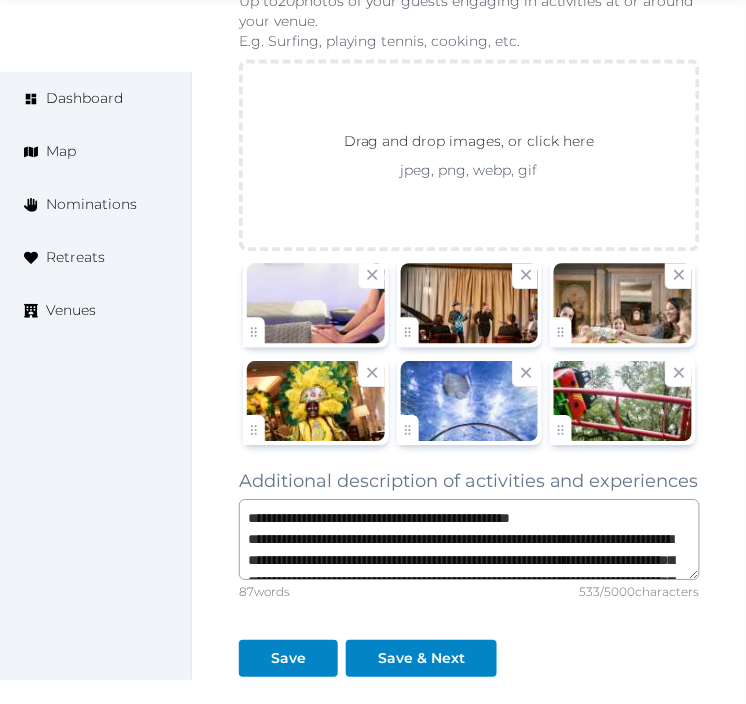 scroll, scrollTop: 2888, scrollLeft: 0, axis: vertical 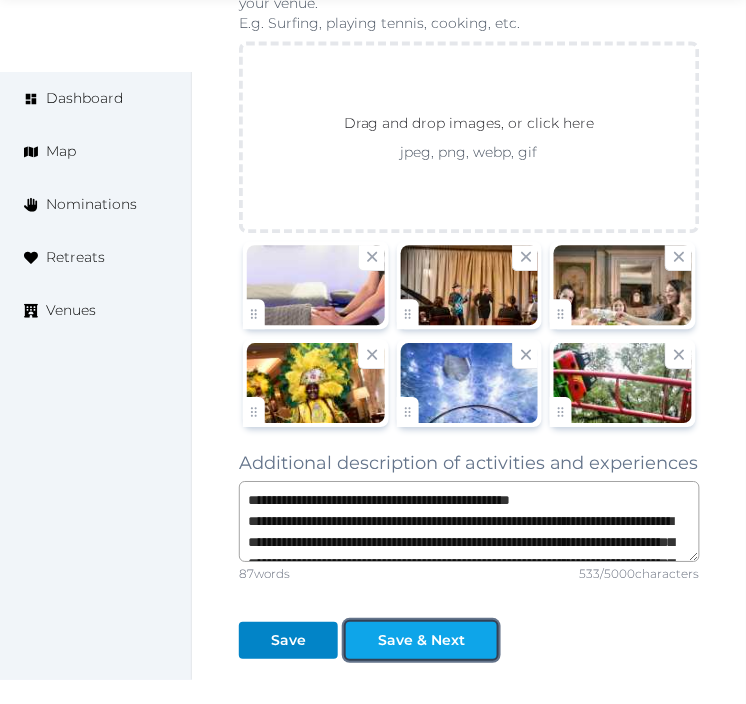 click on "Save & Next" at bounding box center (421, 640) 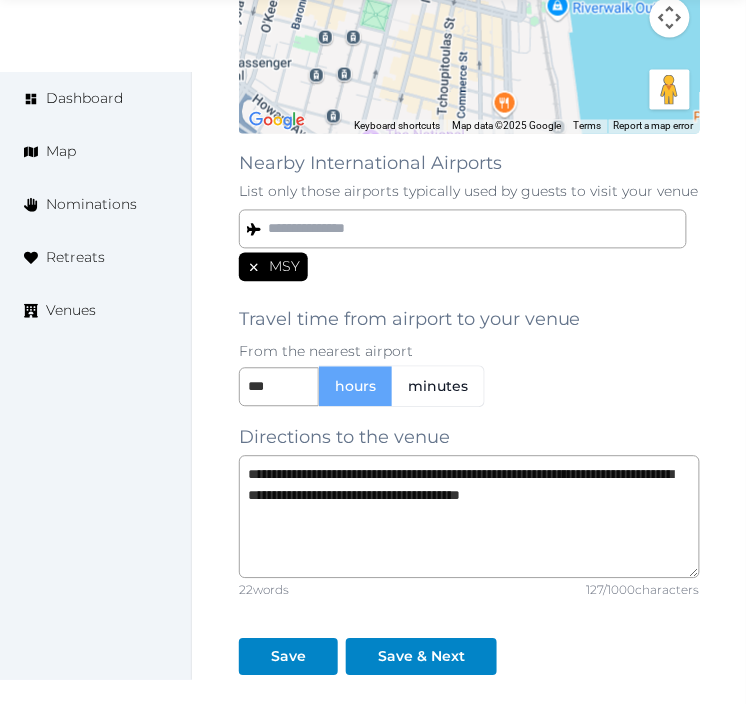 scroll, scrollTop: 1760, scrollLeft: 0, axis: vertical 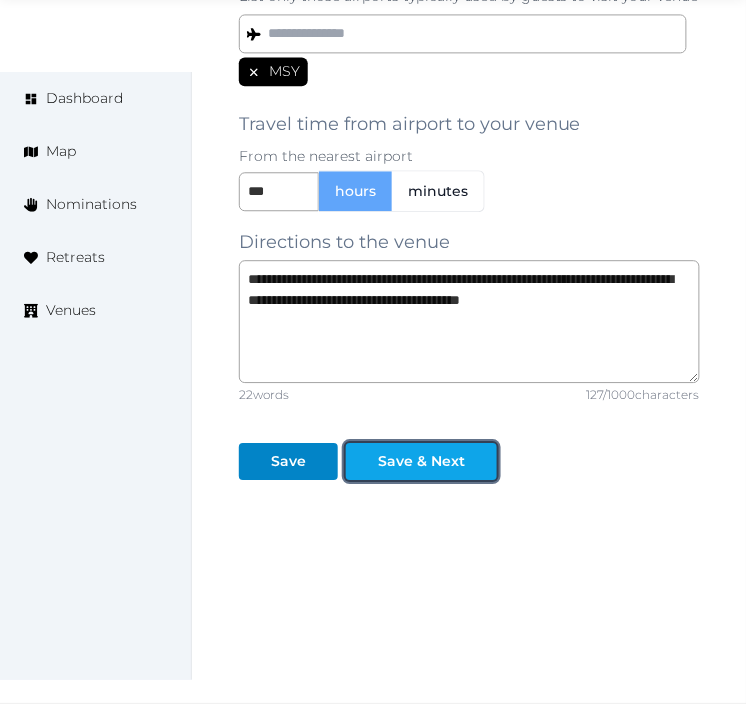 click on "Save & Next" at bounding box center (421, 461) 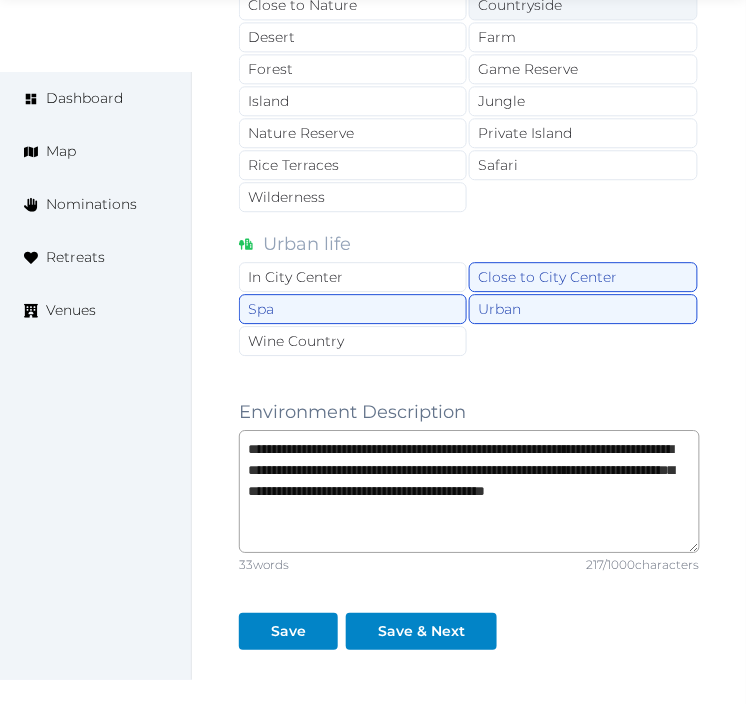 scroll, scrollTop: 1956, scrollLeft: 0, axis: vertical 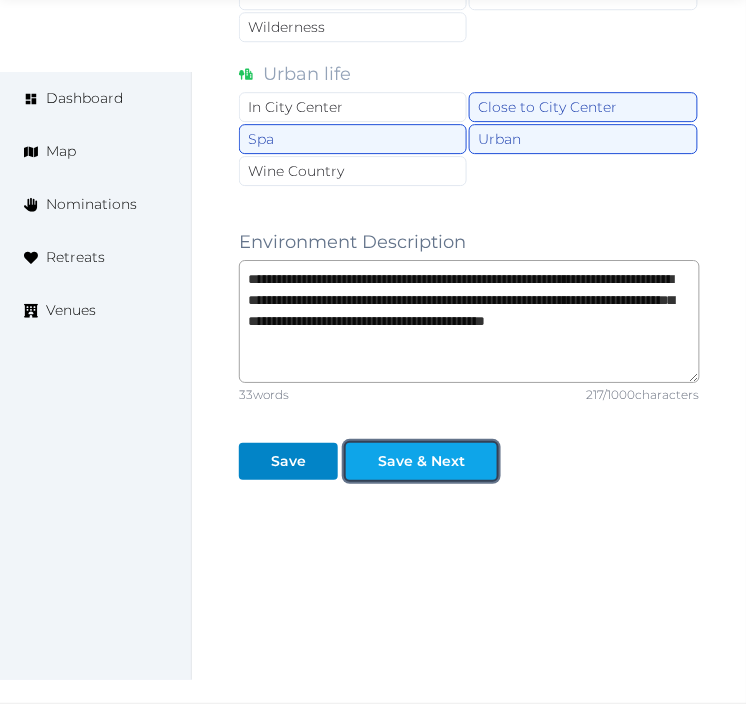 click on "Save & Next" at bounding box center (421, 461) 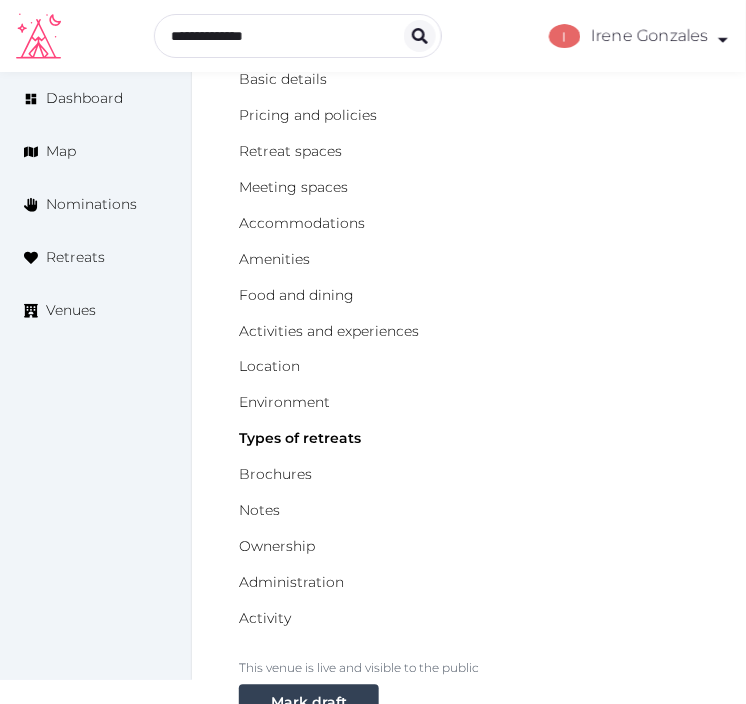 scroll, scrollTop: 111, scrollLeft: 0, axis: vertical 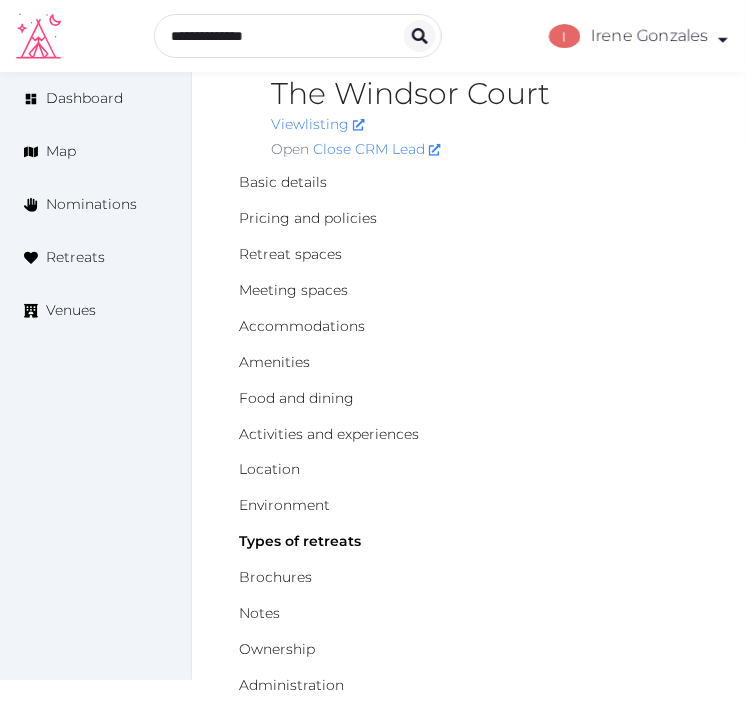 click on "The Windsor Court" at bounding box center [485, 94] 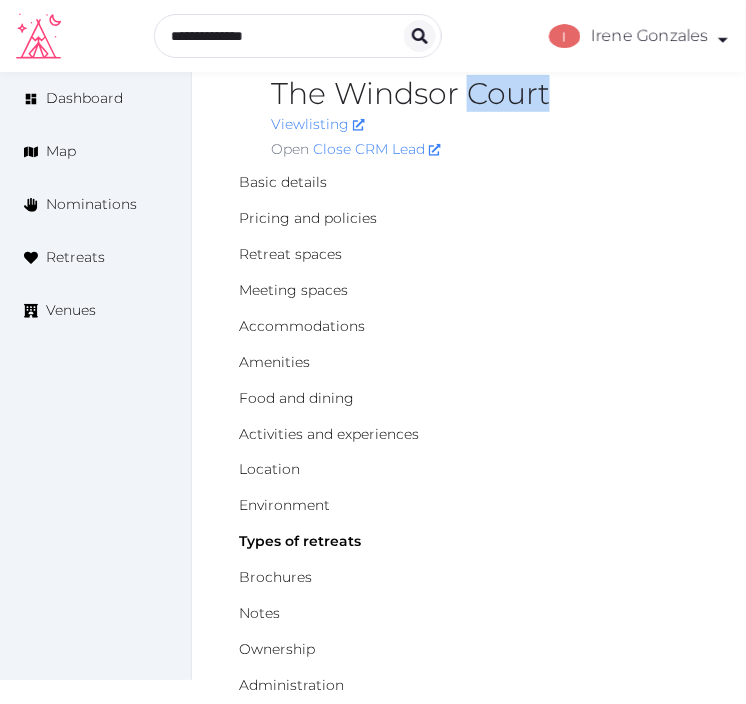 click on "The Windsor Court" at bounding box center [485, 94] 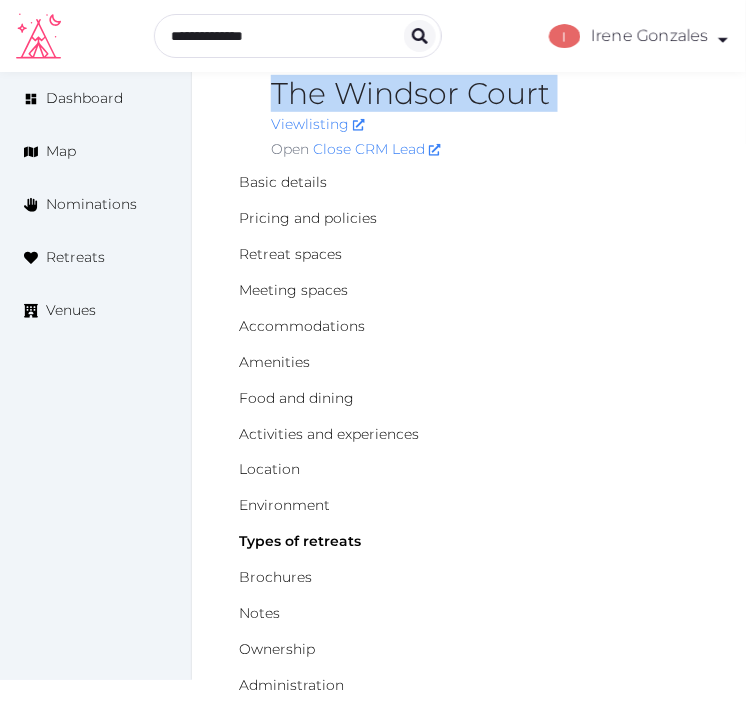 click on "The Windsor Court" at bounding box center [485, 94] 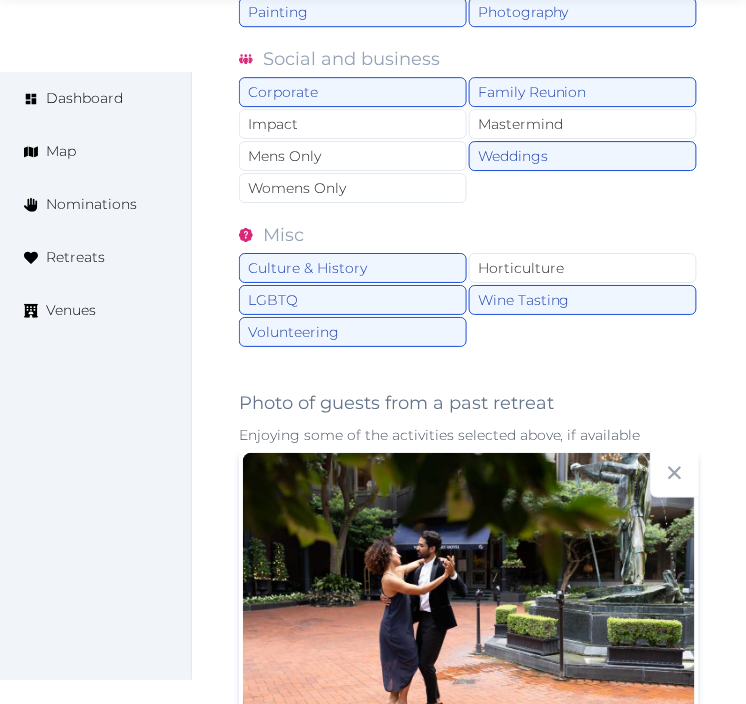 scroll, scrollTop: 2366, scrollLeft: 0, axis: vertical 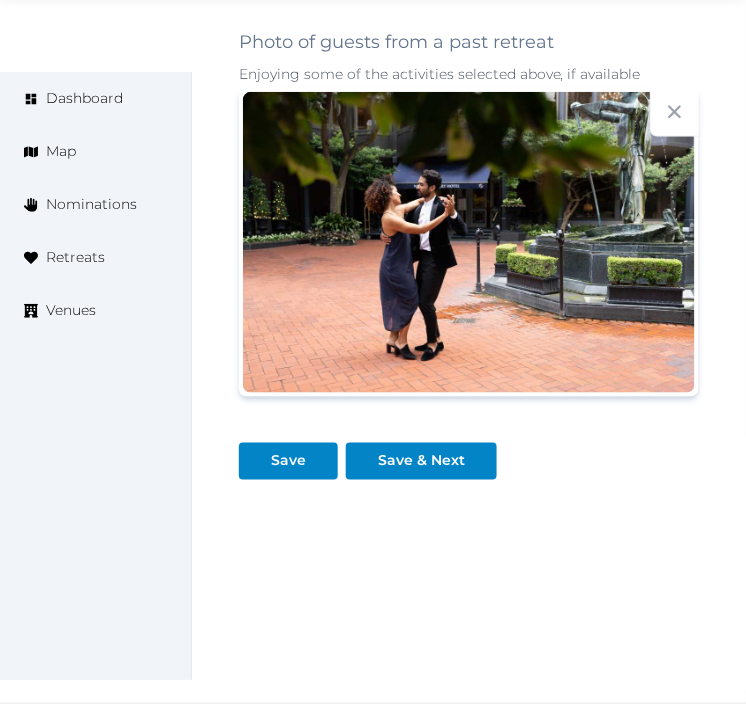 drag, startPoint x: 675, startPoint y: 116, endPoint x: 758, endPoint y: 91, distance: 86.683334 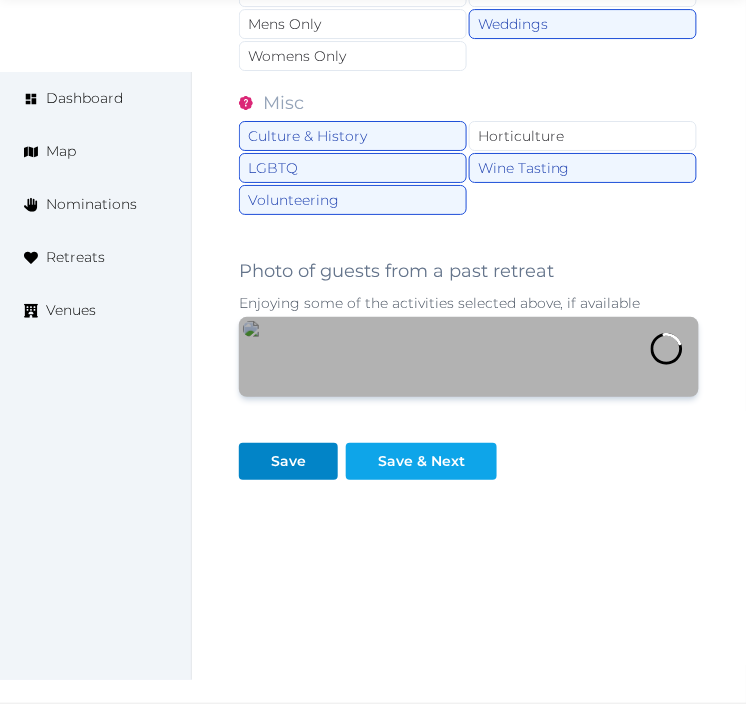 scroll, scrollTop: 2366, scrollLeft: 0, axis: vertical 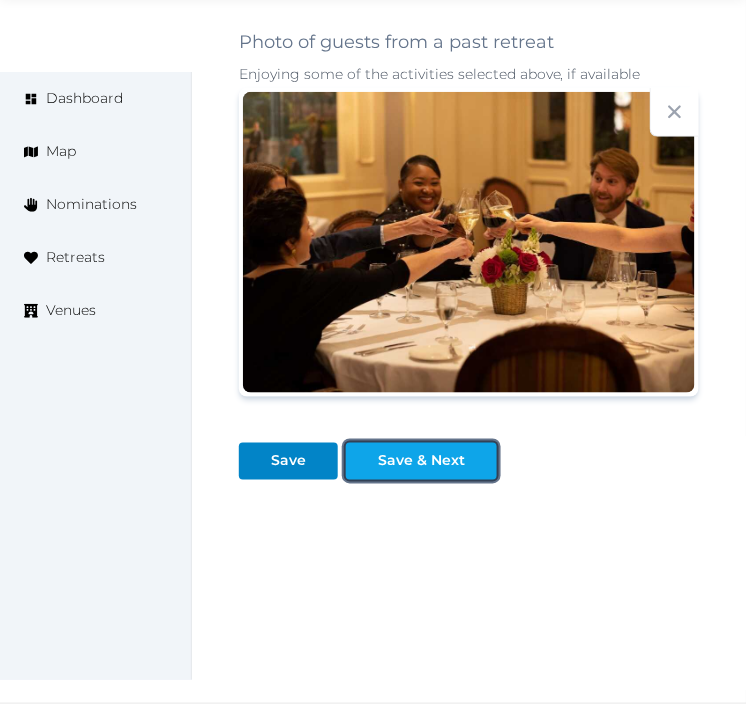 click at bounding box center (362, 461) 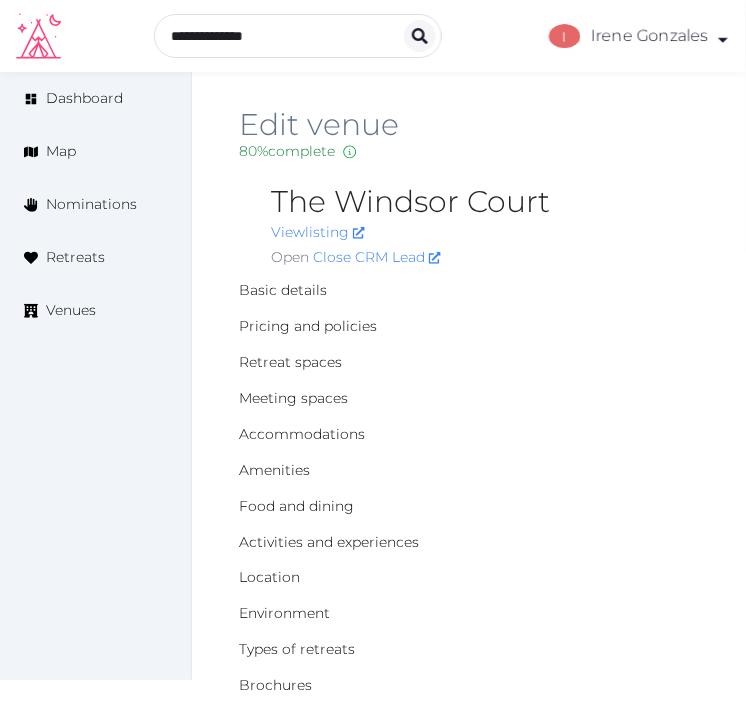 scroll, scrollTop: 0, scrollLeft: 0, axis: both 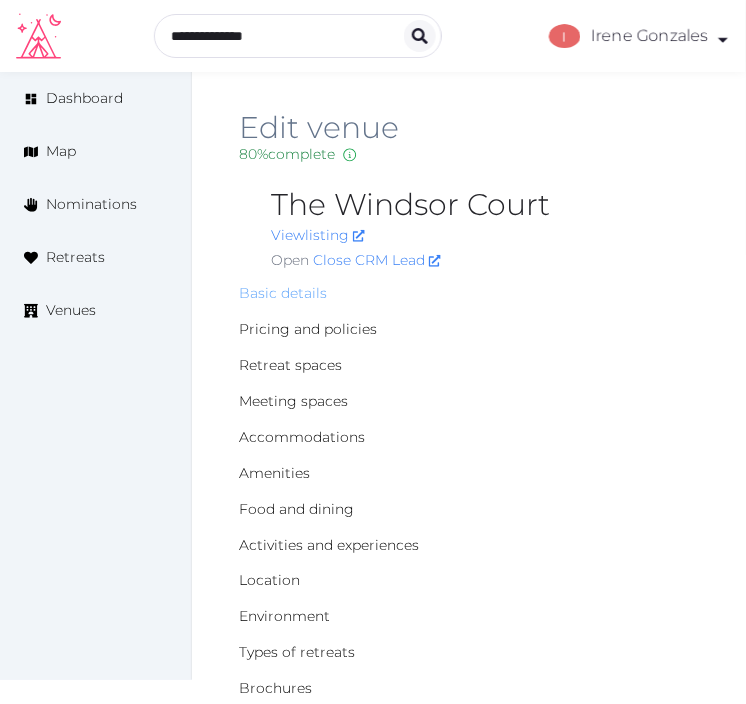 click on "Basic details" at bounding box center (283, 293) 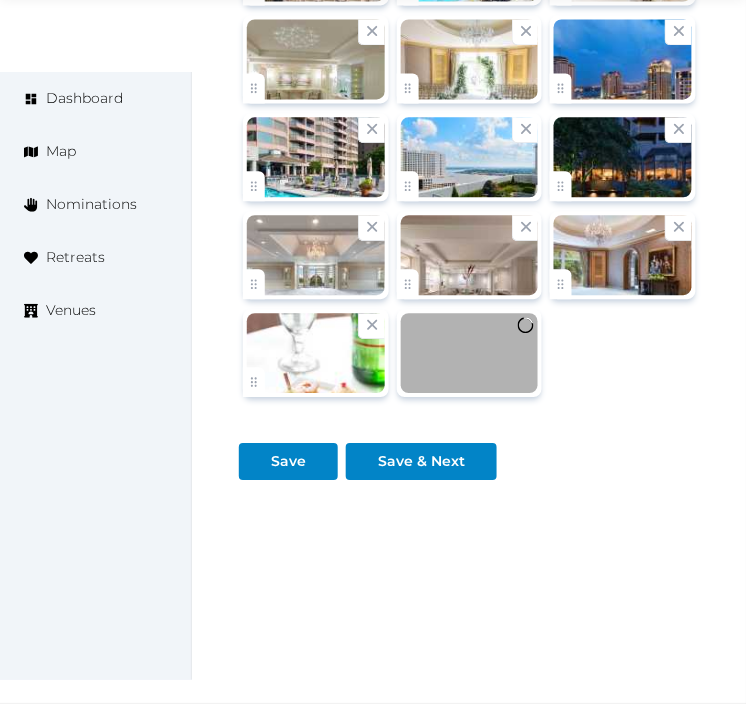 scroll, scrollTop: 3555, scrollLeft: 0, axis: vertical 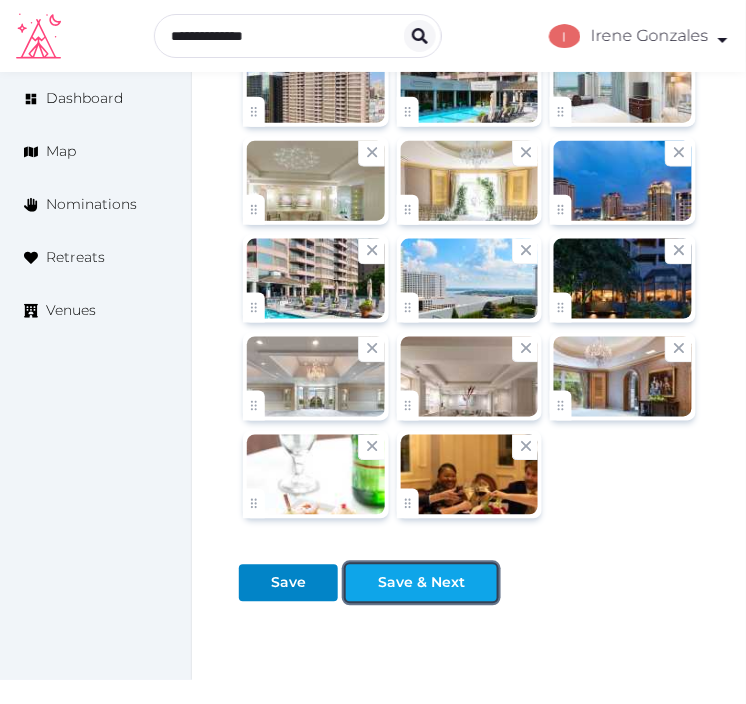 click on "Save & Next" at bounding box center (421, 583) 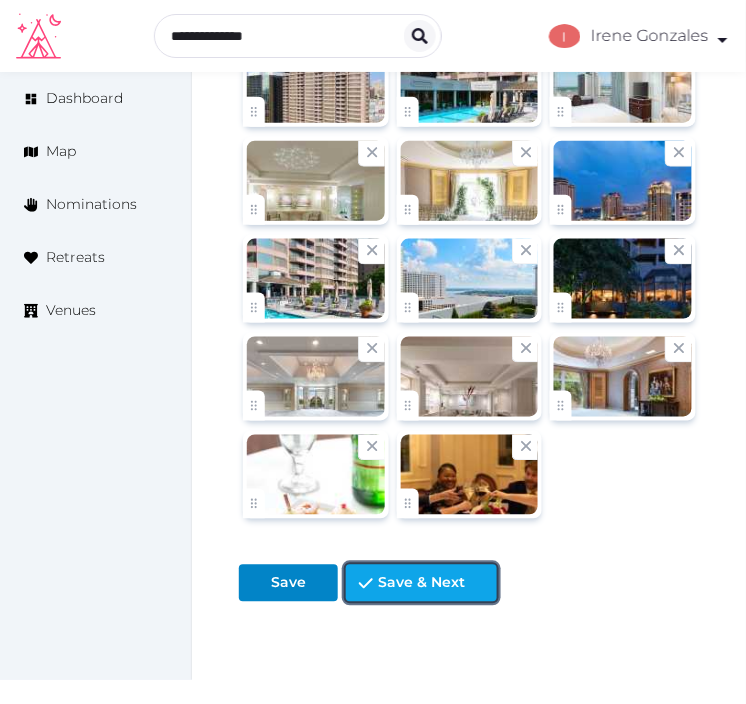 click on "Save & Next" at bounding box center [421, 583] 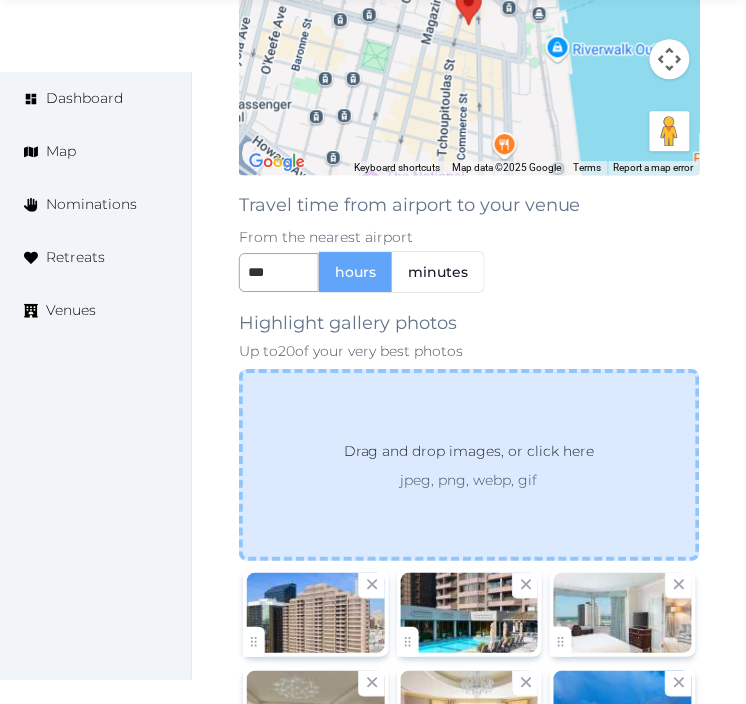 scroll, scrollTop: 3000, scrollLeft: 0, axis: vertical 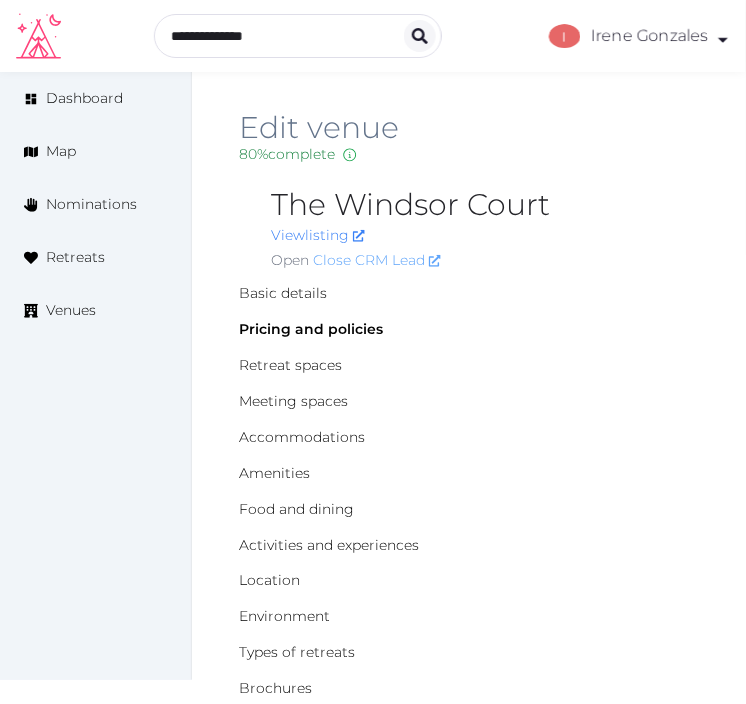 click on "Close CRM Lead" at bounding box center [377, 260] 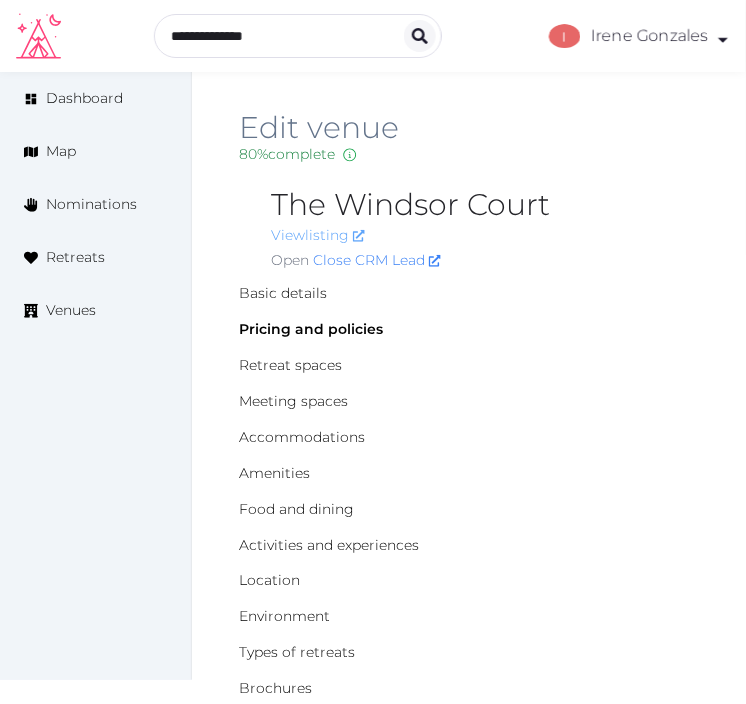 click on "View  listing" at bounding box center (318, 235) 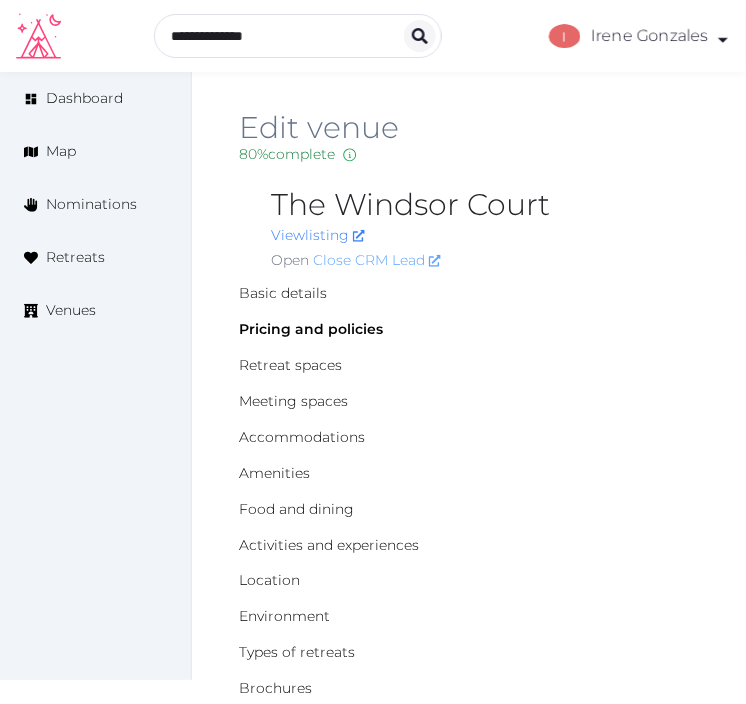 click on "Close CRM Lead" at bounding box center (377, 260) 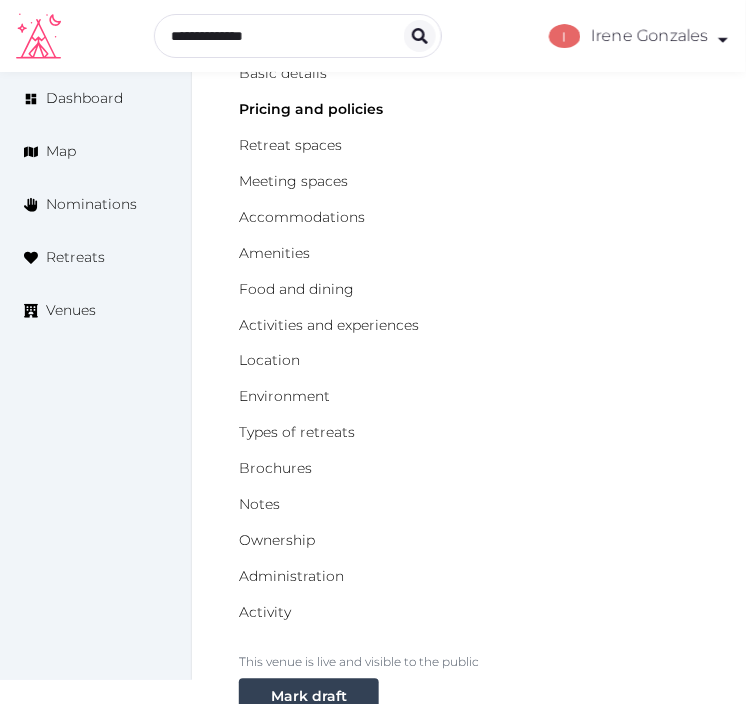 scroll, scrollTop: 222, scrollLeft: 0, axis: vertical 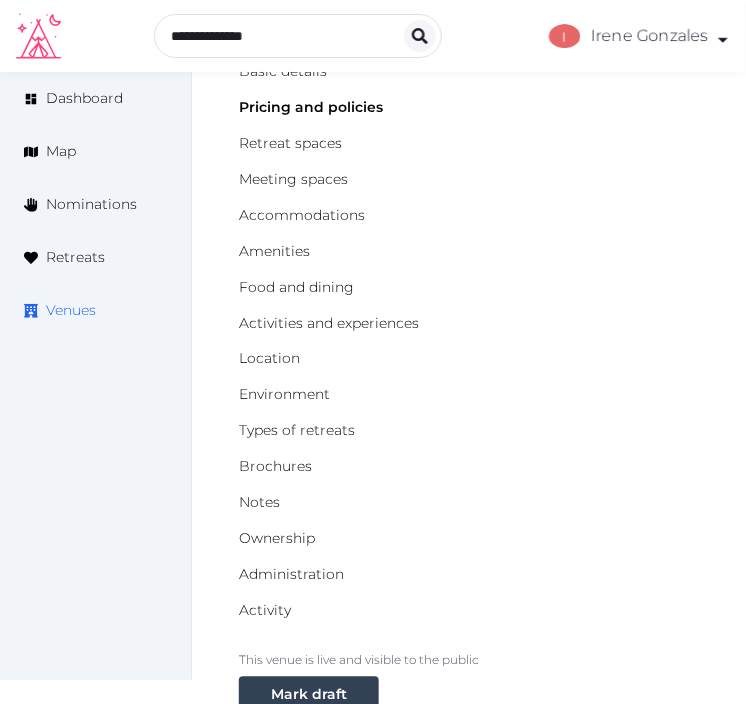 click on "Venues" at bounding box center (71, 310) 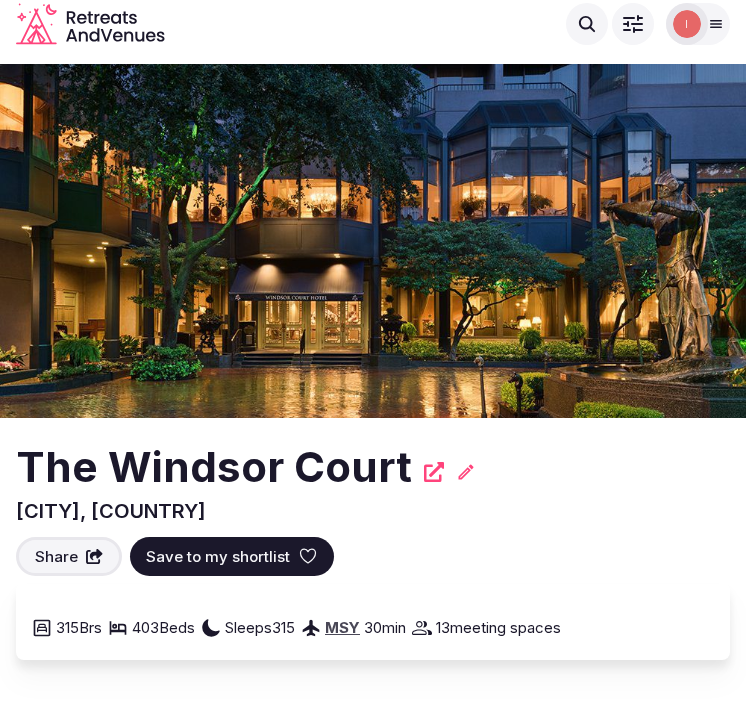scroll, scrollTop: 0, scrollLeft: 0, axis: both 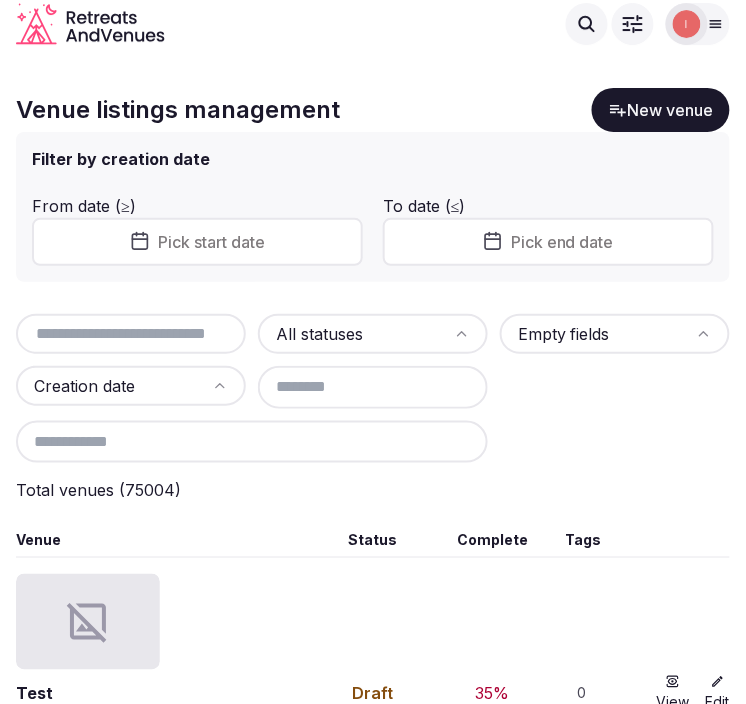 click at bounding box center [131, 334] 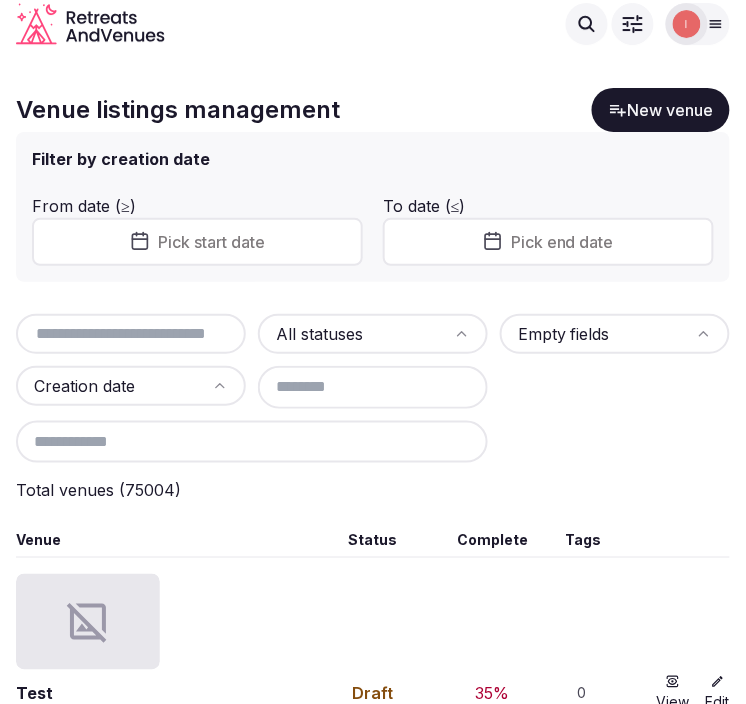 paste on "**********" 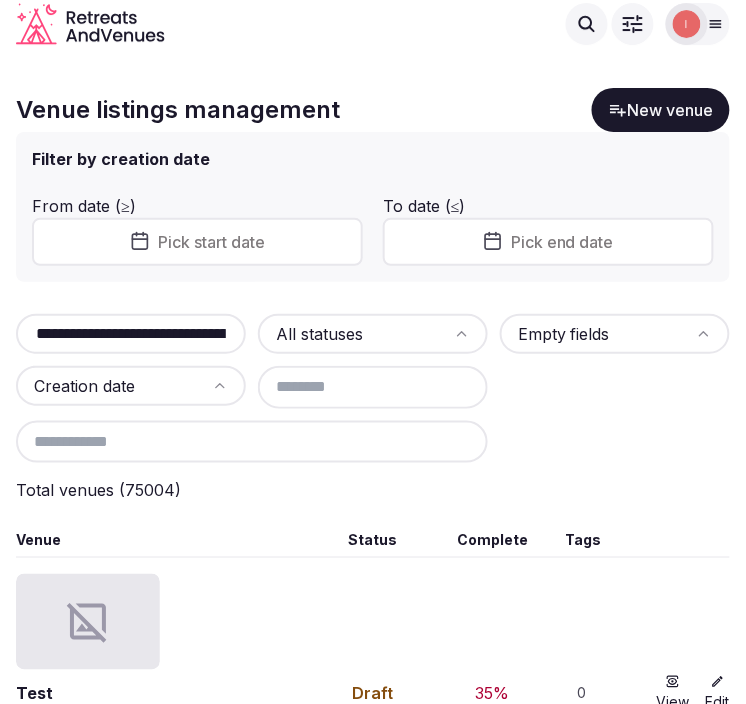 scroll, scrollTop: 0, scrollLeft: 163, axis: horizontal 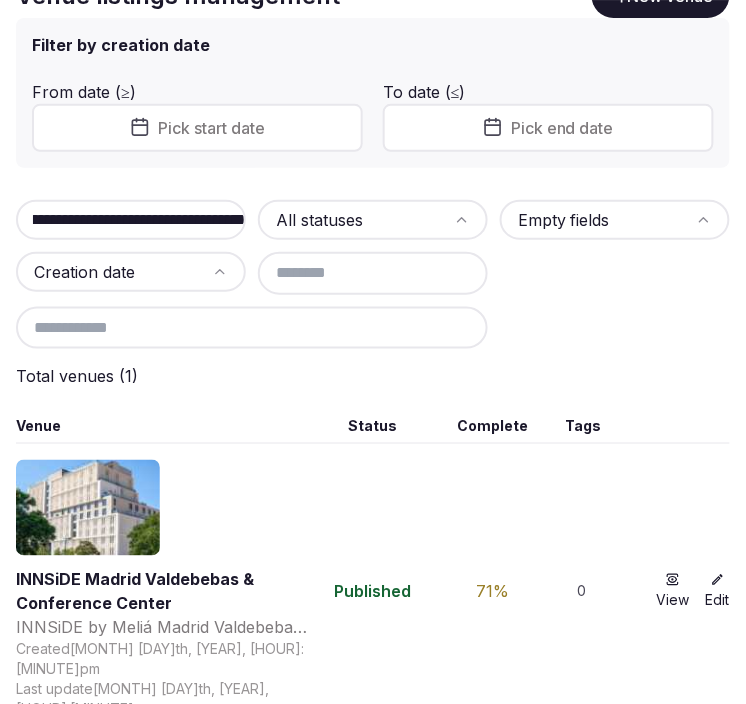 drag, startPoint x: 83, startPoint y: 213, endPoint x: 502, endPoint y: 260, distance: 421.6278 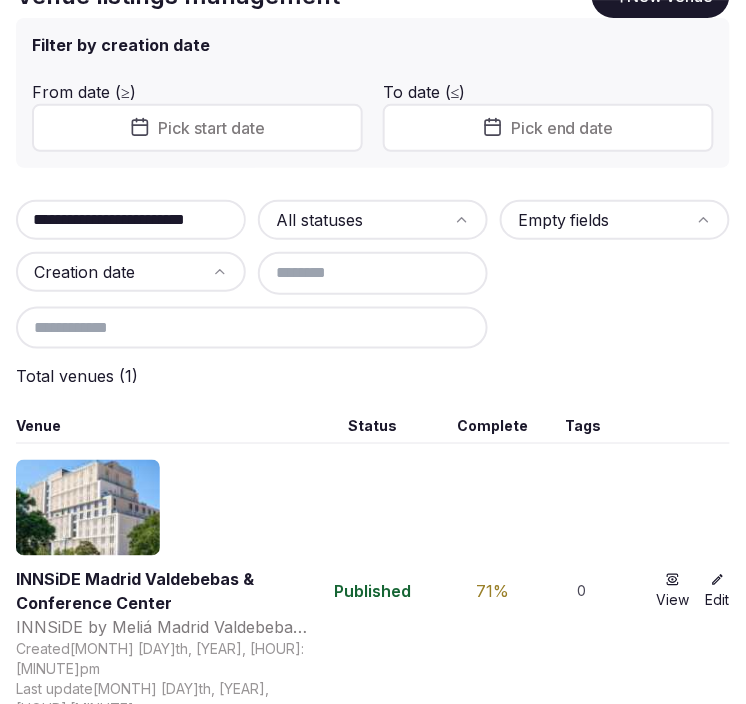scroll, scrollTop: 0, scrollLeft: 1, axis: horizontal 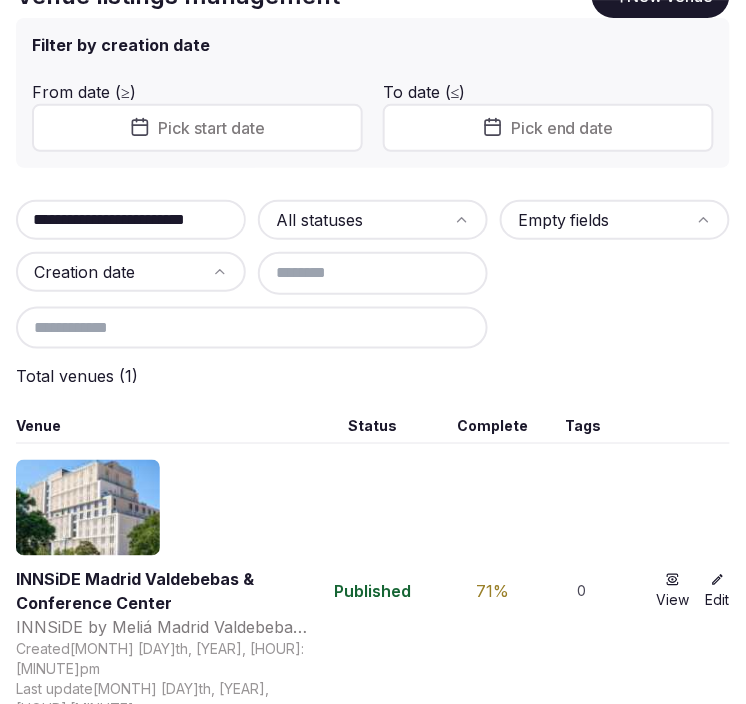 type on "**********" 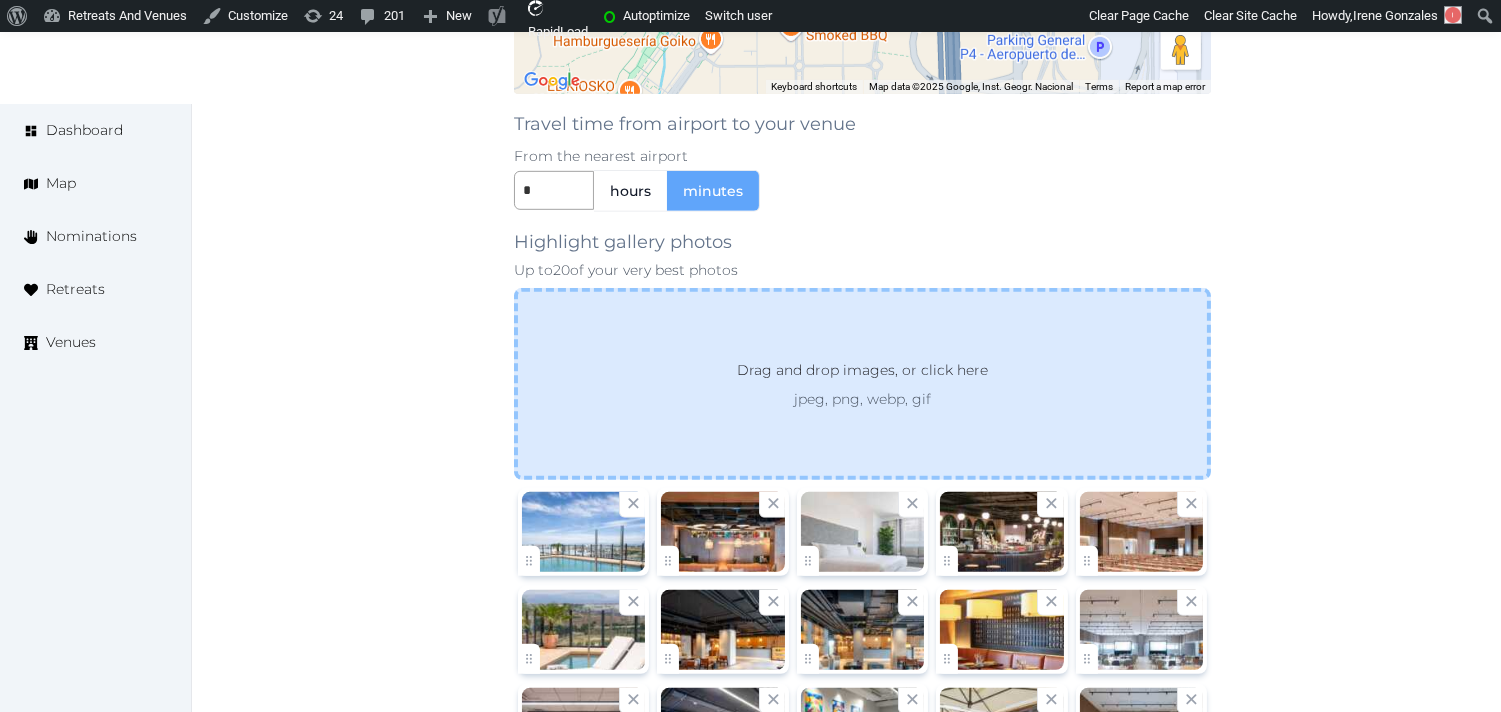 scroll, scrollTop: 2275, scrollLeft: 0, axis: vertical 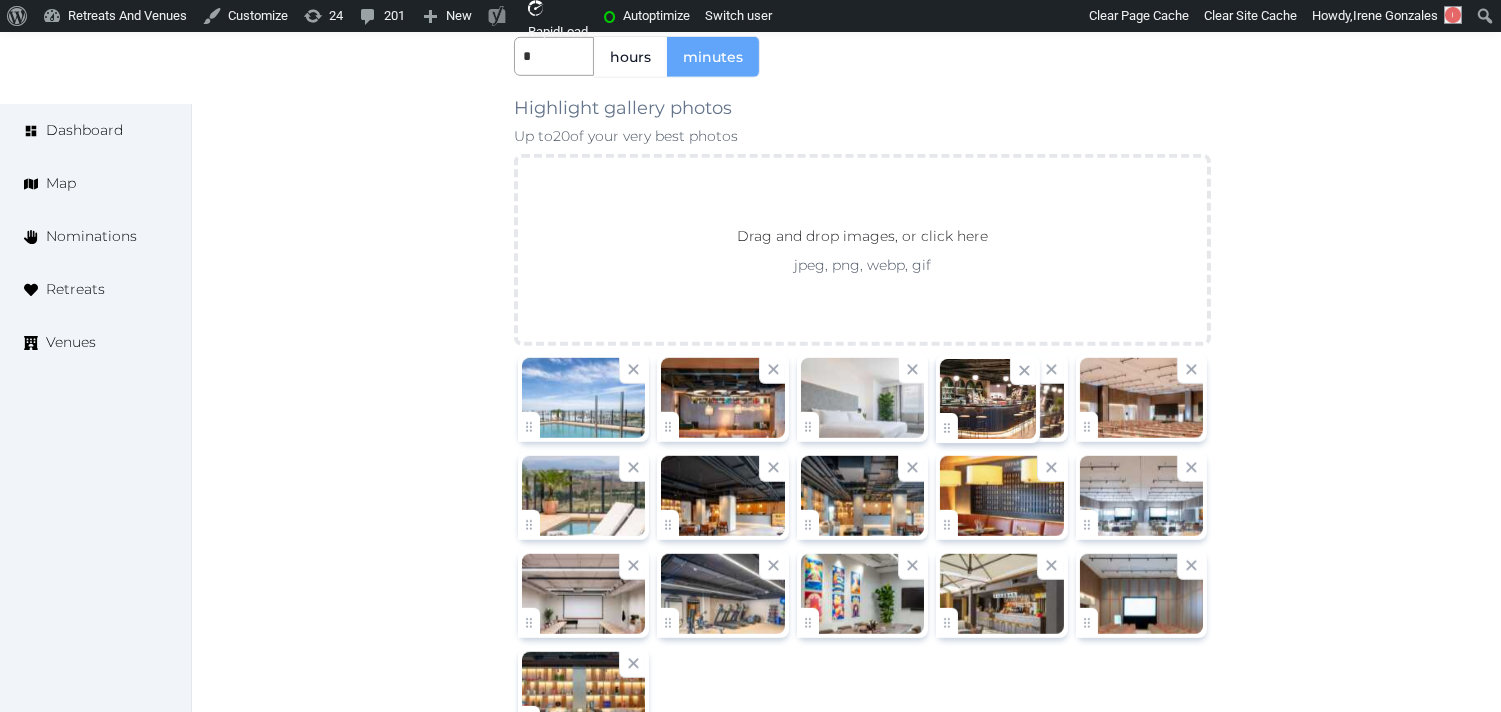 click on "Irene Gonzales   Account My Venue Listings My Retreats Logout      Dashboard Map Nominations Retreats Venues Edit venue 72 %  complete Fill out all the fields in your listing to increase its completion percentage.   A higher completion percentage will make your listing more attractive and result in better matches. INNSiDE Madrid Valdebebas & Conference Center   View  listing   Open    Close CRM Lead Basic details Pricing and policies Retreat spaces Meeting spaces Accommodations Amenities Food and dining Activities and experiences Location Environment Types of retreats Brochures Notes Ownership Administration Activity This venue is live and visible to the public Mark draft Archive Venue owned by esther.sanchez esther.sanchez@melia.com Copy update link Share this link with venue owners to encourage them to update their venue details. Copy recommended link Share this link with venue owners to let them know they have been recommended. Name * *" at bounding box center (750, -600) 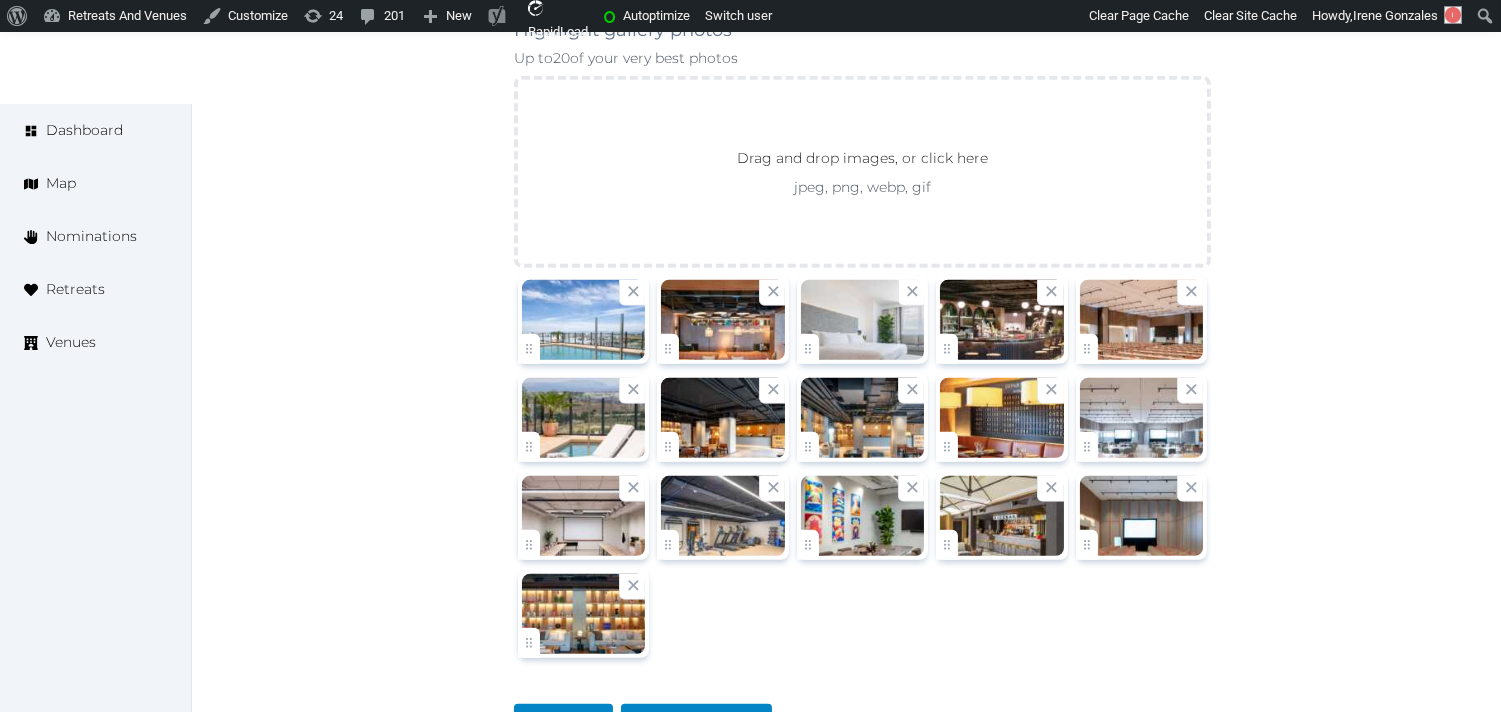 scroll, scrollTop: 2386, scrollLeft: 0, axis: vertical 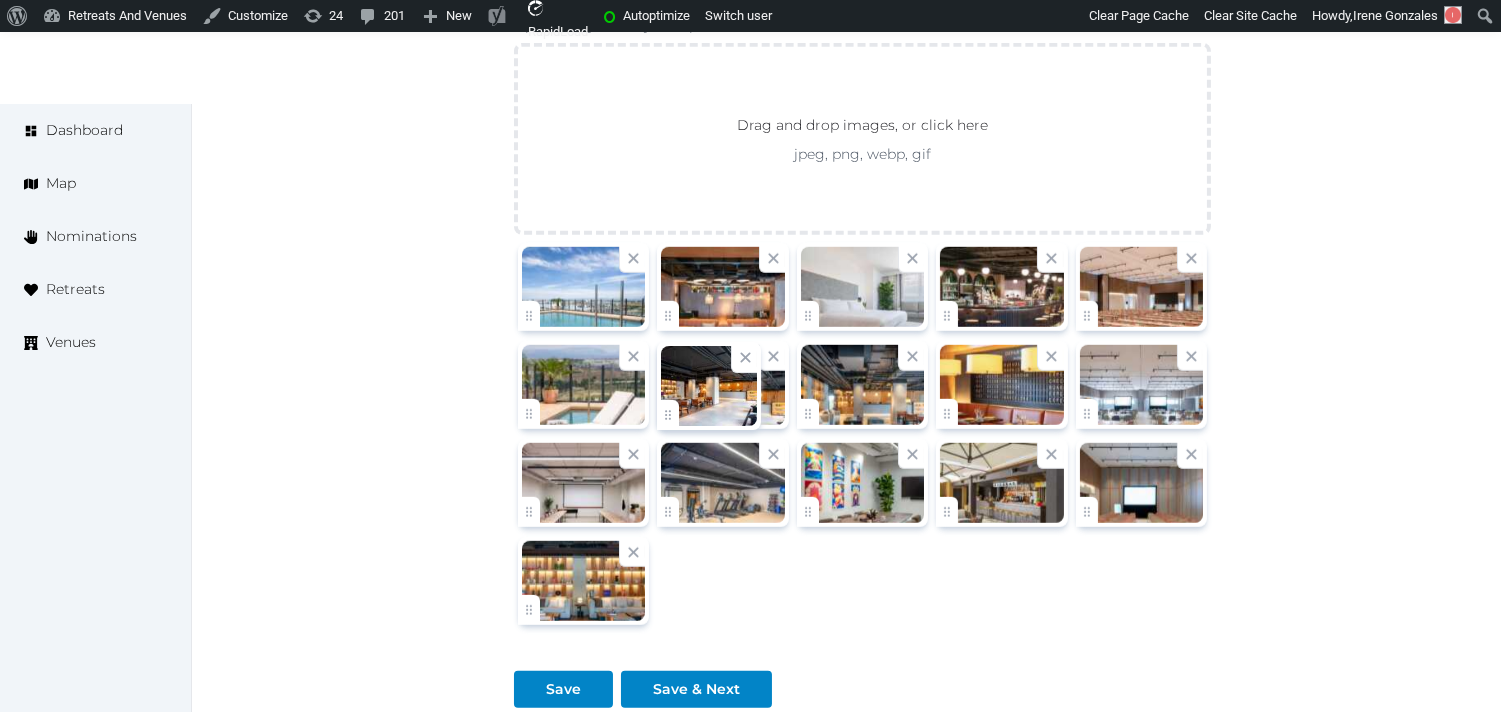 click on "Irene Gonzales   Account My Venue Listings My Retreats Logout      Dashboard Map Nominations Retreats Venues Edit venue 72 %  complete Fill out all the fields in your listing to increase its completion percentage.   A higher completion percentage will make your listing more attractive and result in better matches. INNSiDE Madrid Valdebebas & Conference Center   View  listing   Open    Close CRM Lead Basic details Pricing and policies Retreat spaces Meeting spaces Accommodations Amenities Food and dining Activities and experiences Location Environment Types of retreats Brochures Notes Ownership Administration Activity This venue is live and visible to the public Mark draft Archive Venue owned by esther.sanchez esther.sanchez@melia.com Copy update link Share this link with venue owners to encourage them to update their venue details. Copy recommended link Share this link with venue owners to let them know they have been recommended. Name * *" at bounding box center (750, -711) 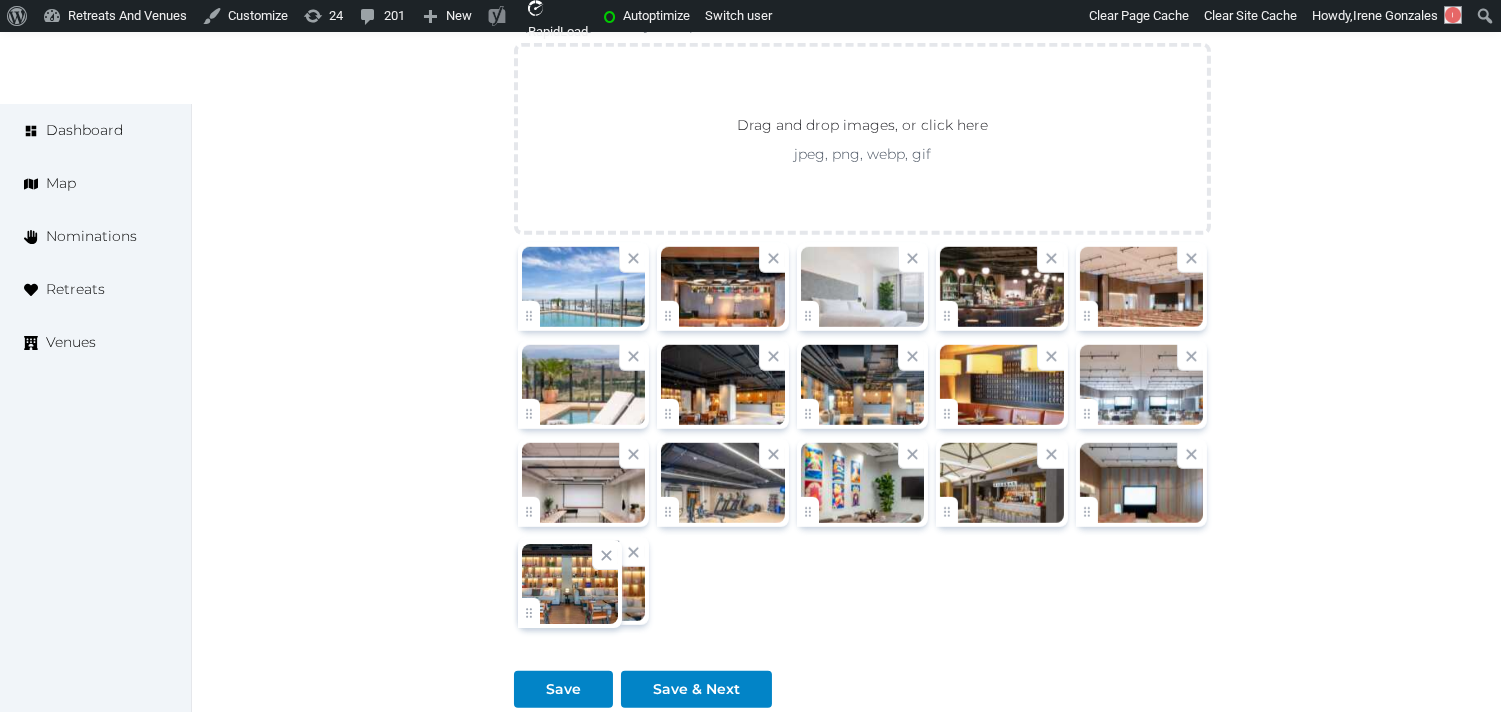 click on "Irene Gonzales   Account My Venue Listings My Retreats Logout      Dashboard Map Nominations Retreats Venues Edit venue 72 %  complete Fill out all the fields in your listing to increase its completion percentage.   A higher completion percentage will make your listing more attractive and result in better matches. INNSiDE Madrid Valdebebas & Conference Center   View  listing   Open    Close CRM Lead Basic details Pricing and policies Retreat spaces Meeting spaces Accommodations Amenities Food and dining Activities and experiences Location Environment Types of retreats Brochures Notes Ownership Administration Activity This venue is live and visible to the public Mark draft Archive Venue owned by esther.sanchez esther.sanchez@melia.com Copy update link Share this link with venue owners to encourage them to update their venue details. Copy recommended link Share this link with venue owners to let them know they have been recommended. Name * *" at bounding box center [750, -711] 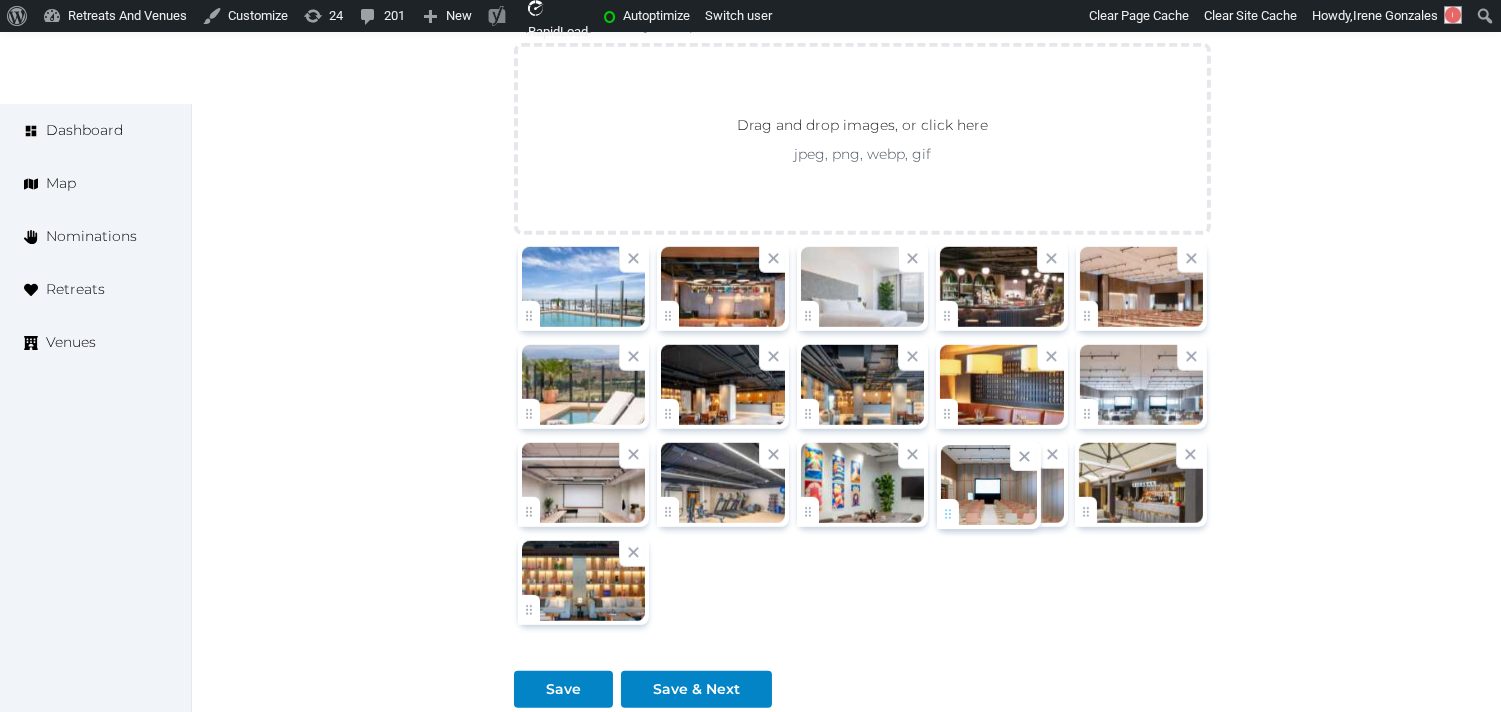 drag, startPoint x: 1103, startPoint y: 505, endPoint x: 1015, endPoint y: 460, distance: 98.83825 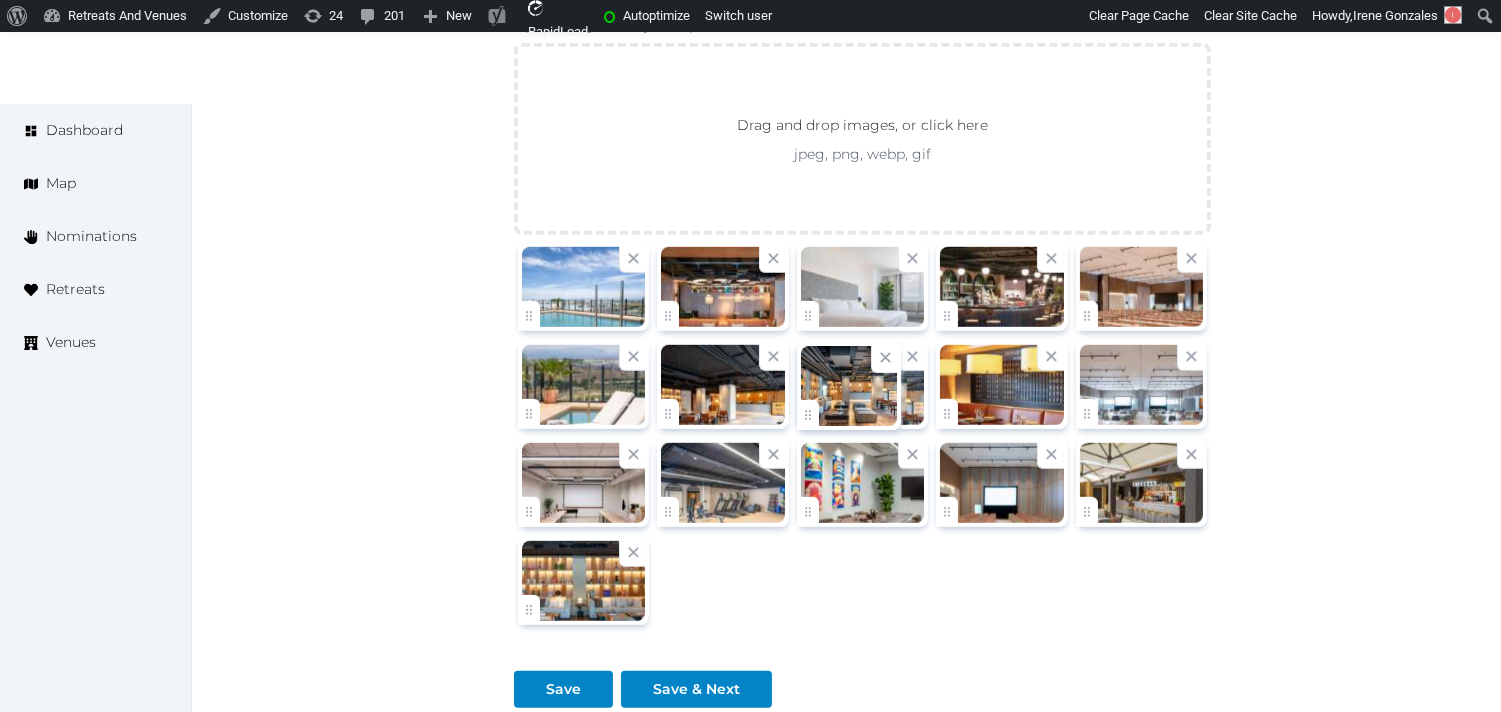 click on "Irene Gonzales   Account My Venue Listings My Retreats Logout      Dashboard Map Nominations Retreats Venues Edit venue 72 %  complete Fill out all the fields in your listing to increase its completion percentage.   A higher completion percentage will make your listing more attractive and result in better matches. INNSiDE Madrid Valdebebas & Conference Center   View  listing   Open    Close CRM Lead Basic details Pricing and policies Retreat spaces Meeting spaces Accommodations Amenities Food and dining Activities and experiences Location Environment Types of retreats Brochures Notes Ownership Administration Activity This venue is live and visible to the public Mark draft Archive Venue owned by esther.sanchez esther.sanchez@melia.com Copy update link Share this link with venue owners to encourage them to update their venue details. Copy recommended link Share this link with venue owners to let them know they have been recommended. Name * *" at bounding box center [750, -711] 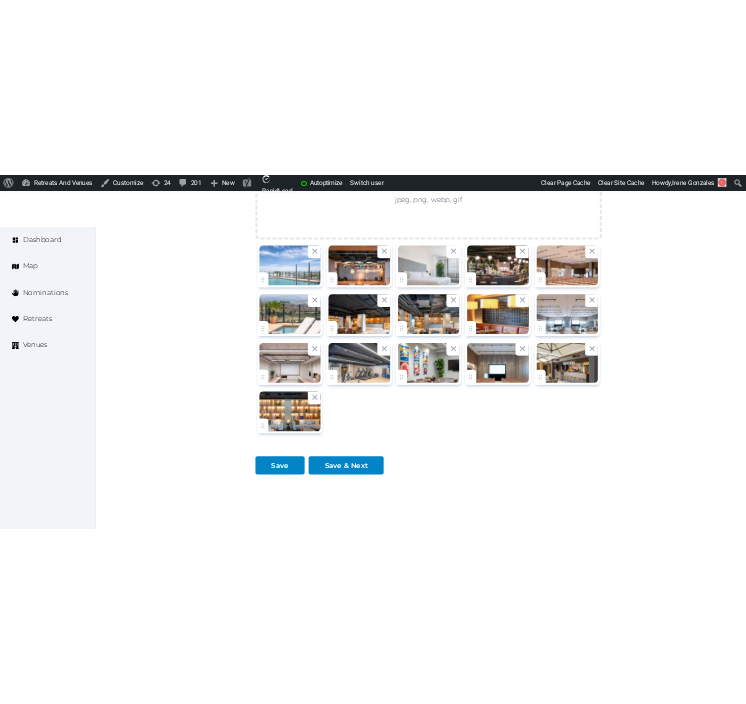 scroll, scrollTop: 2497, scrollLeft: 0, axis: vertical 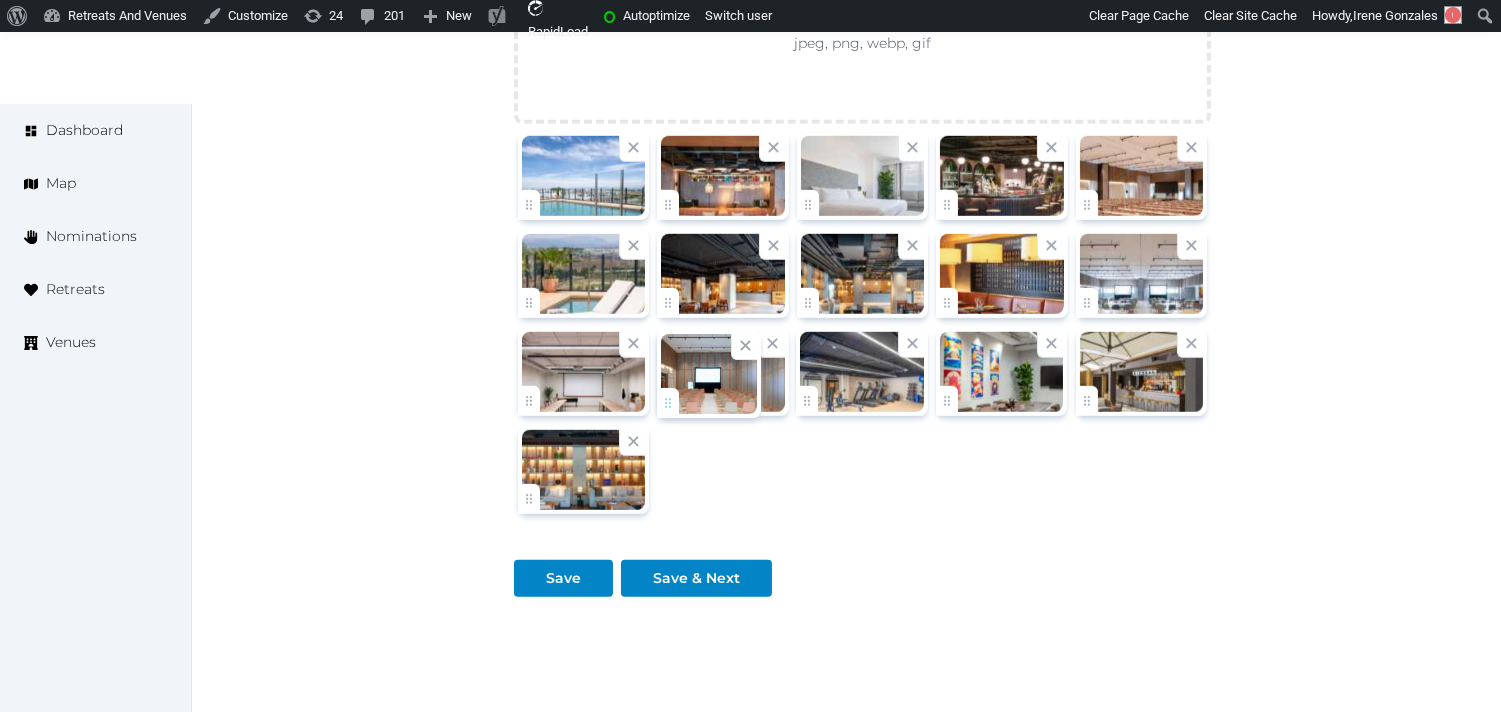drag, startPoint x: 947, startPoint y: 400, endPoint x: 677, endPoint y: 421, distance: 270.81543 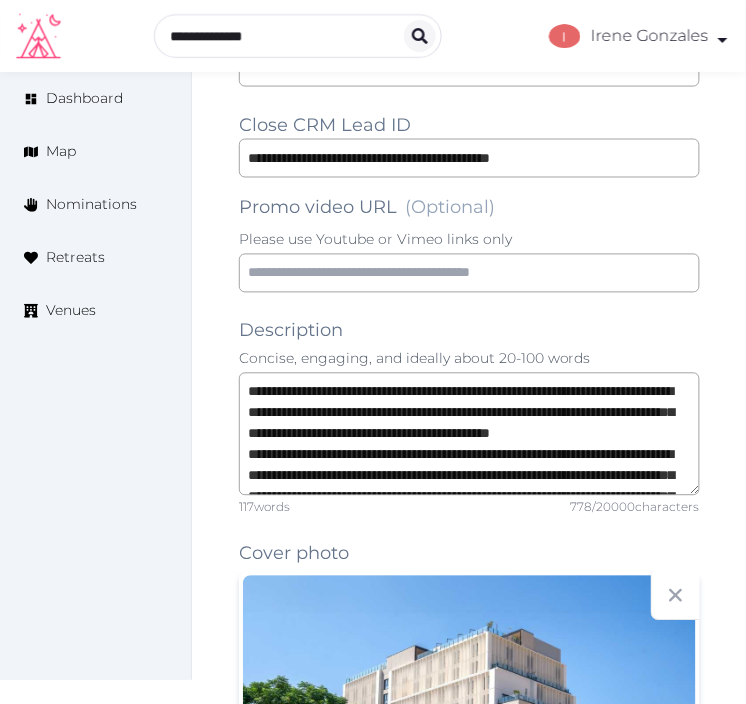 scroll, scrollTop: 1275, scrollLeft: 0, axis: vertical 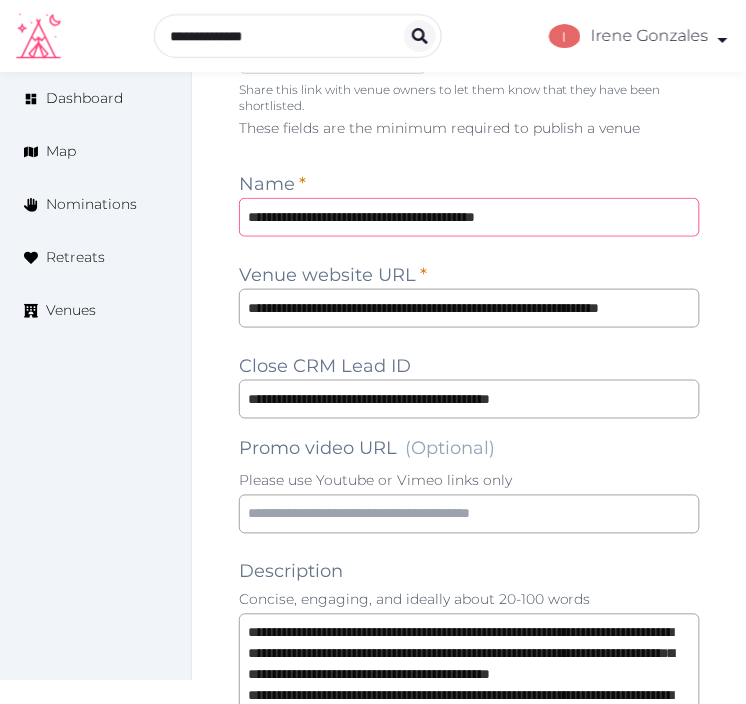 click on "**********" at bounding box center [469, 217] 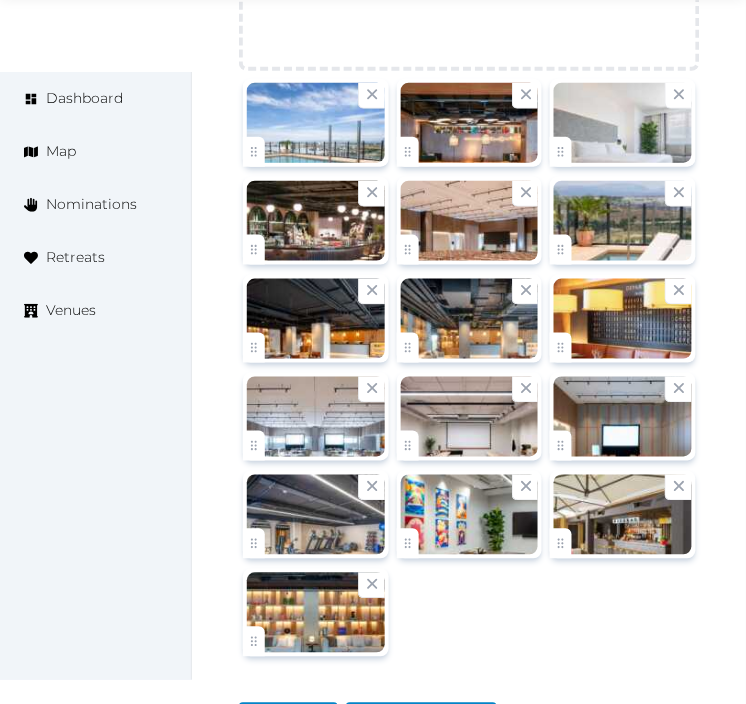 scroll, scrollTop: 3812, scrollLeft: 0, axis: vertical 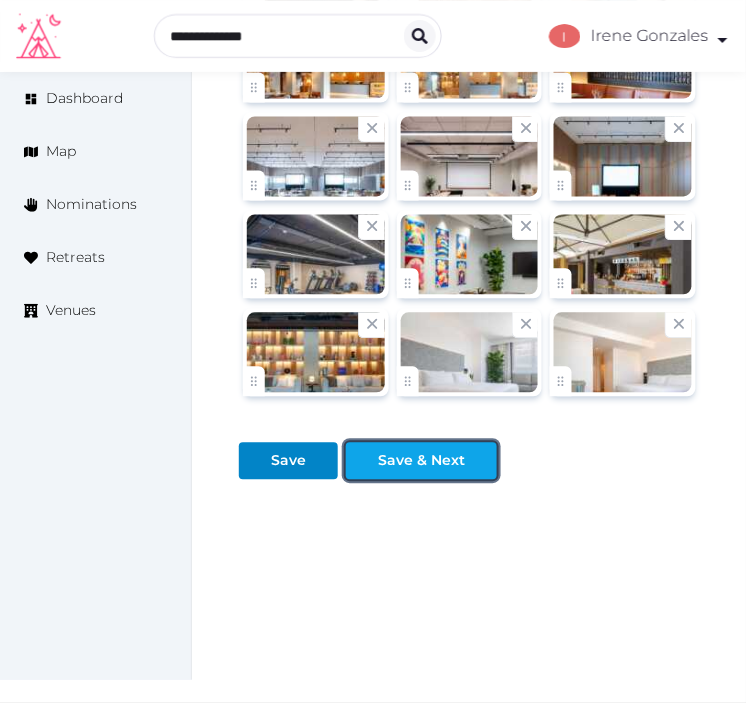 click on "Save & Next" at bounding box center (421, 461) 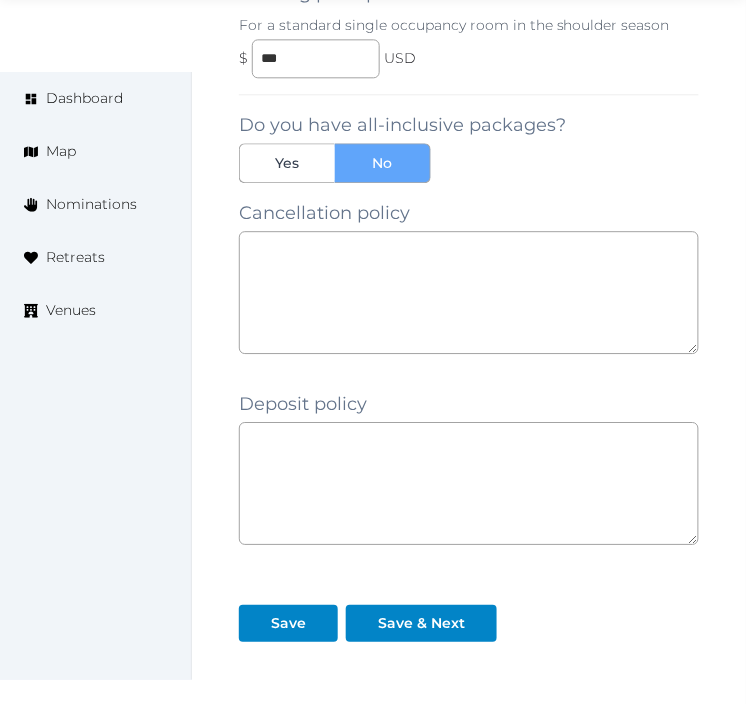 scroll, scrollTop: 1974, scrollLeft: 0, axis: vertical 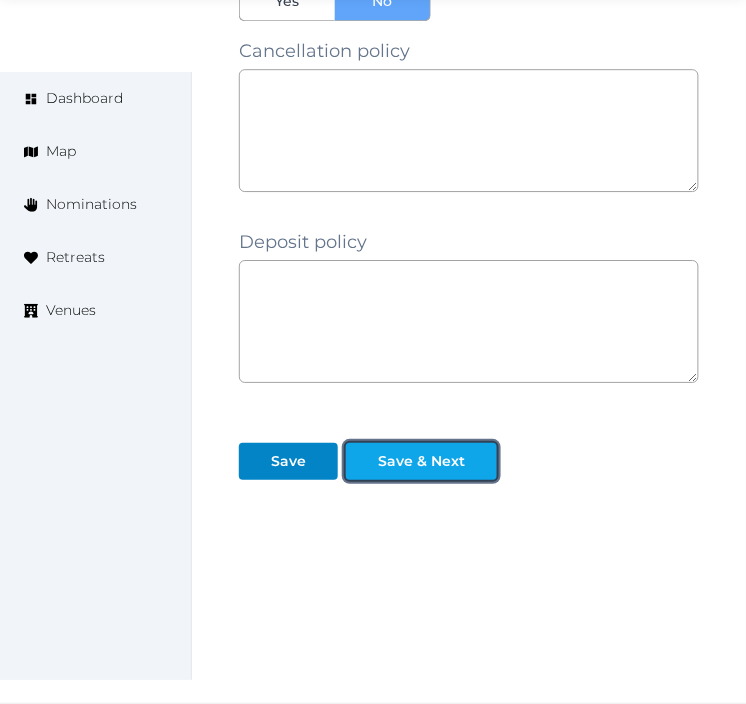 click on "Save & Next" at bounding box center [421, 461] 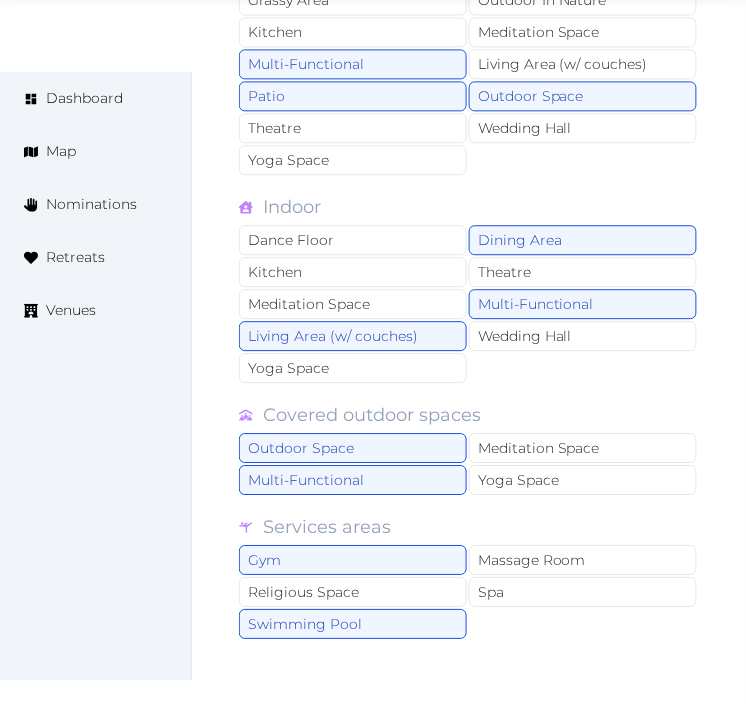 scroll, scrollTop: 2004, scrollLeft: 0, axis: vertical 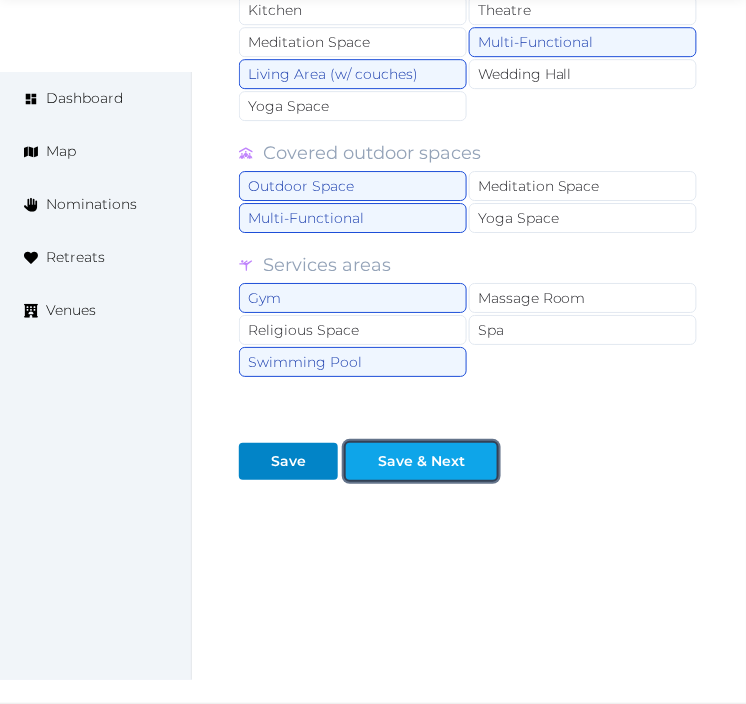 click on "Save & Next" at bounding box center [421, 461] 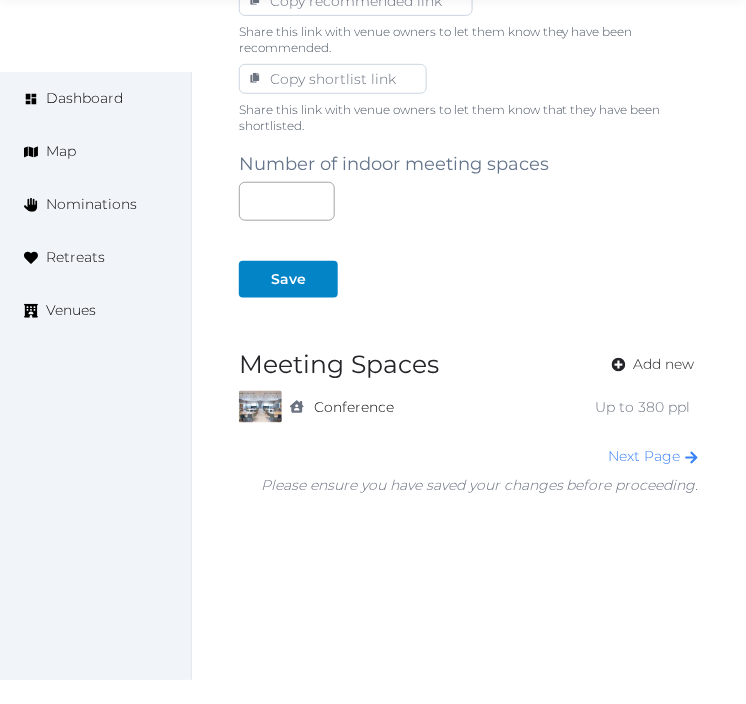 scroll, scrollTop: 1272, scrollLeft: 0, axis: vertical 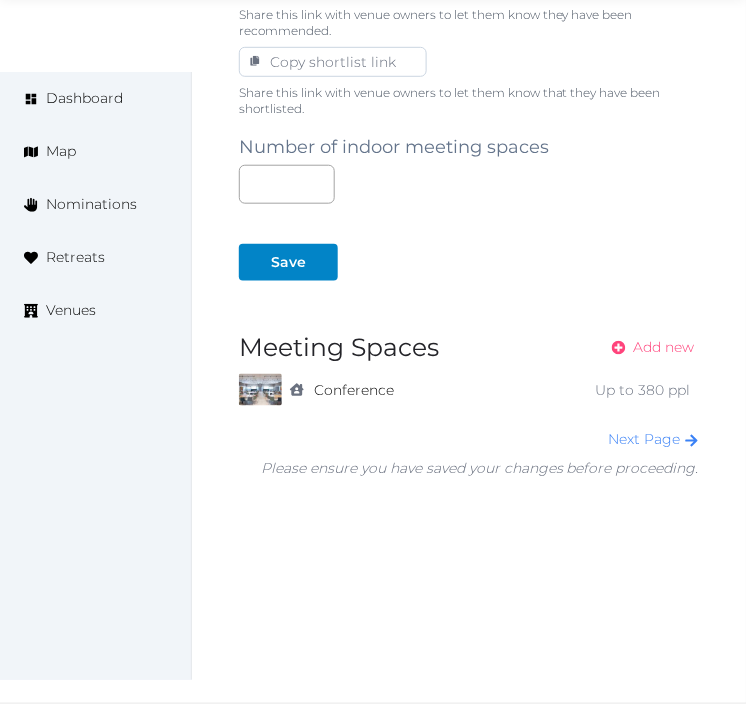 click on "Add new" at bounding box center (664, 347) 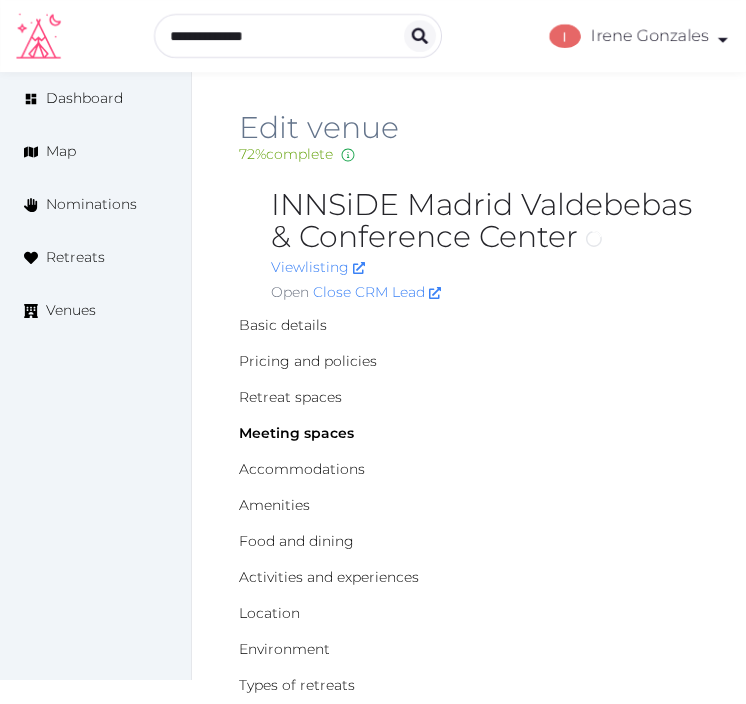 scroll, scrollTop: 0, scrollLeft: 0, axis: both 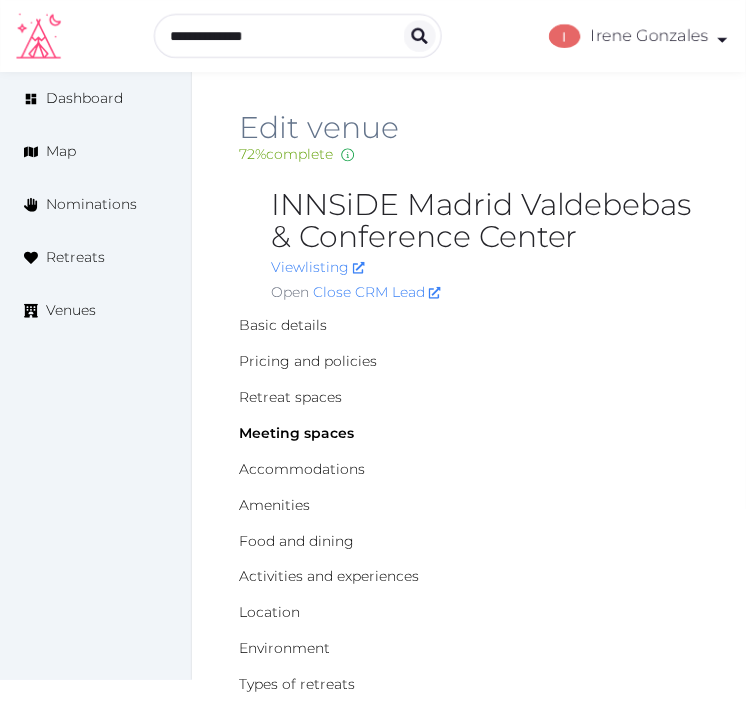 click on "INNSiDE Madrid Valdebebas & Conference Center" at bounding box center [485, 221] 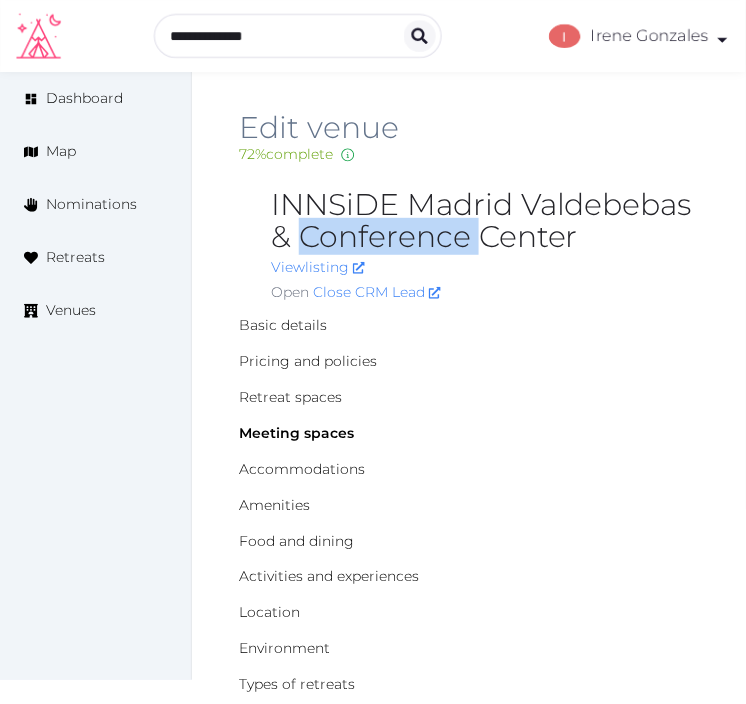 click on "INNSiDE Madrid Valdebebas & Conference Center" at bounding box center [485, 221] 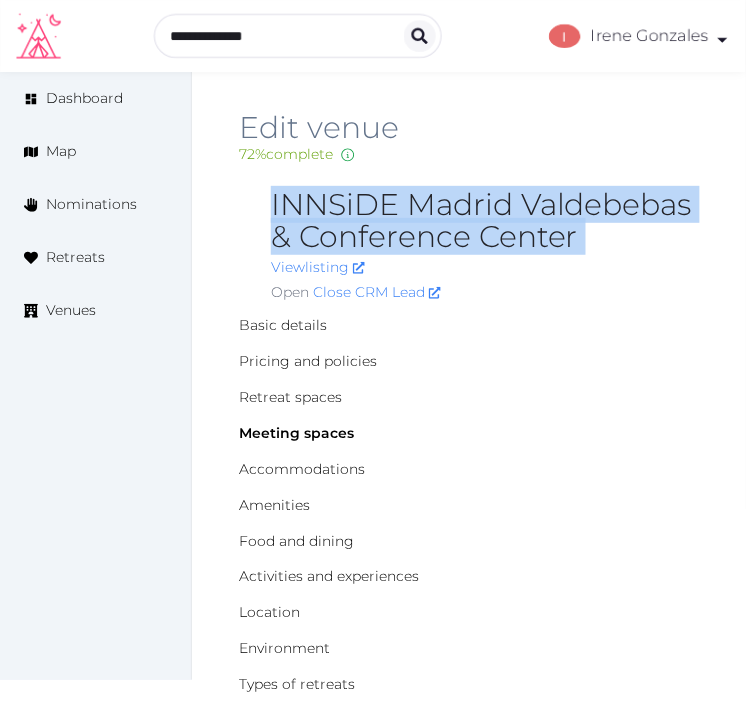 click on "INNSiDE Madrid Valdebebas & Conference Center" at bounding box center [485, 221] 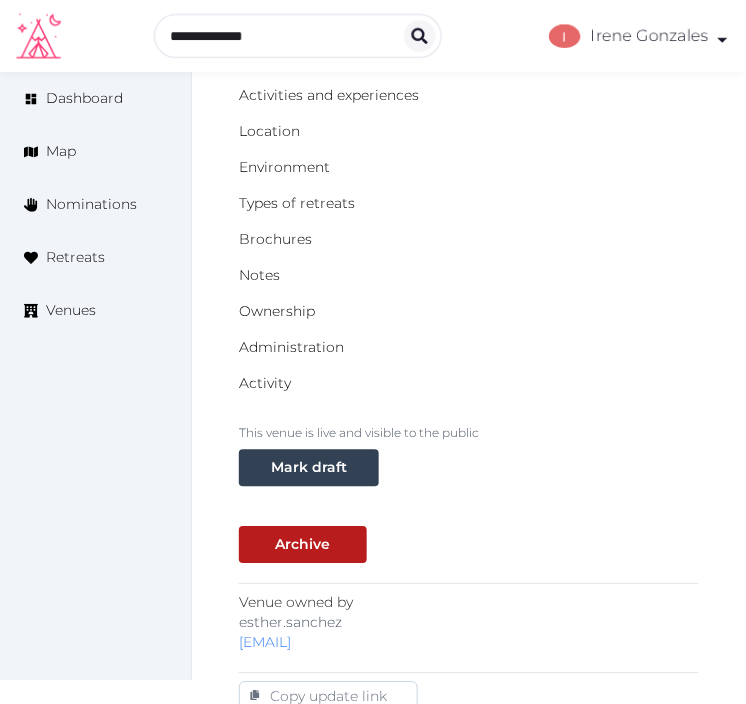 scroll, scrollTop: 555, scrollLeft: 0, axis: vertical 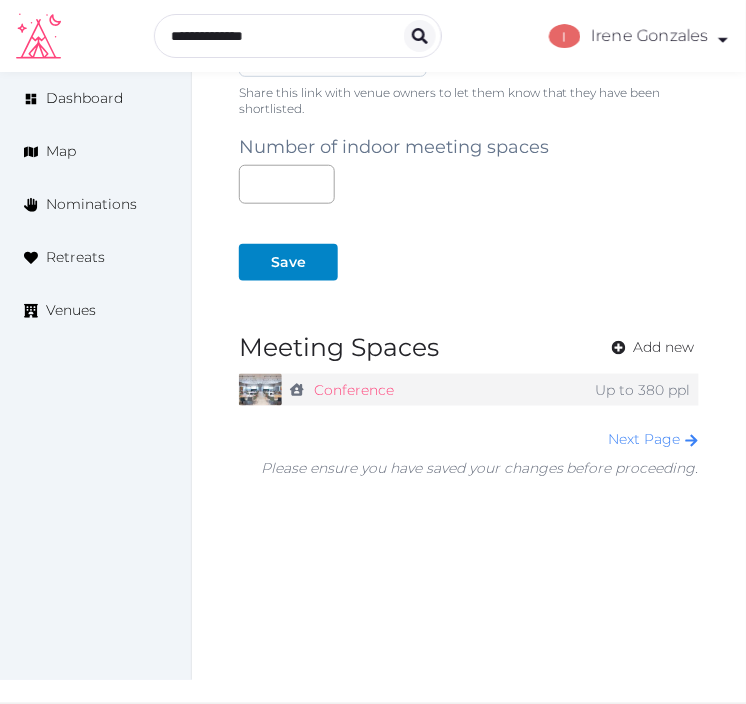 click on "indoor Conference Up to 380 ppl" at bounding box center (490, 390) 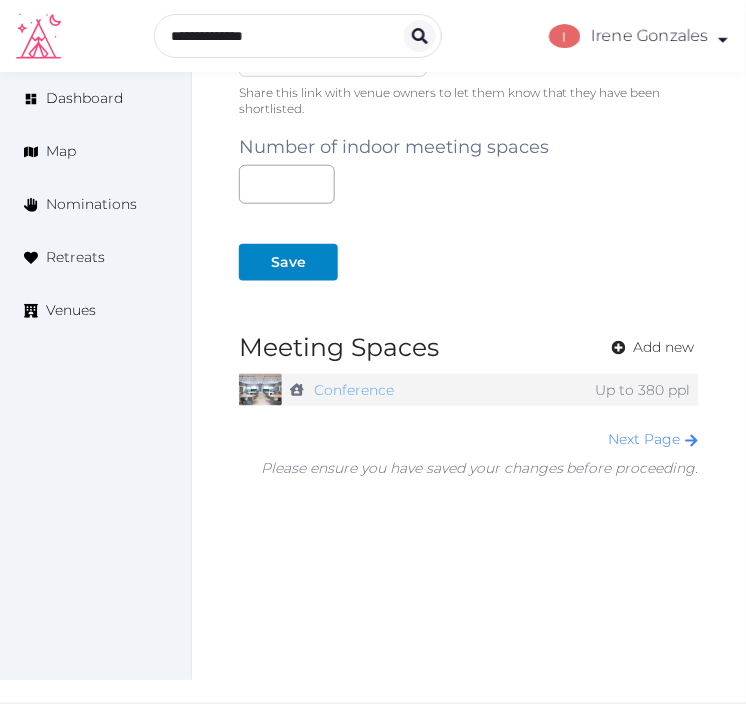 click on "Conference" at bounding box center (354, 390) 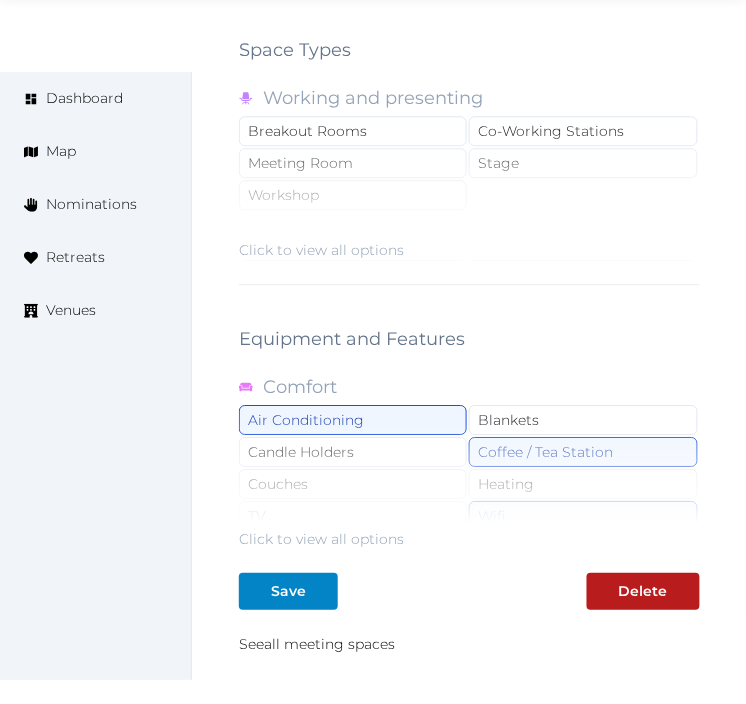 scroll, scrollTop: 3104, scrollLeft: 0, axis: vertical 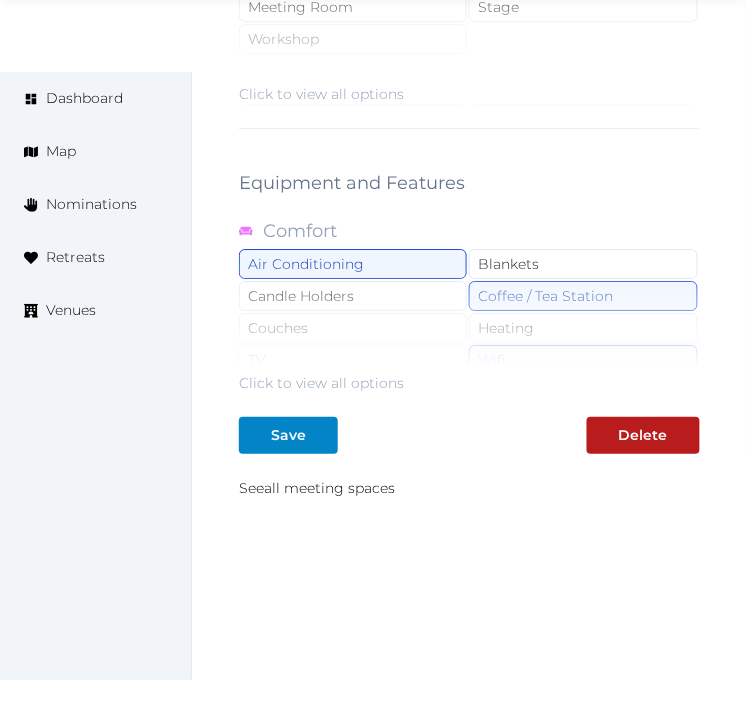 click on "Click to view all options" at bounding box center [321, 383] 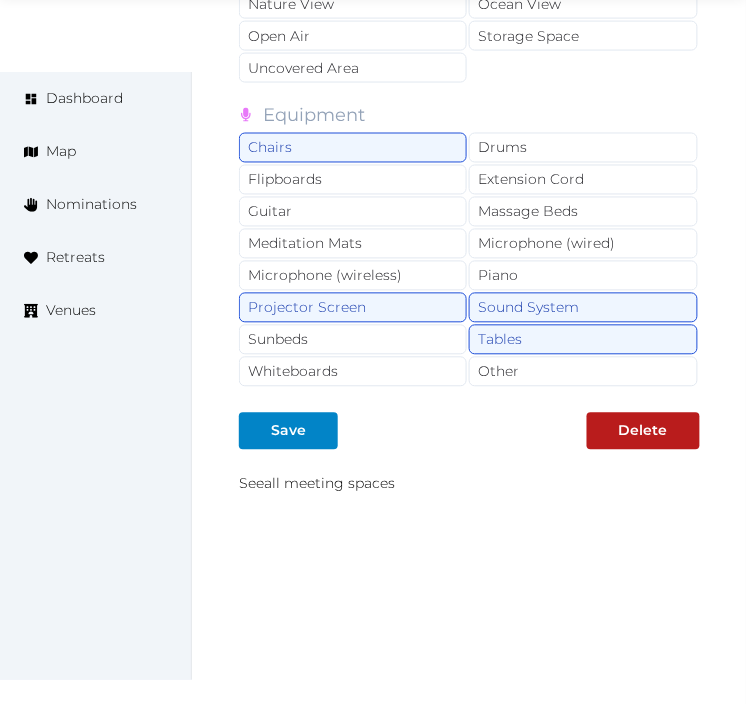 scroll, scrollTop: 3781, scrollLeft: 0, axis: vertical 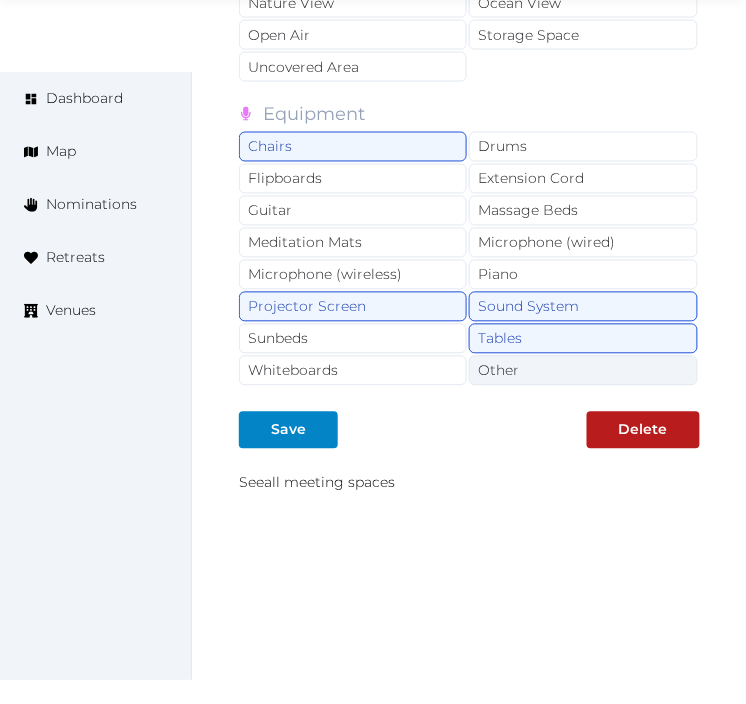 click on "Other" at bounding box center [583, 371] 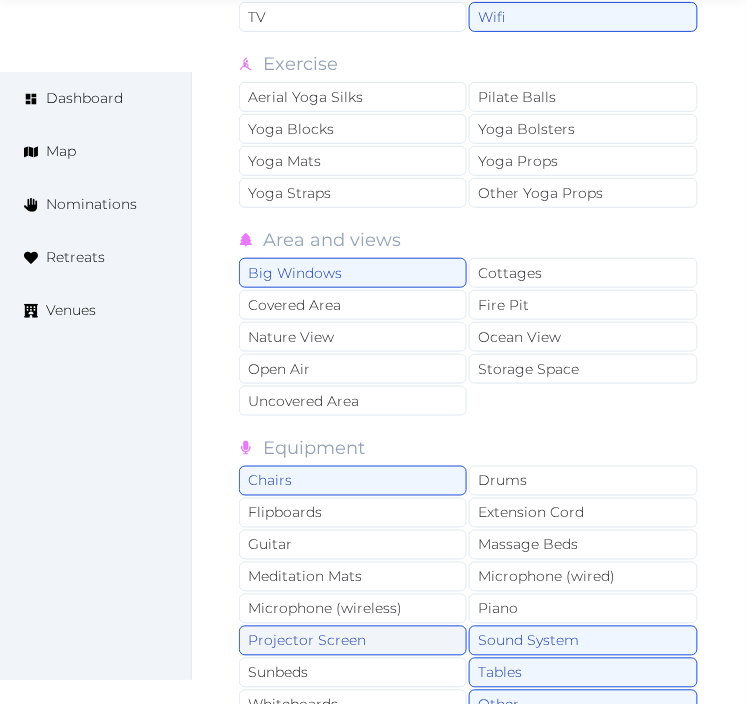 scroll, scrollTop: 3781, scrollLeft: 0, axis: vertical 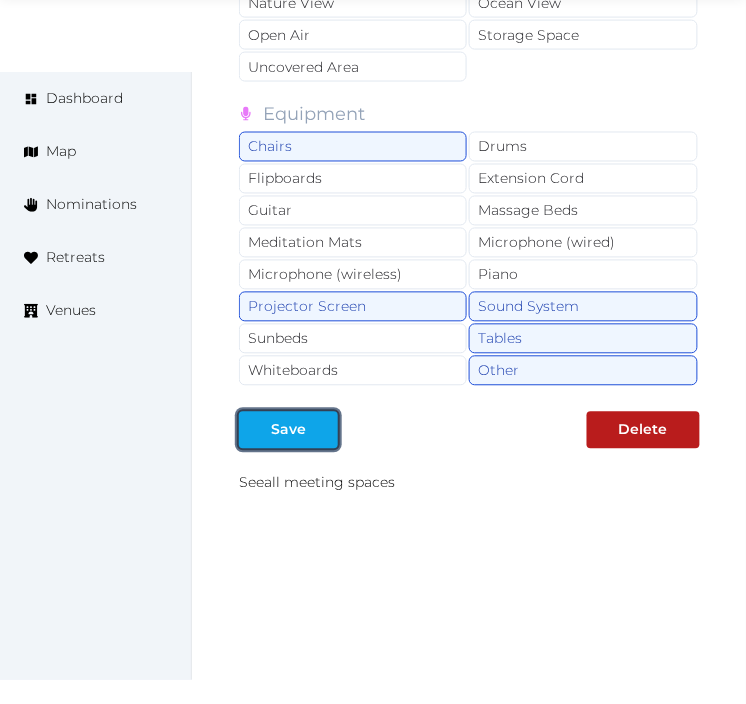click on "Save" at bounding box center (288, 430) 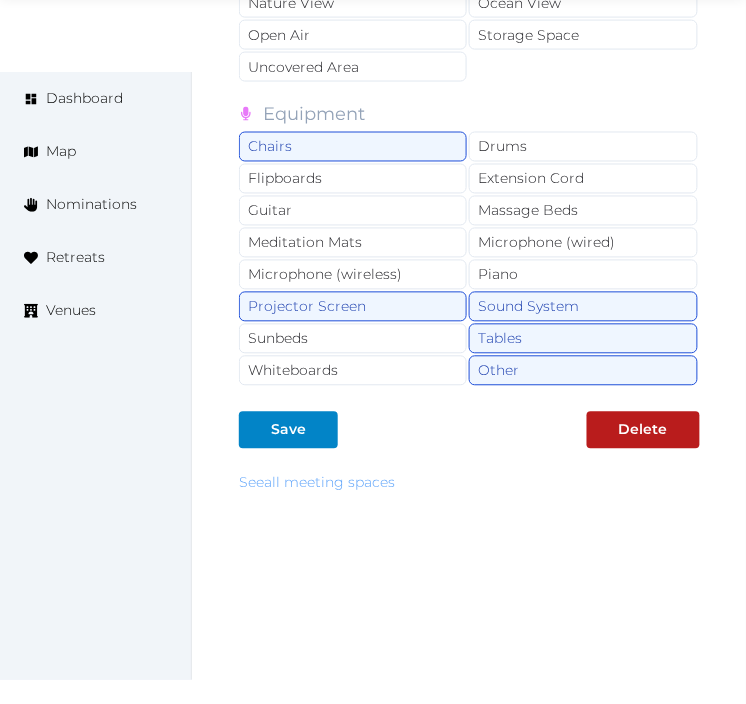 click on "See  all meeting spaces" at bounding box center [317, 483] 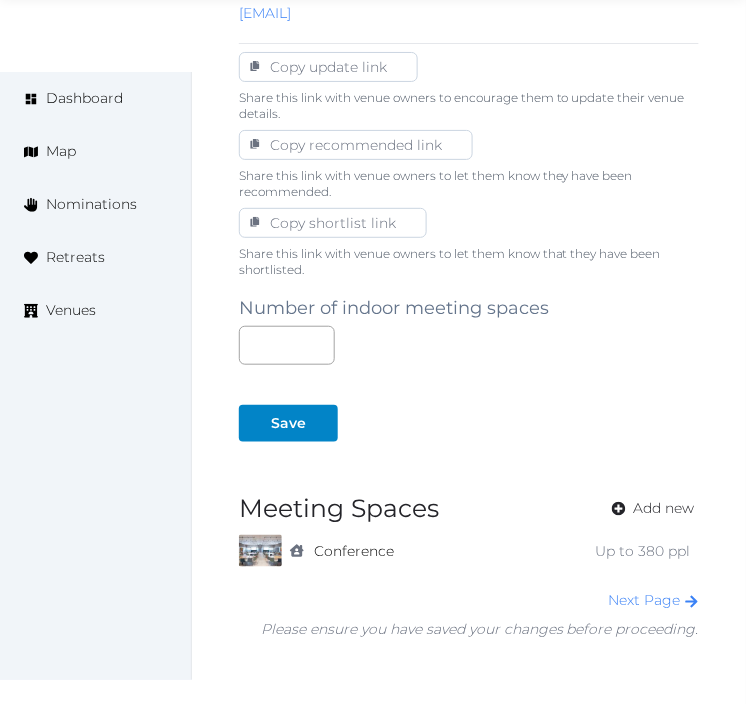 scroll, scrollTop: 1272, scrollLeft: 0, axis: vertical 